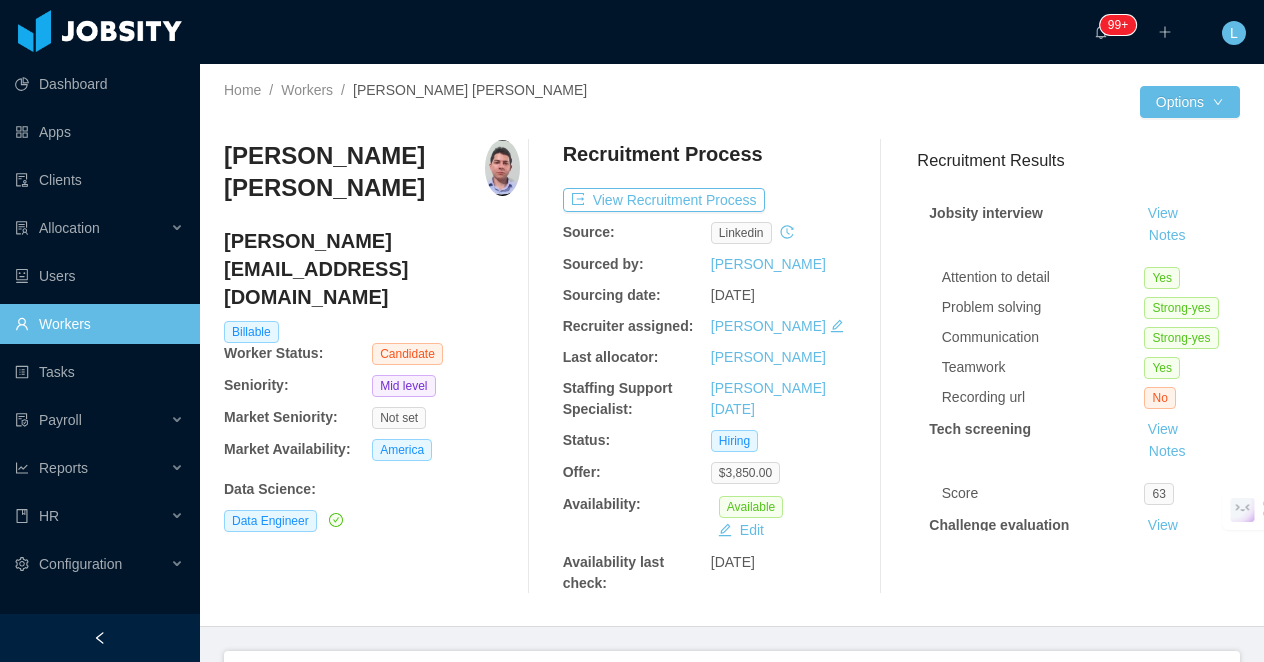 scroll, scrollTop: 0, scrollLeft: 0, axis: both 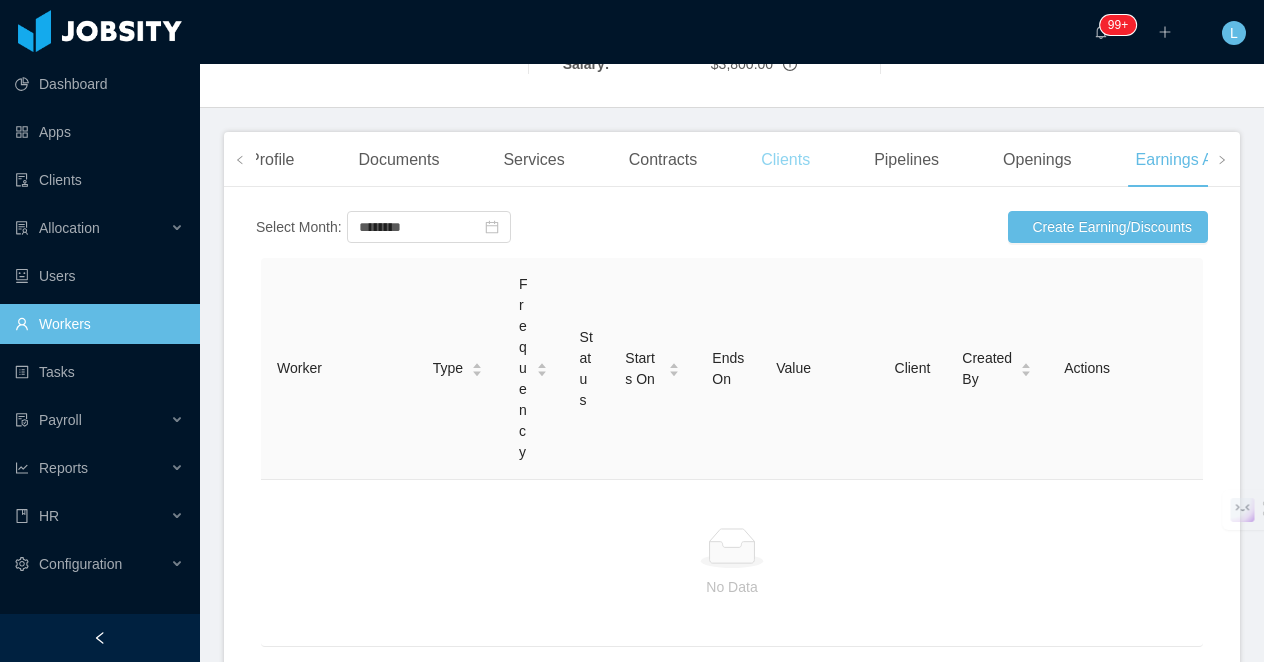 click on "Clients" at bounding box center (785, 160) 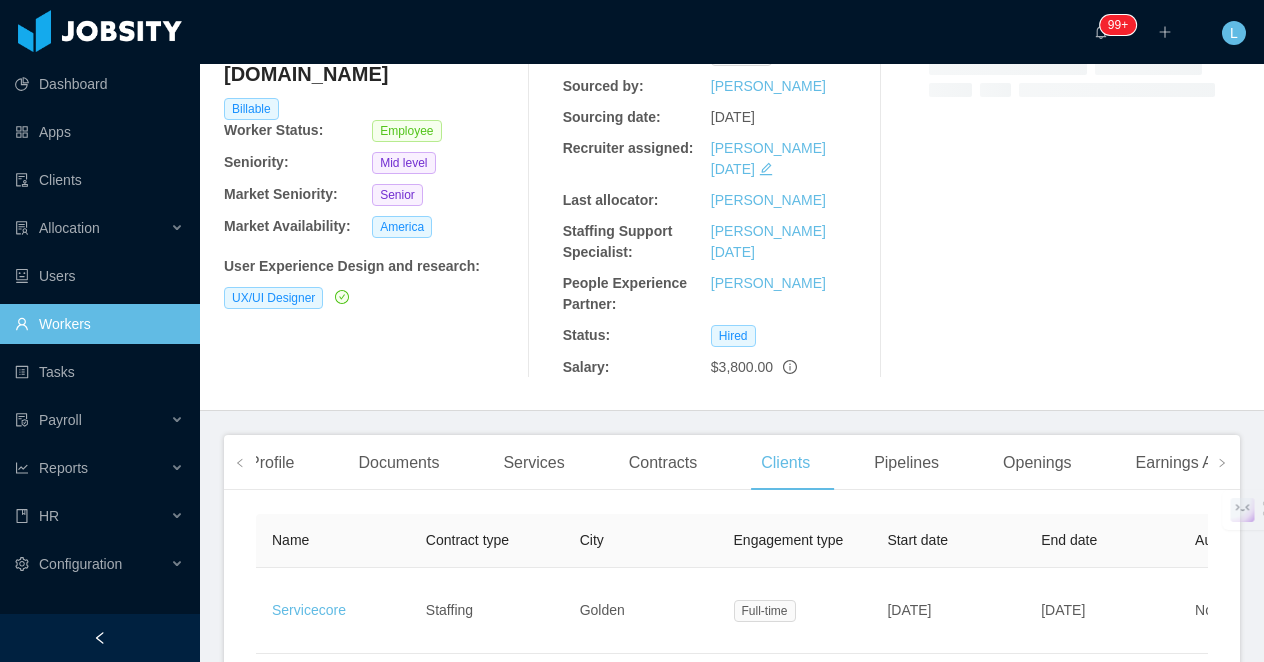 scroll, scrollTop: 308, scrollLeft: 0, axis: vertical 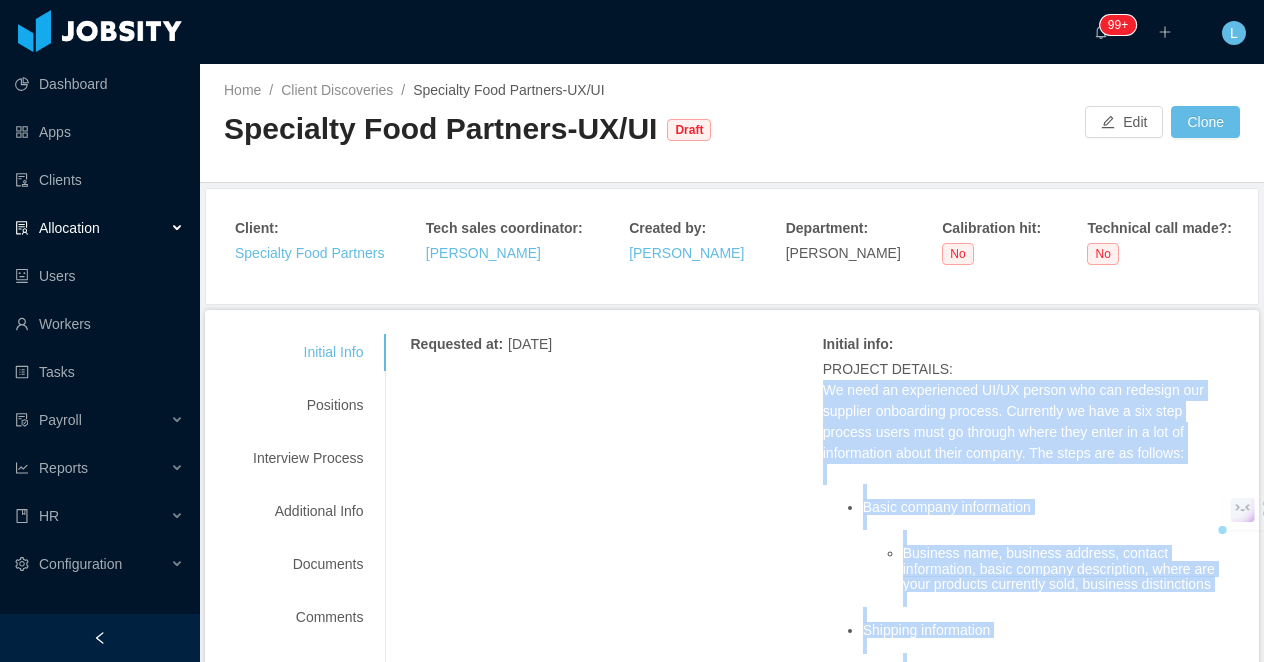 drag, startPoint x: 1207, startPoint y: 466, endPoint x: 818, endPoint y: 387, distance: 396.9408 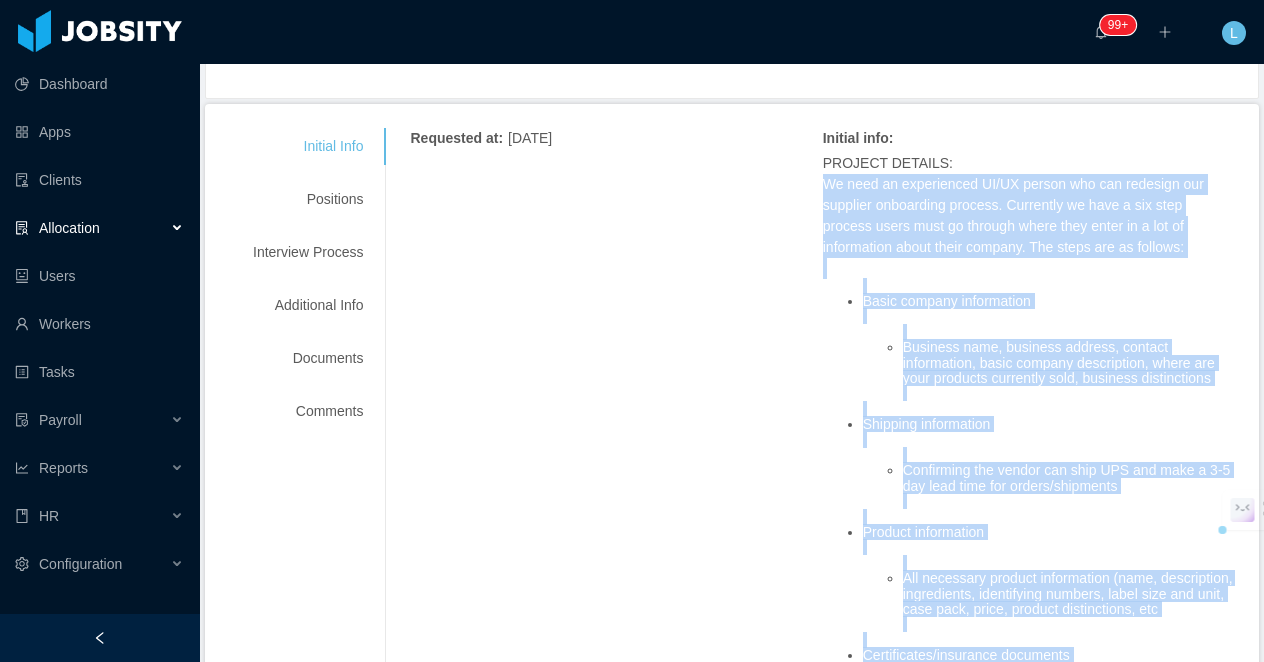scroll, scrollTop: 0, scrollLeft: 0, axis: both 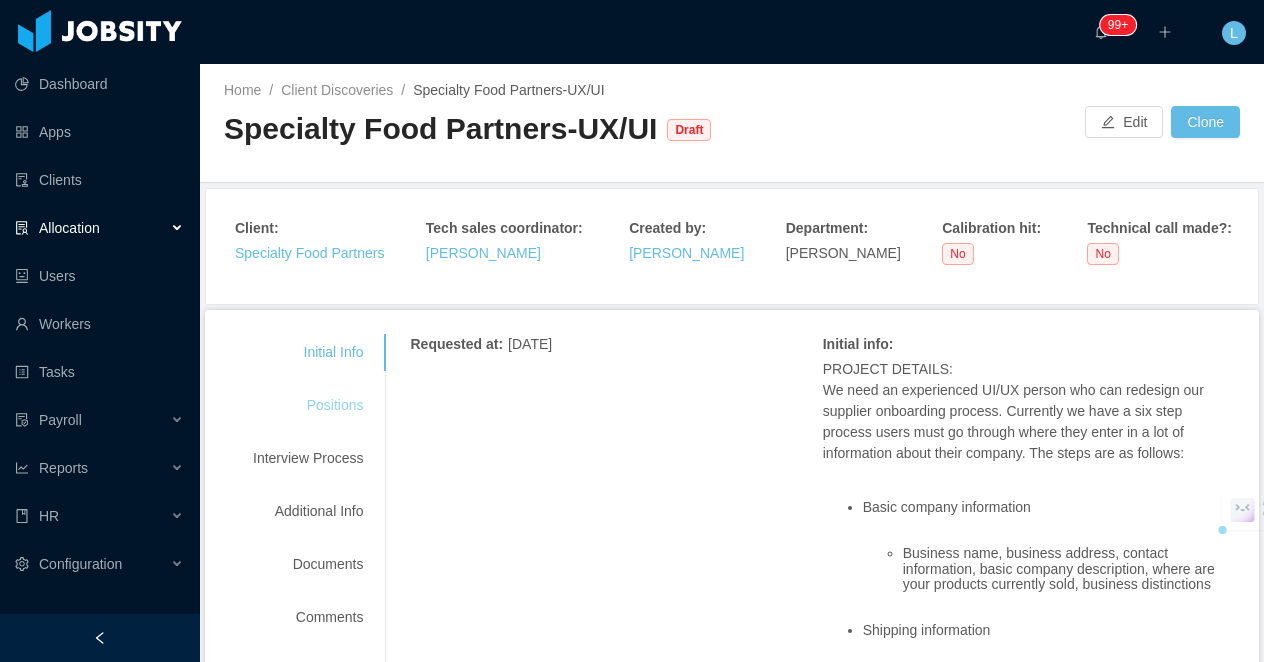 click on "Positions" at bounding box center (308, 405) 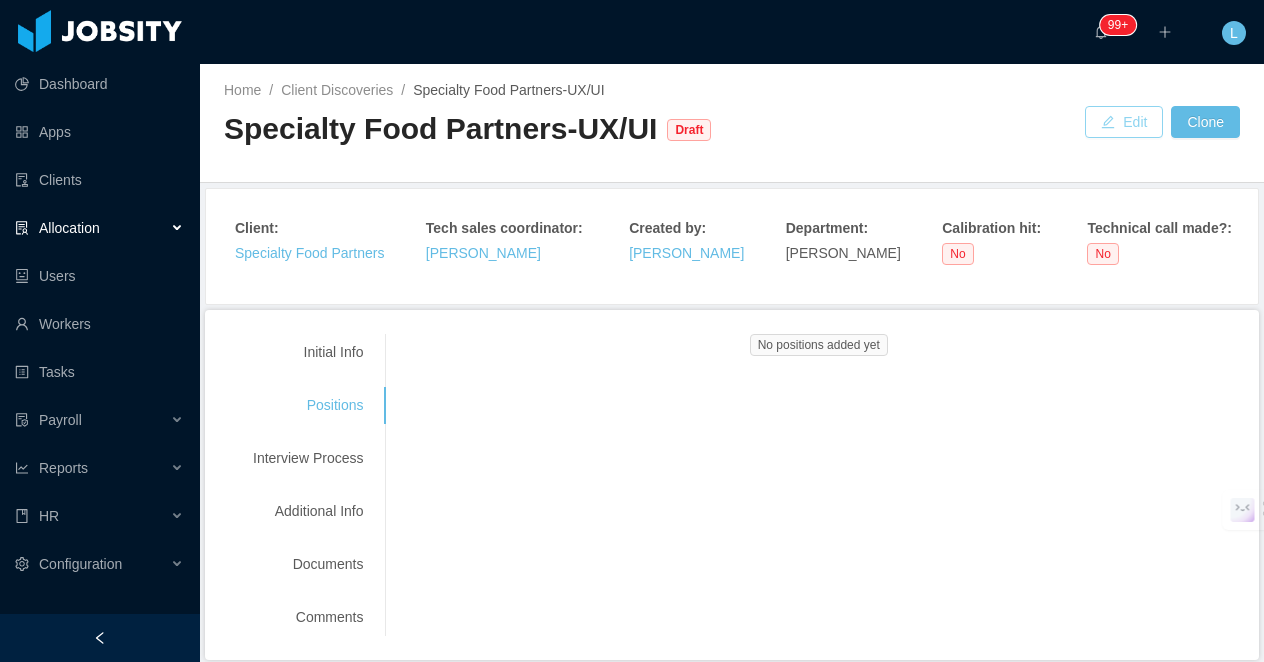 click on "Edit" at bounding box center (1124, 122) 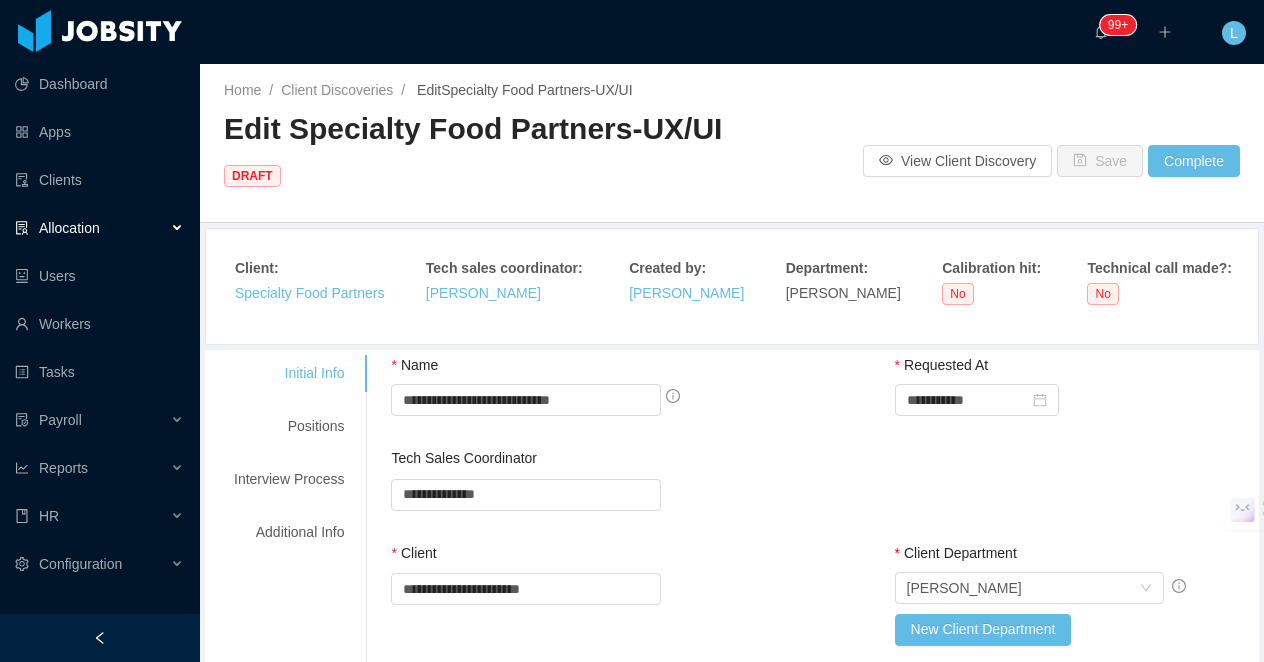 scroll, scrollTop: 5, scrollLeft: 0, axis: vertical 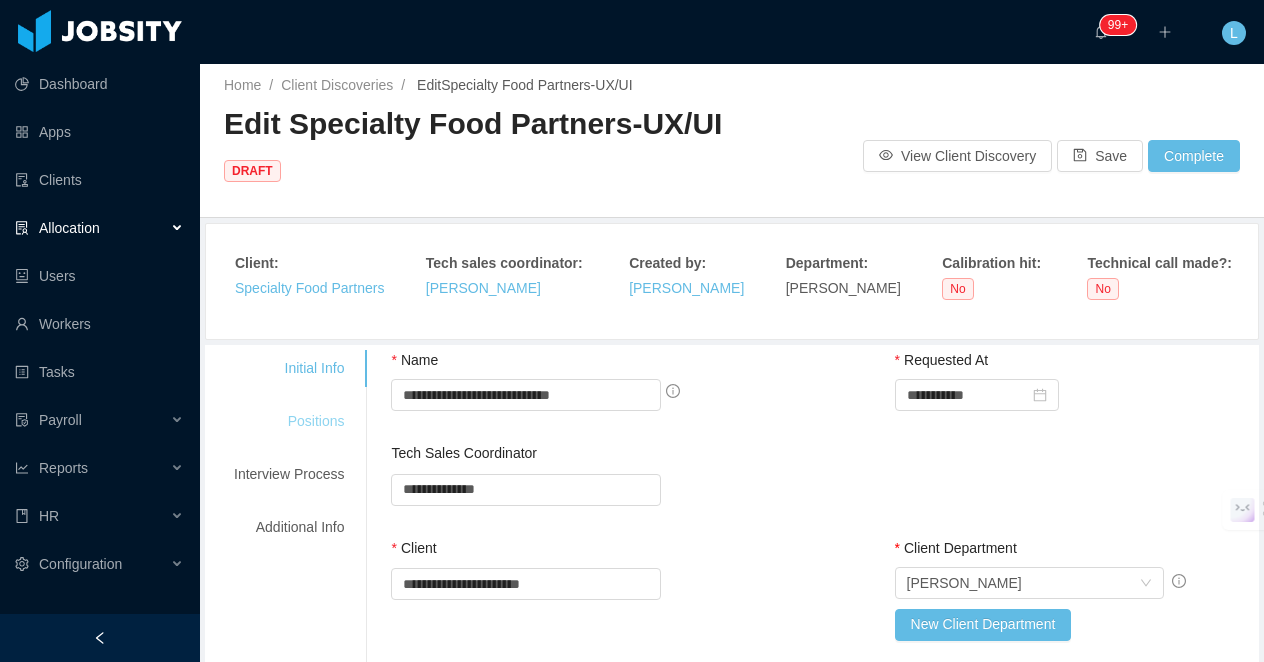click on "Positions" at bounding box center (289, 421) 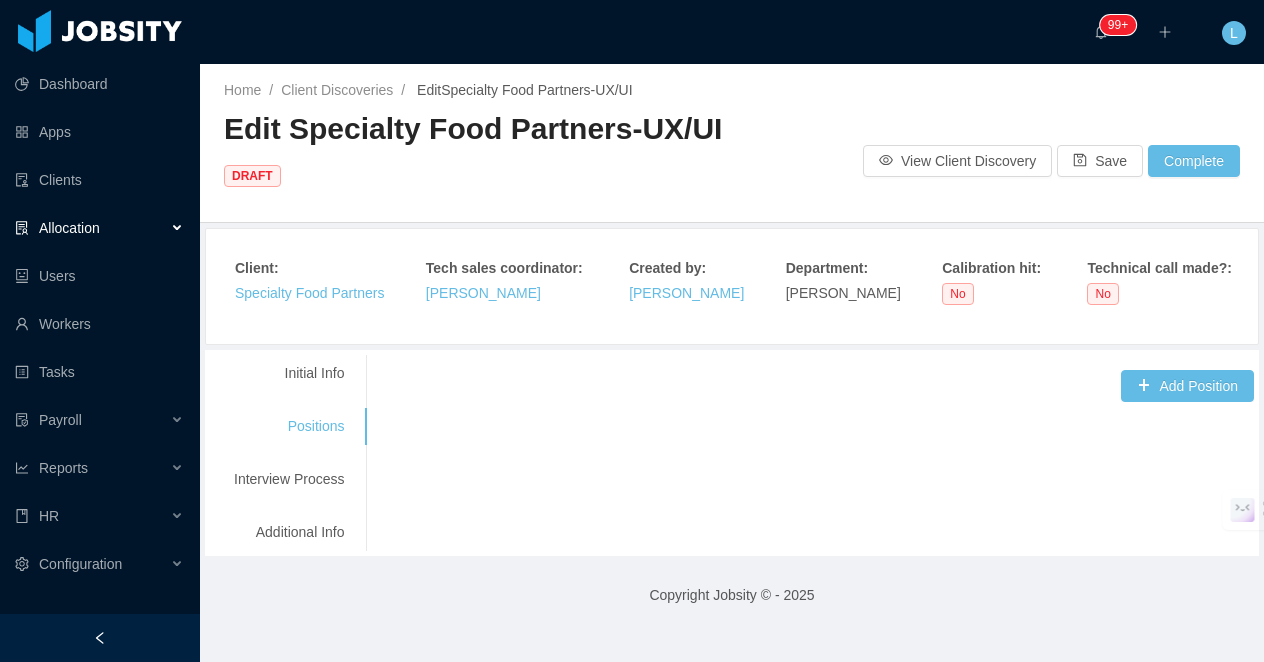 scroll, scrollTop: 0, scrollLeft: 0, axis: both 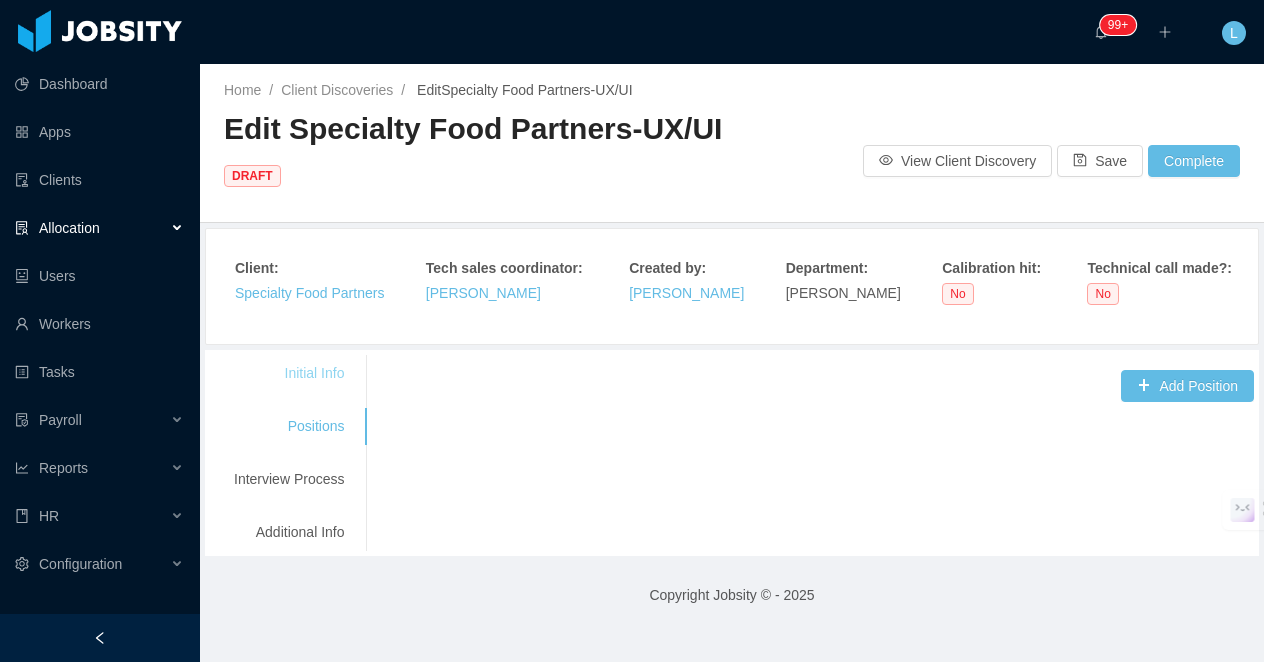 click on "Initial Info" at bounding box center [289, 373] 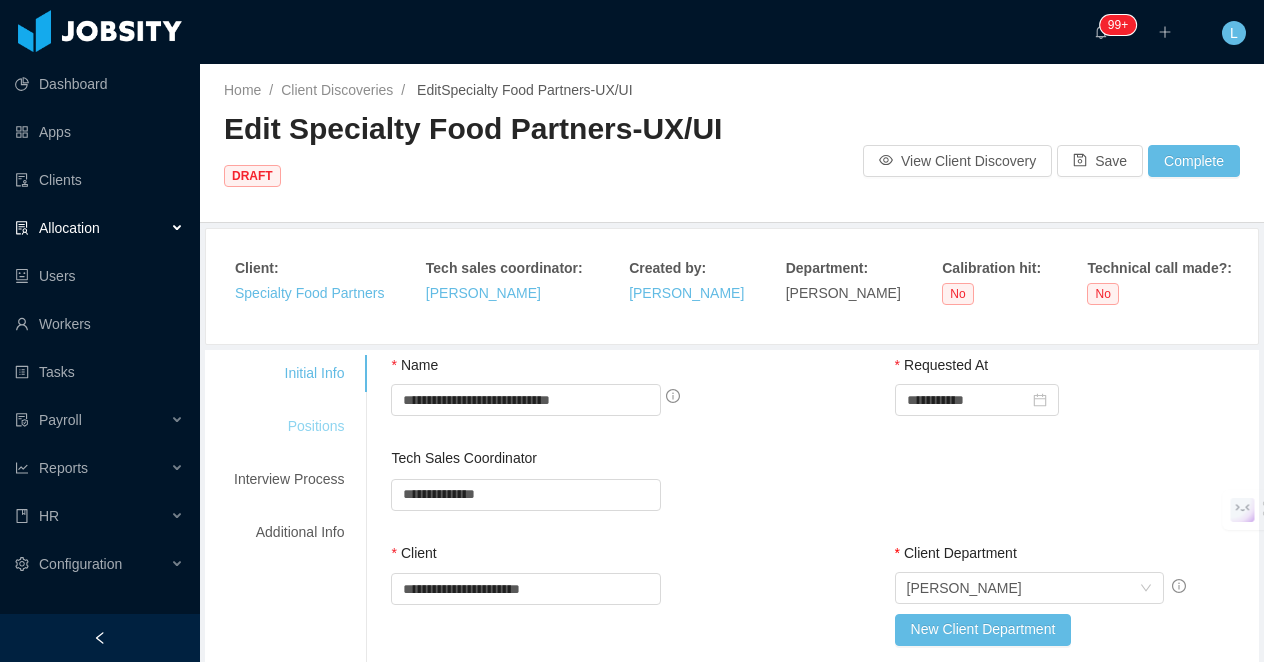 click on "Positions" at bounding box center [289, 426] 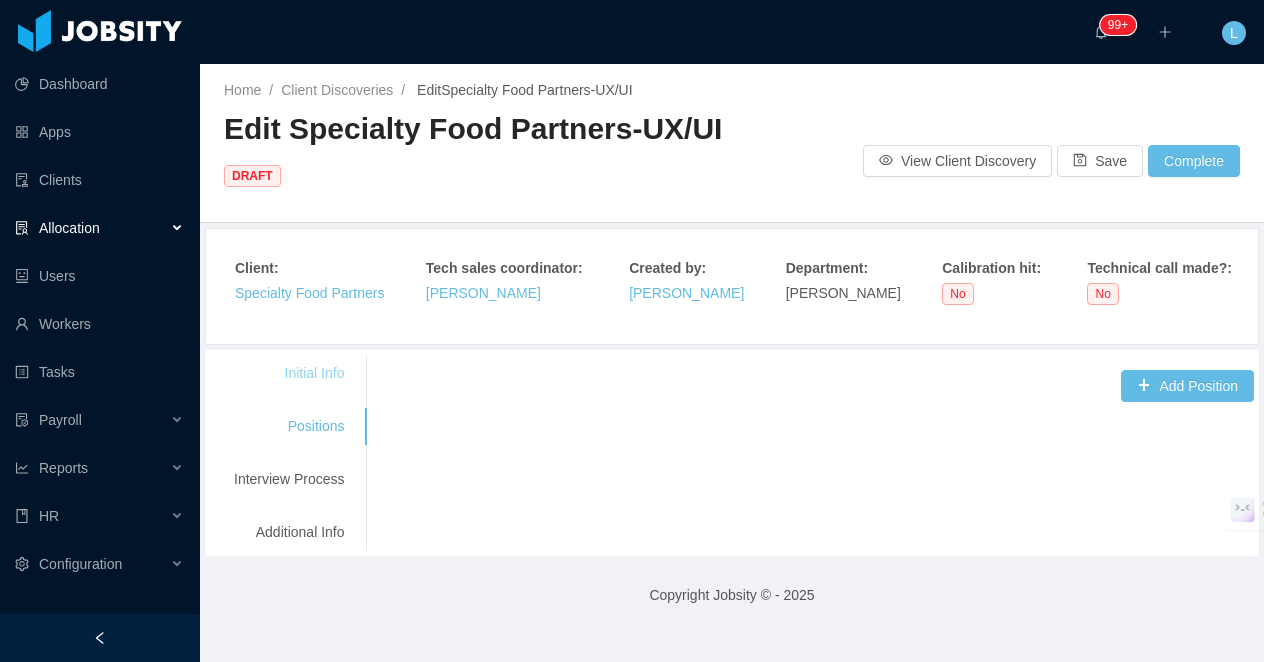 click on "Initial Info" at bounding box center (289, 373) 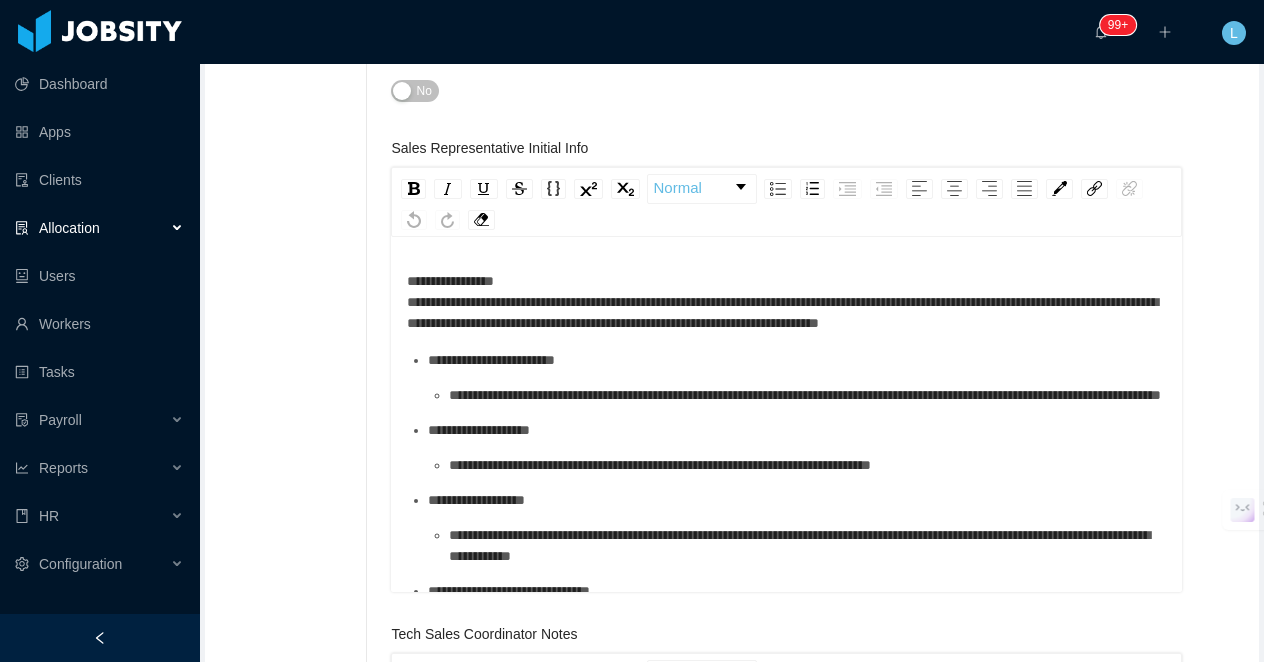 scroll, scrollTop: 631, scrollLeft: 0, axis: vertical 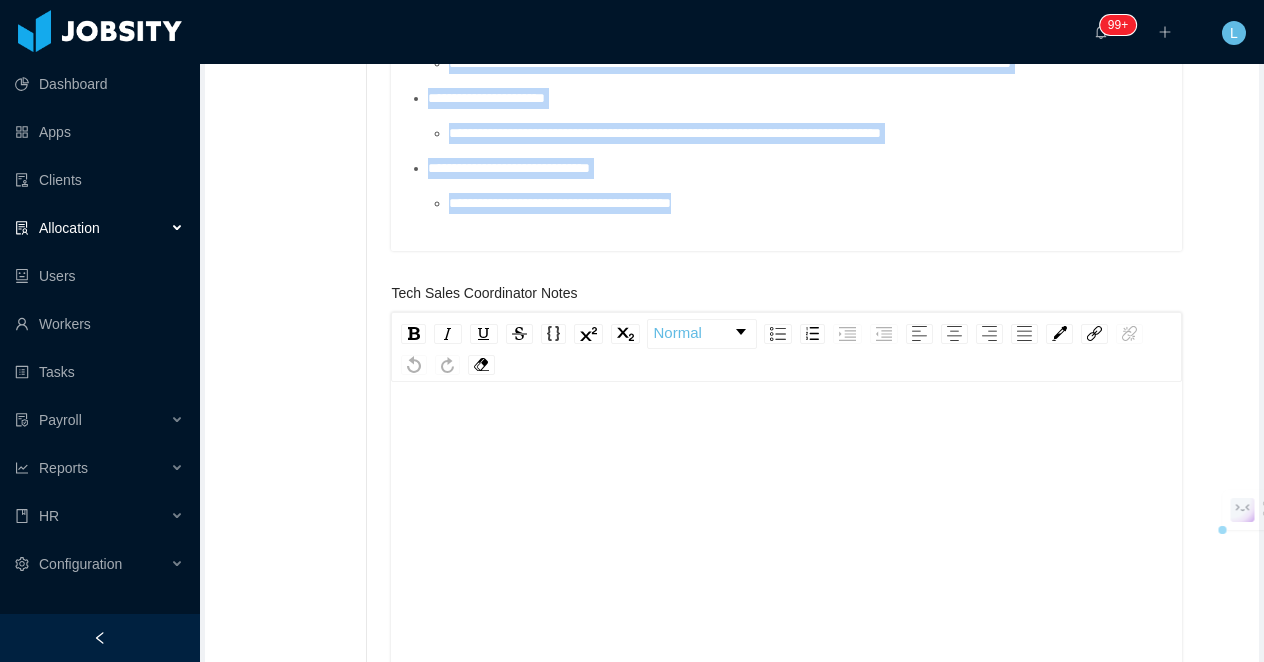 drag, startPoint x: 412, startPoint y: 272, endPoint x: 757, endPoint y: 221, distance: 348.7492 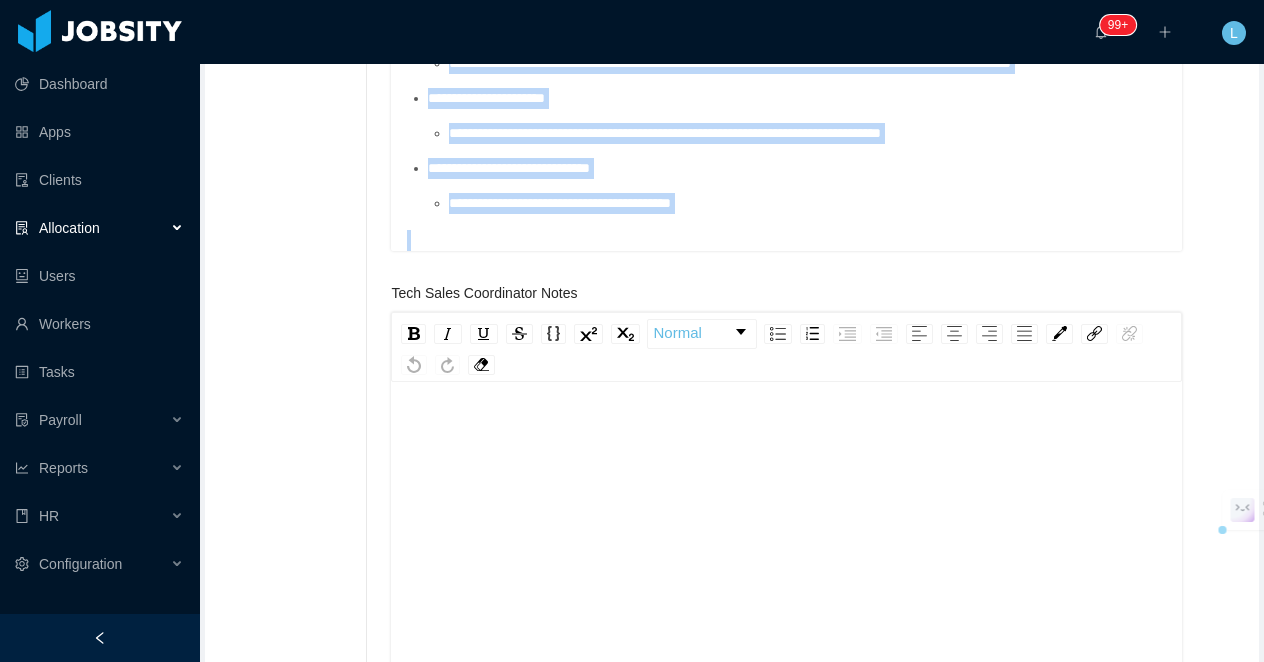 copy on "**********" 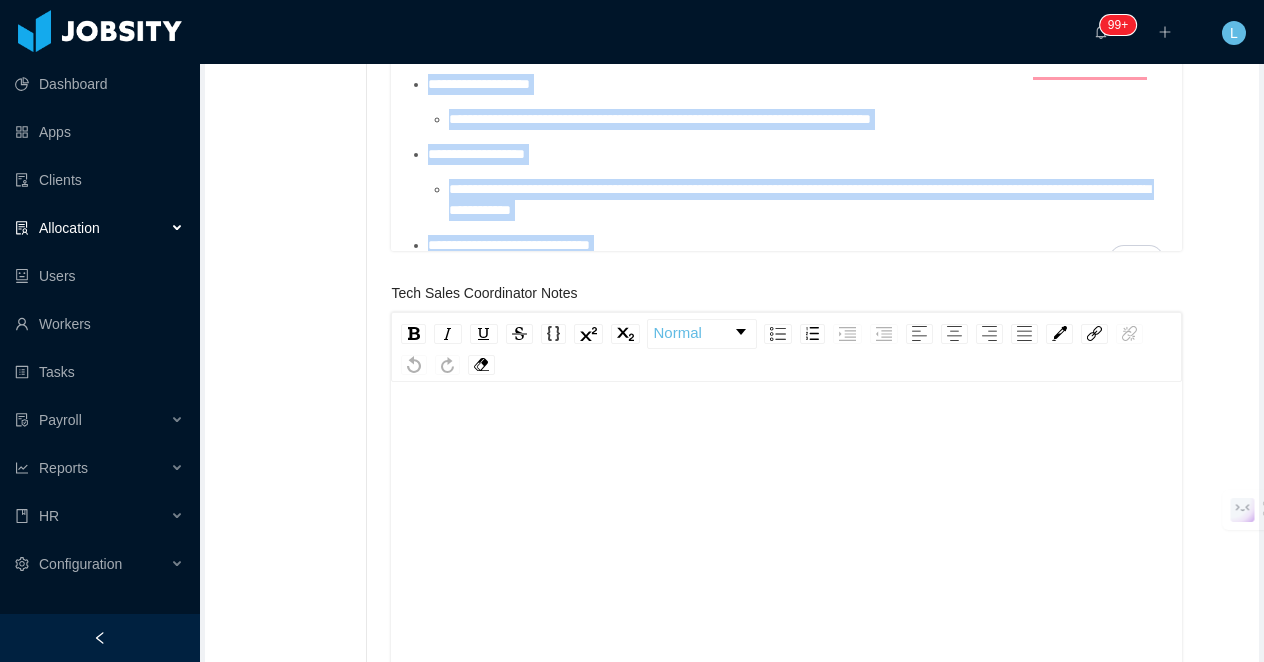 scroll, scrollTop: 0, scrollLeft: 0, axis: both 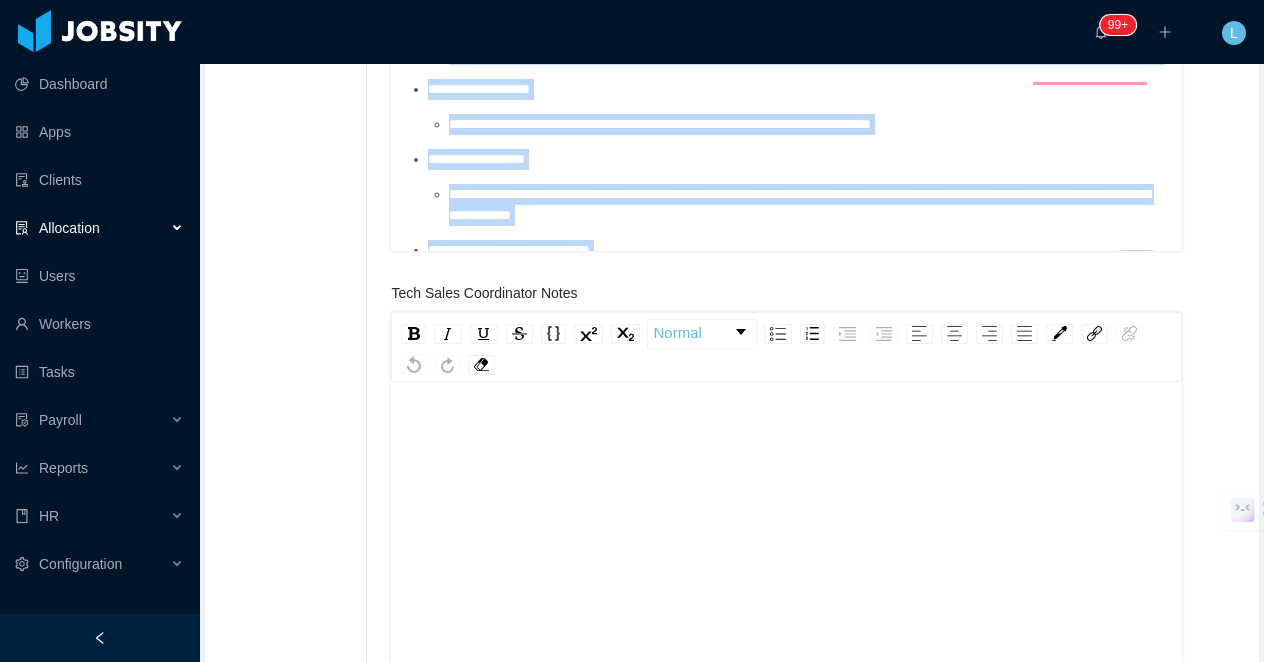 copy on "**********" 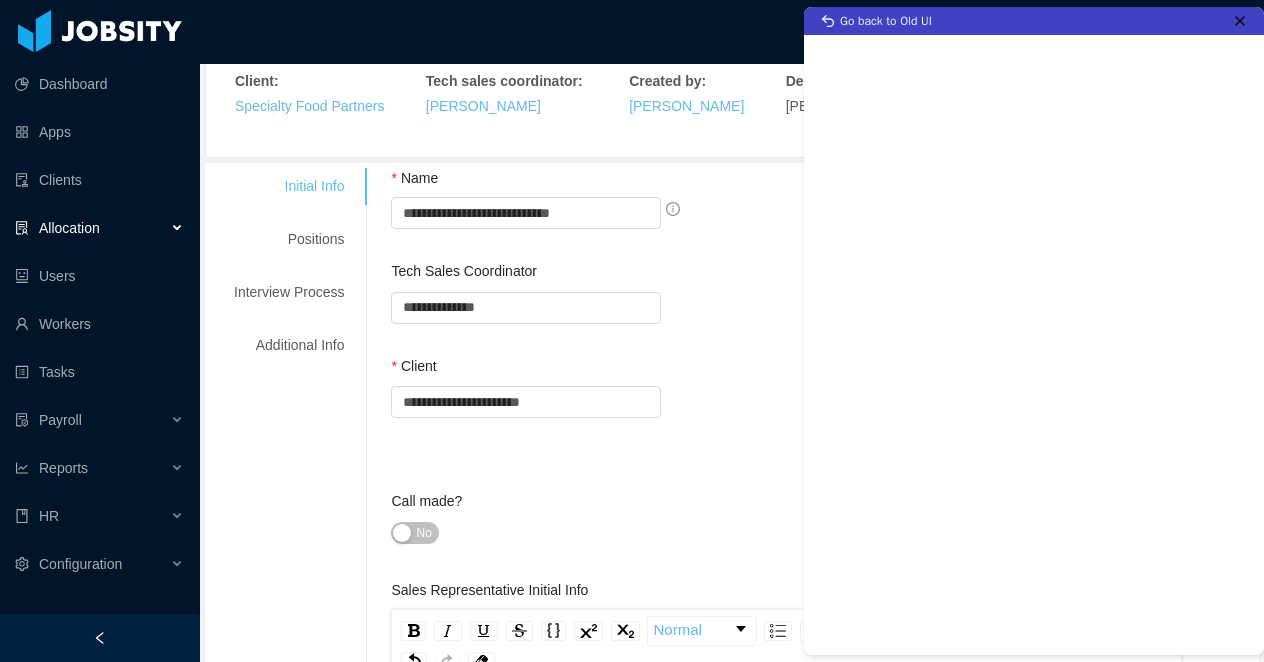 scroll, scrollTop: 0, scrollLeft: 0, axis: both 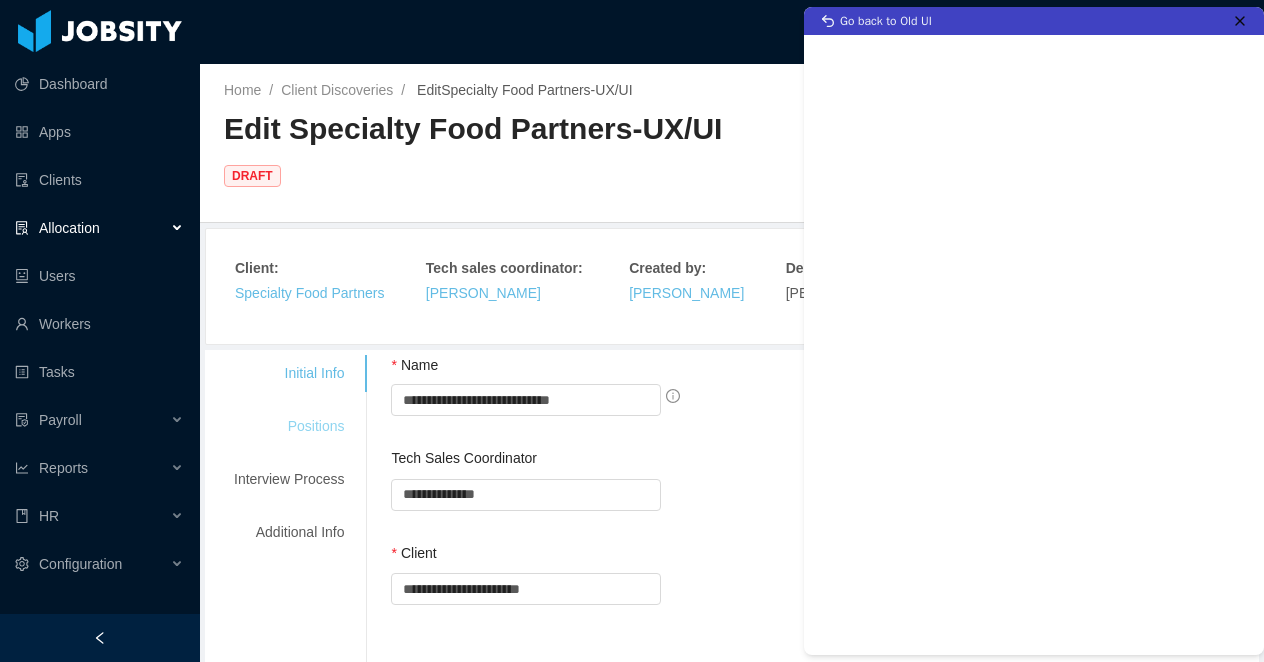 click on "Positions" at bounding box center (289, 426) 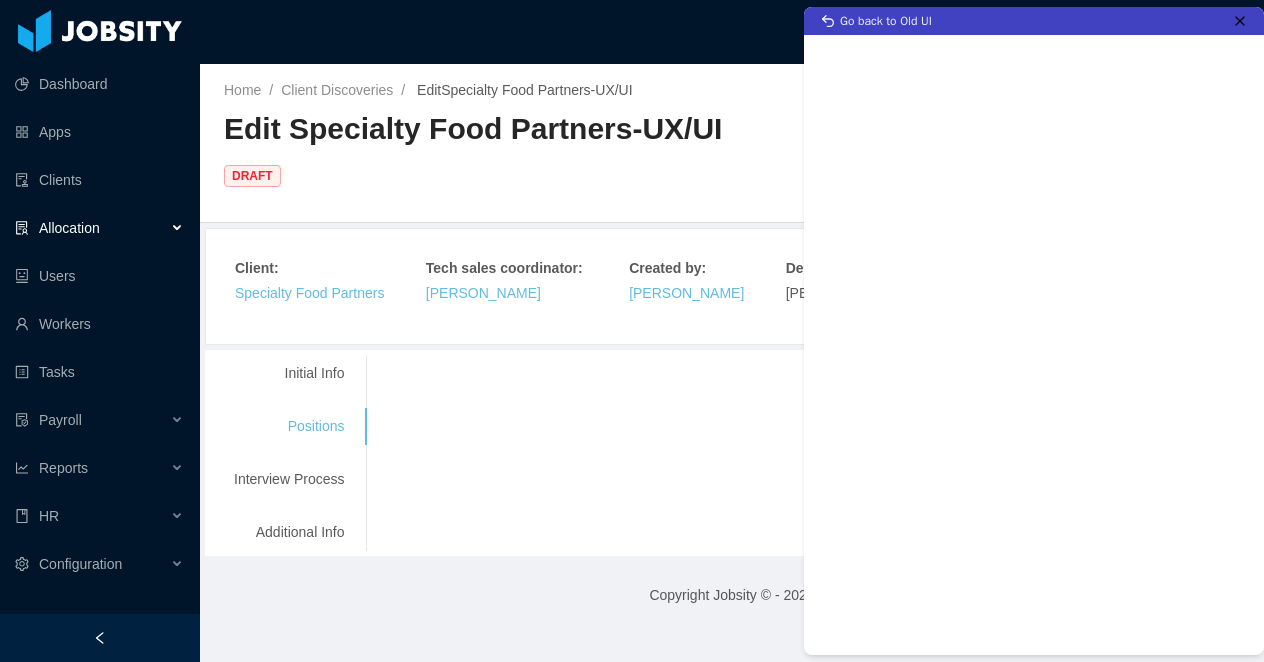 click on "Go back to Old UI" at bounding box center (1034, 21) 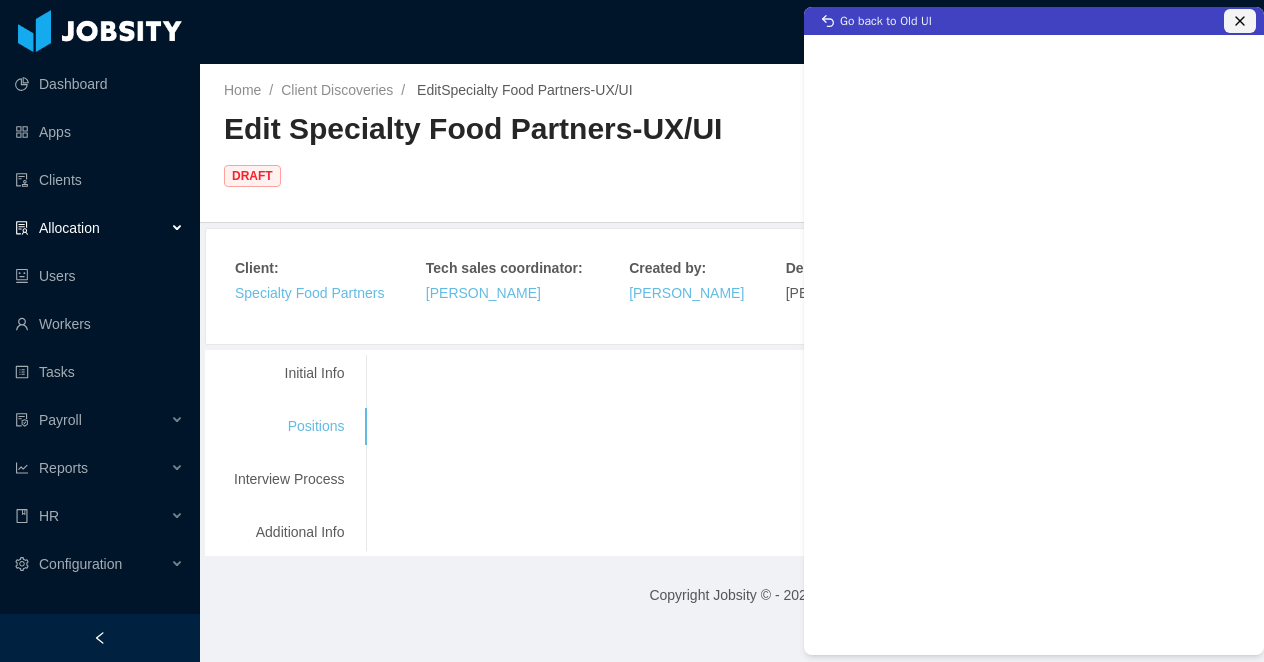 click 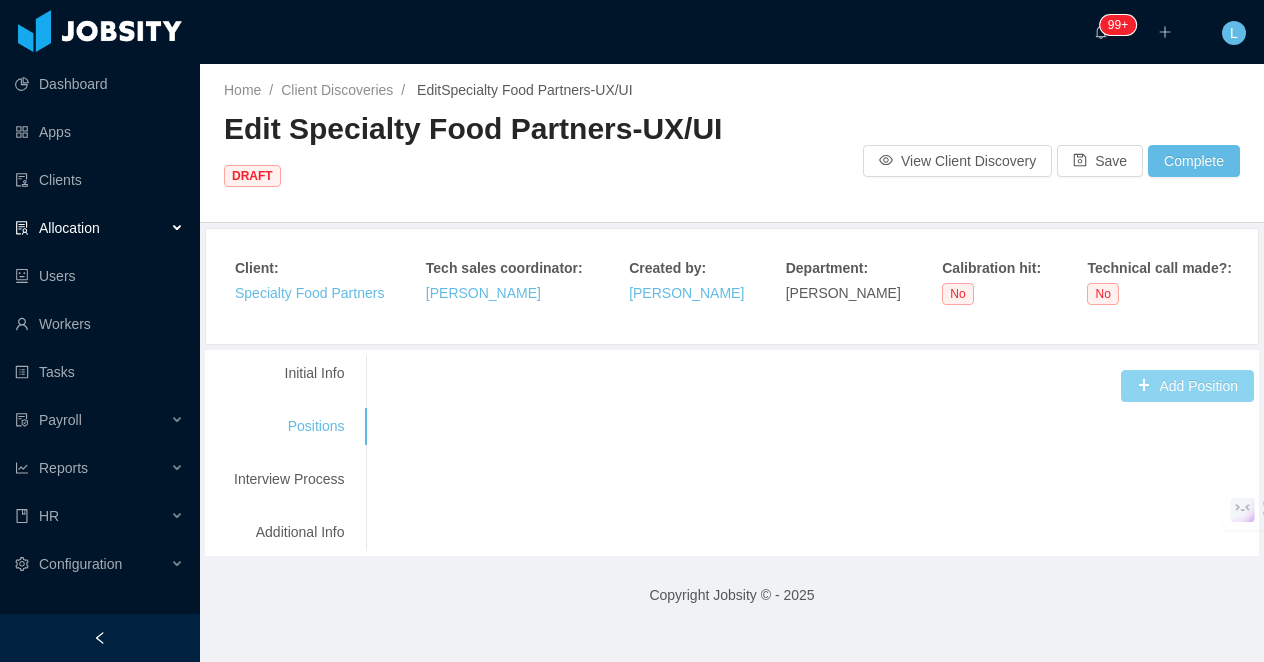 click on "Add Position" at bounding box center (1187, 386) 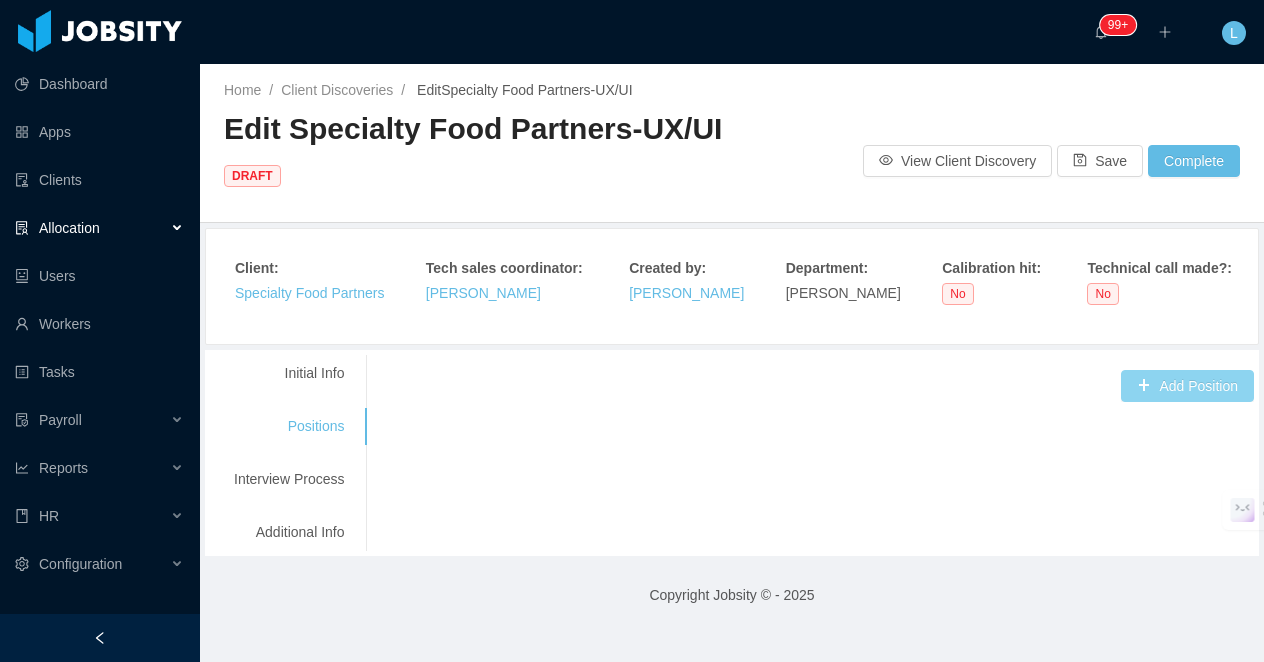 type 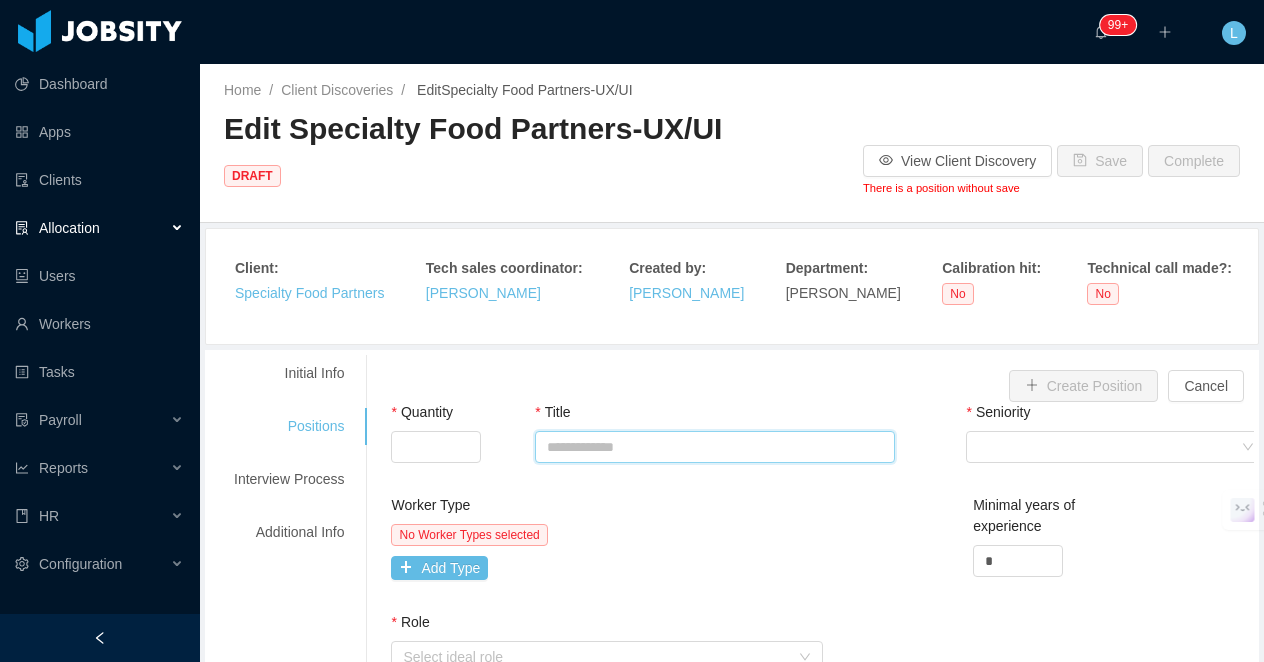 click on "Title" at bounding box center [714, 447] 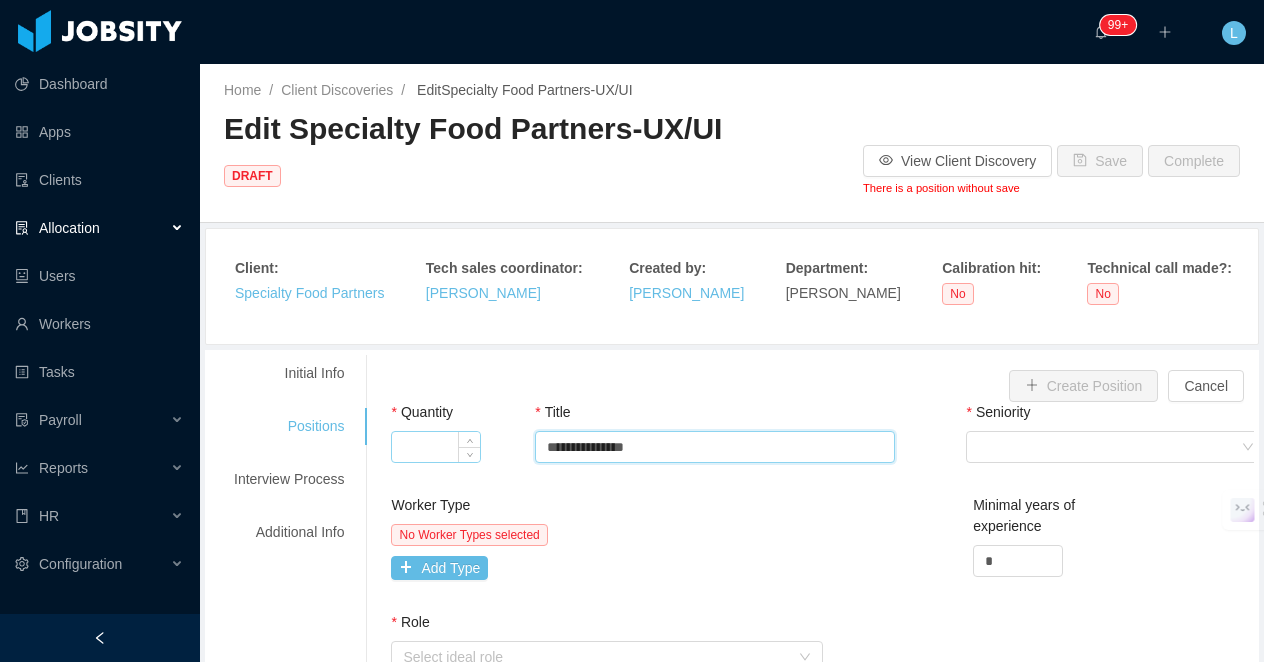 type on "**********" 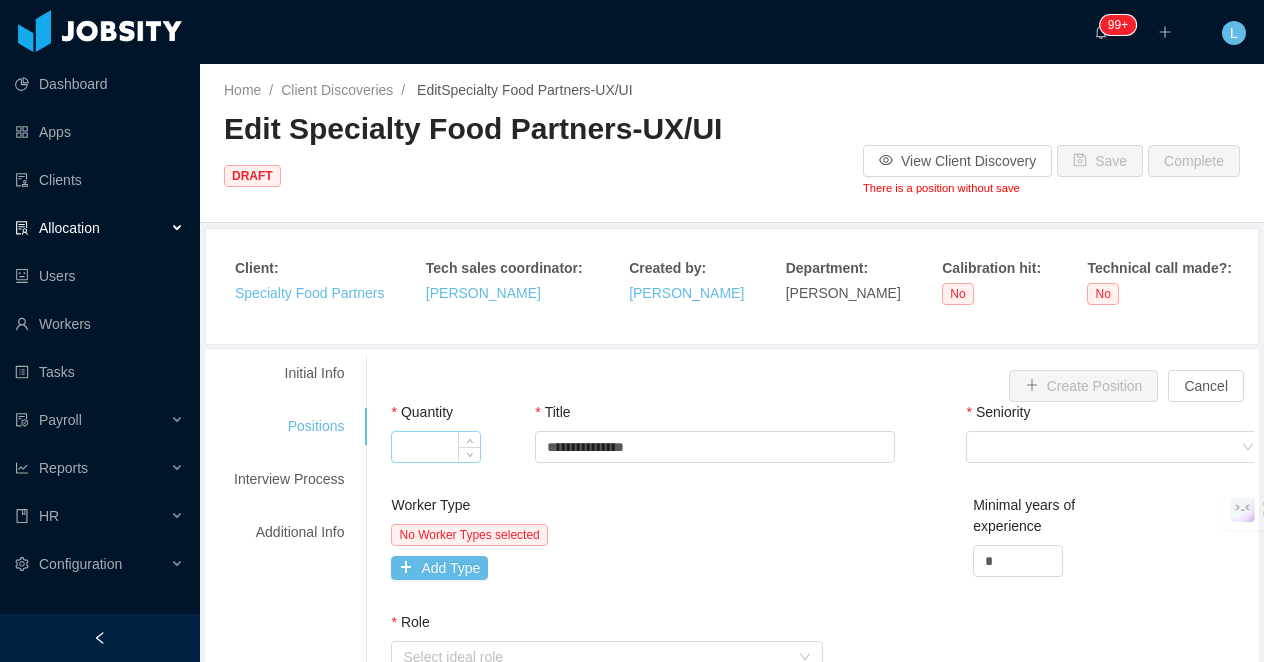 click on "Quantity" at bounding box center (436, 447) 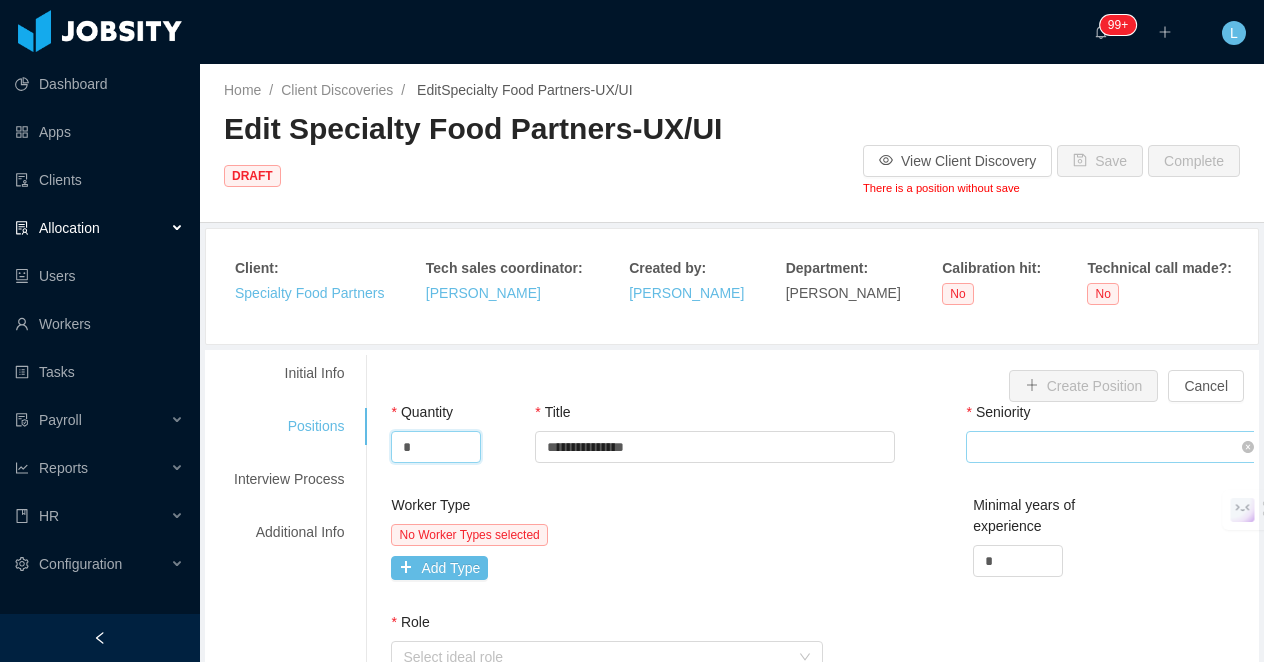 type on "*" 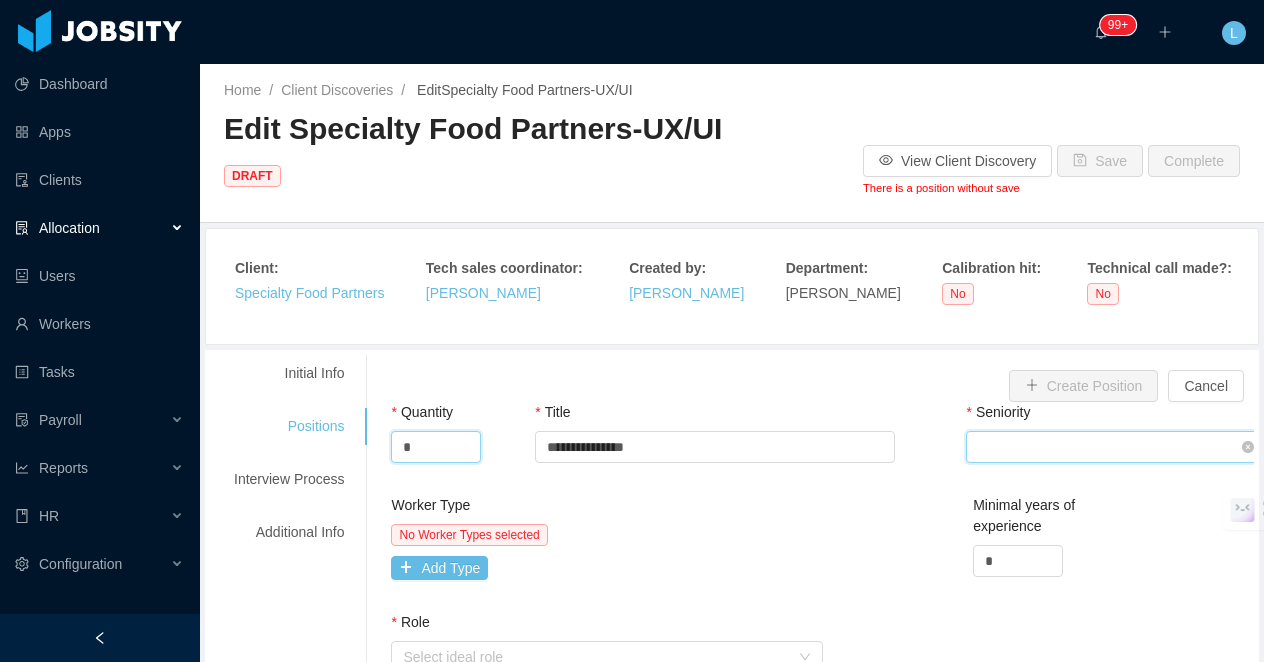 click on "Select Seniority" at bounding box center [1109, 447] 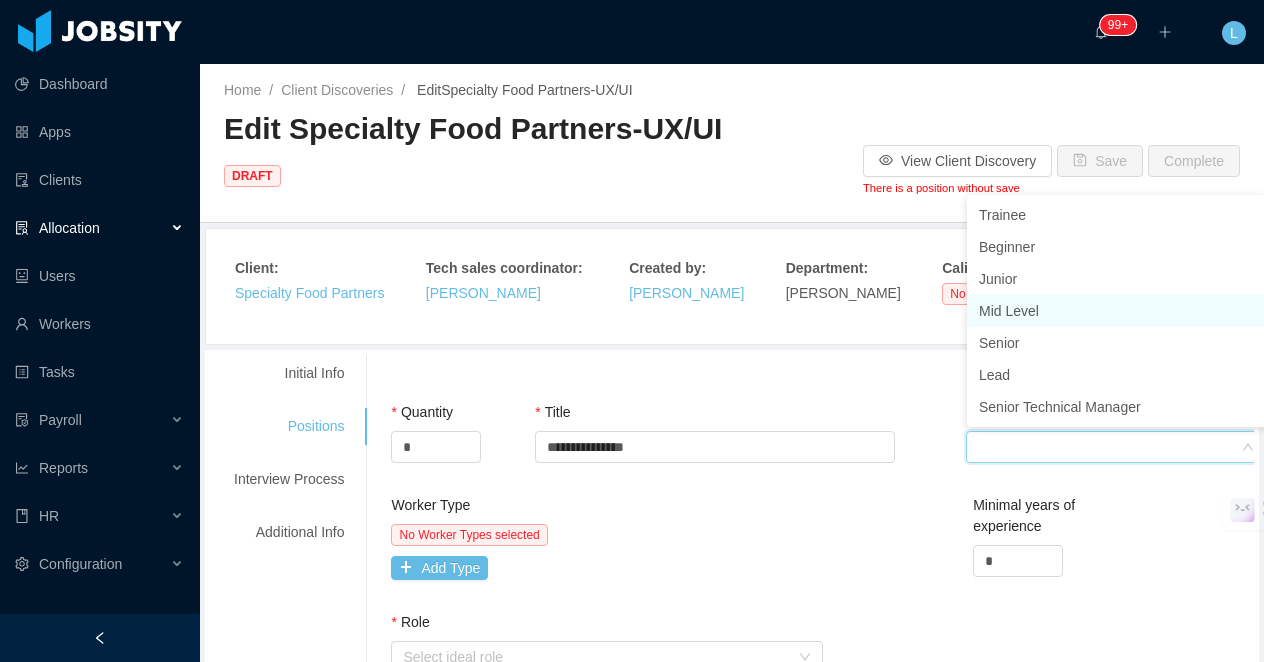 click on "Mid Level" at bounding box center [1117, 311] 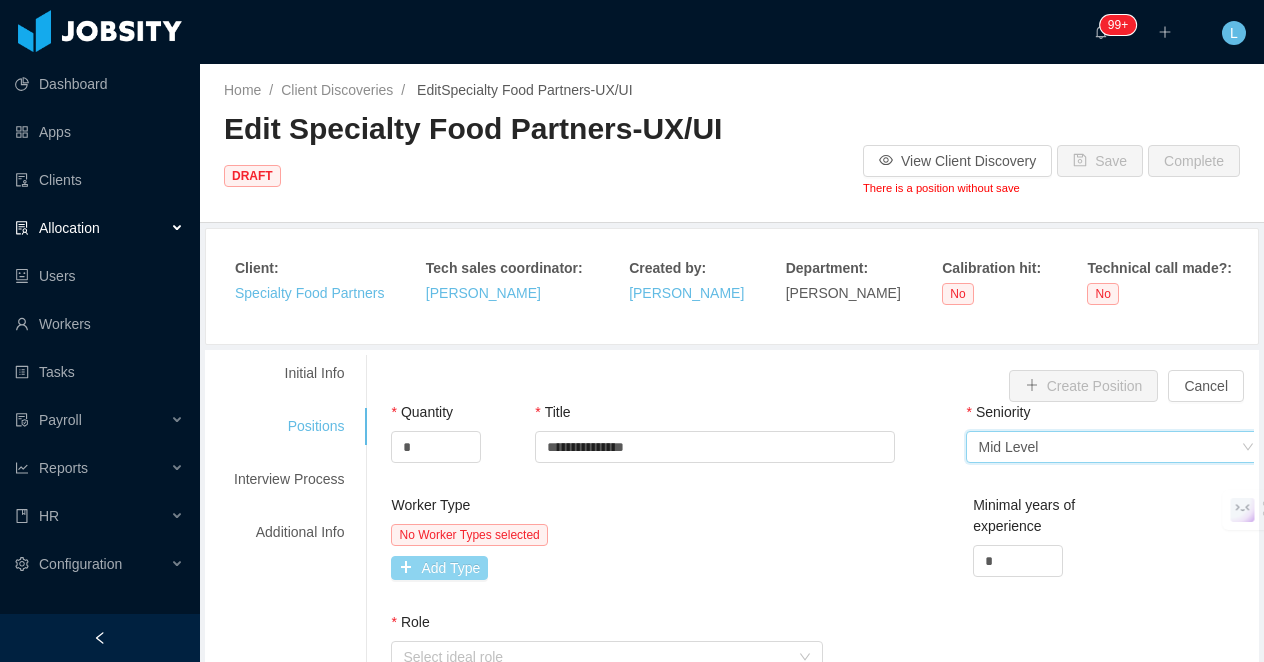 click on "Add Type" at bounding box center [439, 568] 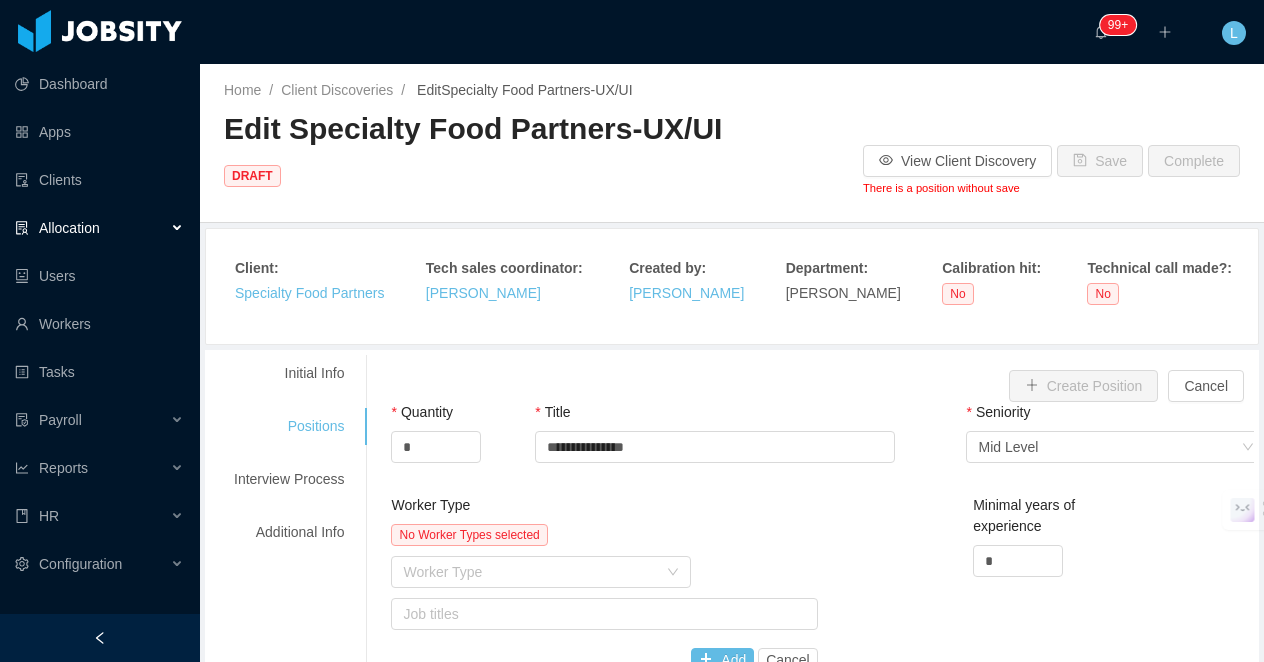 click on "Worker Type" at bounding box center [530, 572] 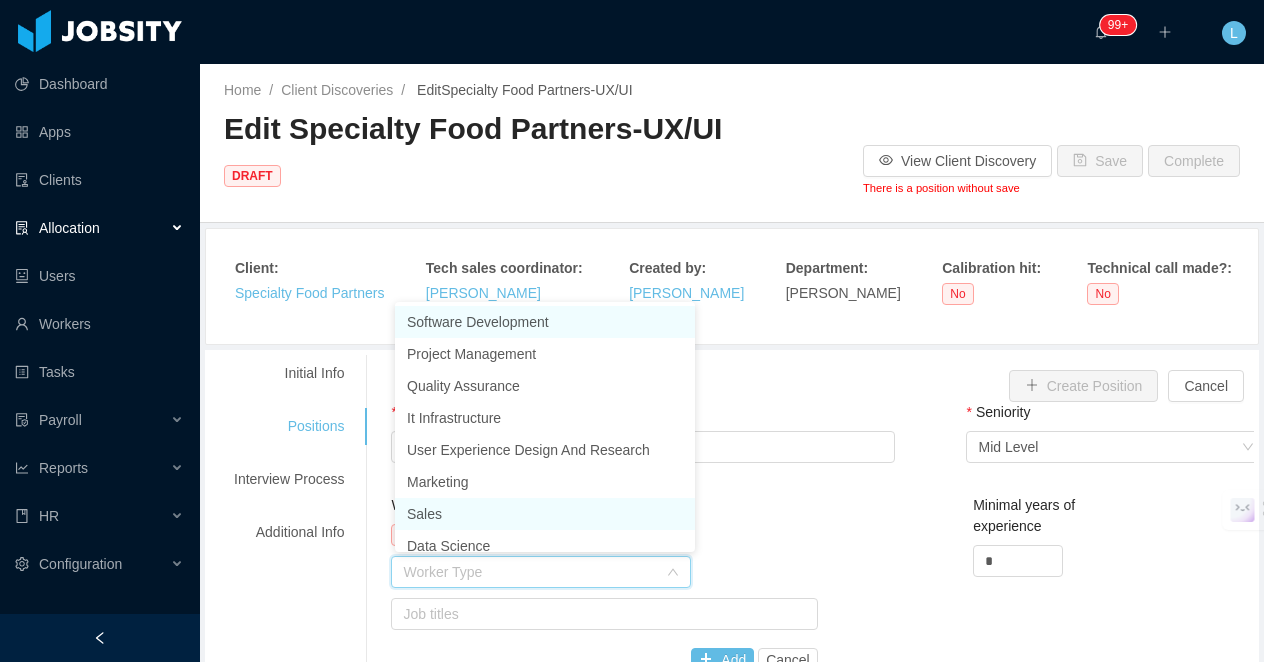 scroll, scrollTop: 10, scrollLeft: 0, axis: vertical 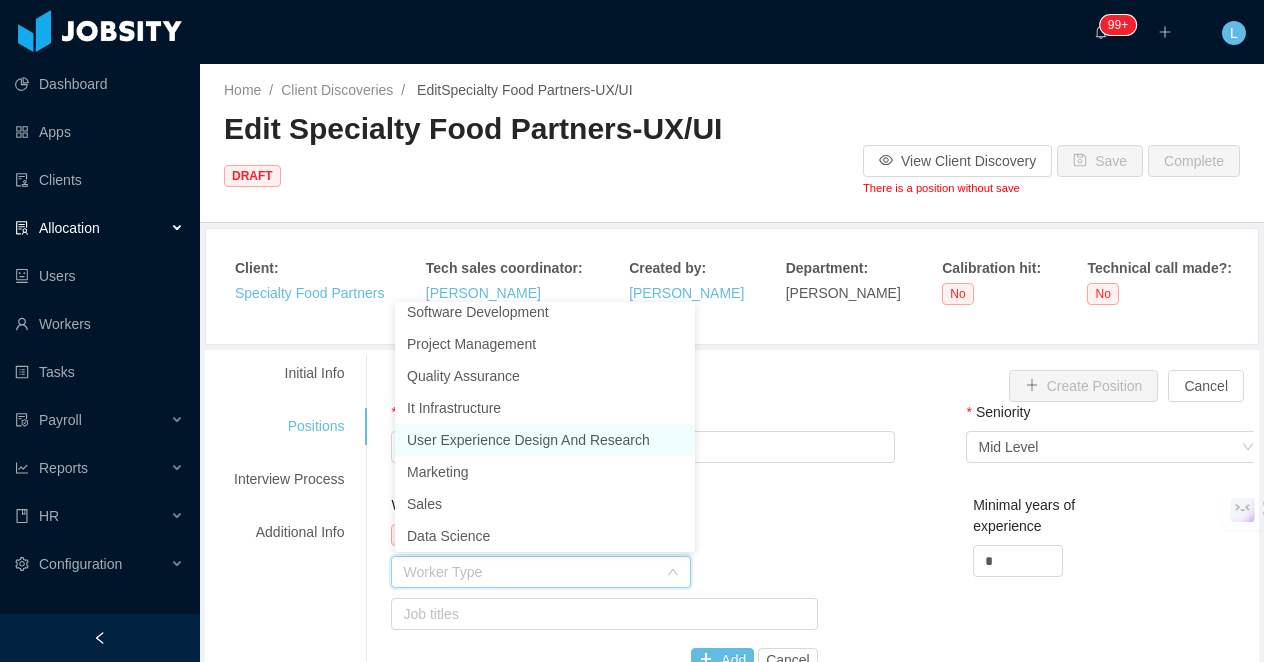 click on "User Experience Design And Research" at bounding box center (545, 440) 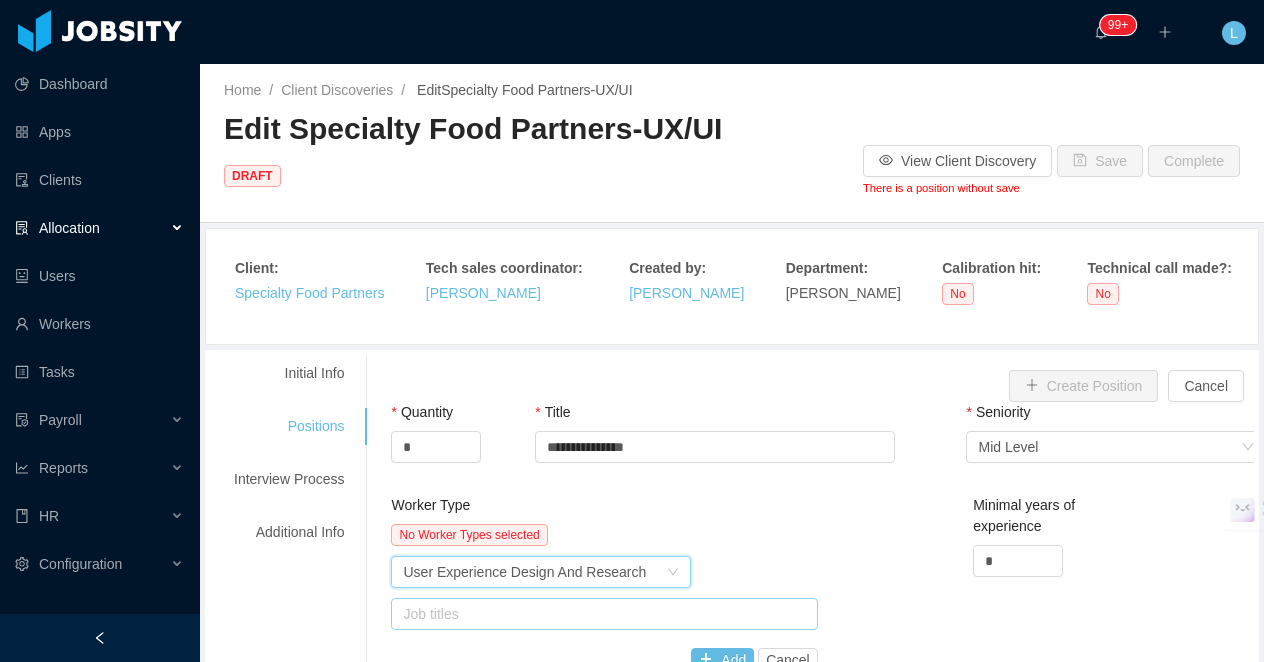 click on "Job titles" at bounding box center (599, 614) 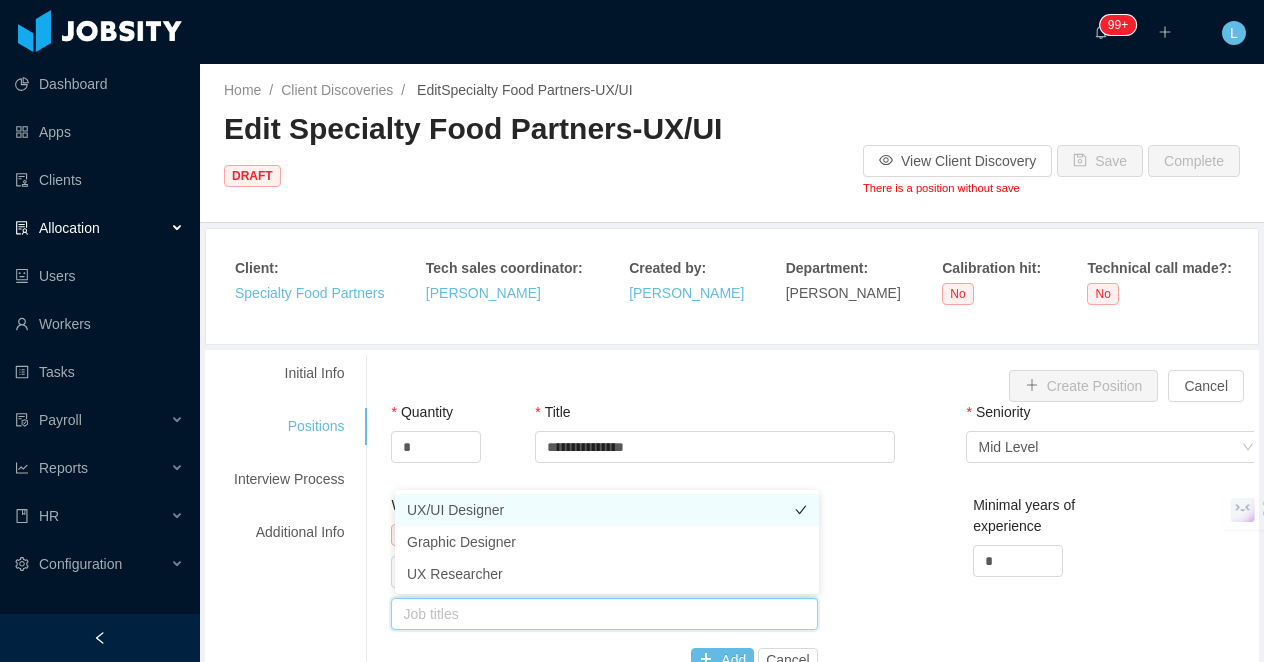 click on "UX/UI Designer" at bounding box center (607, 510) 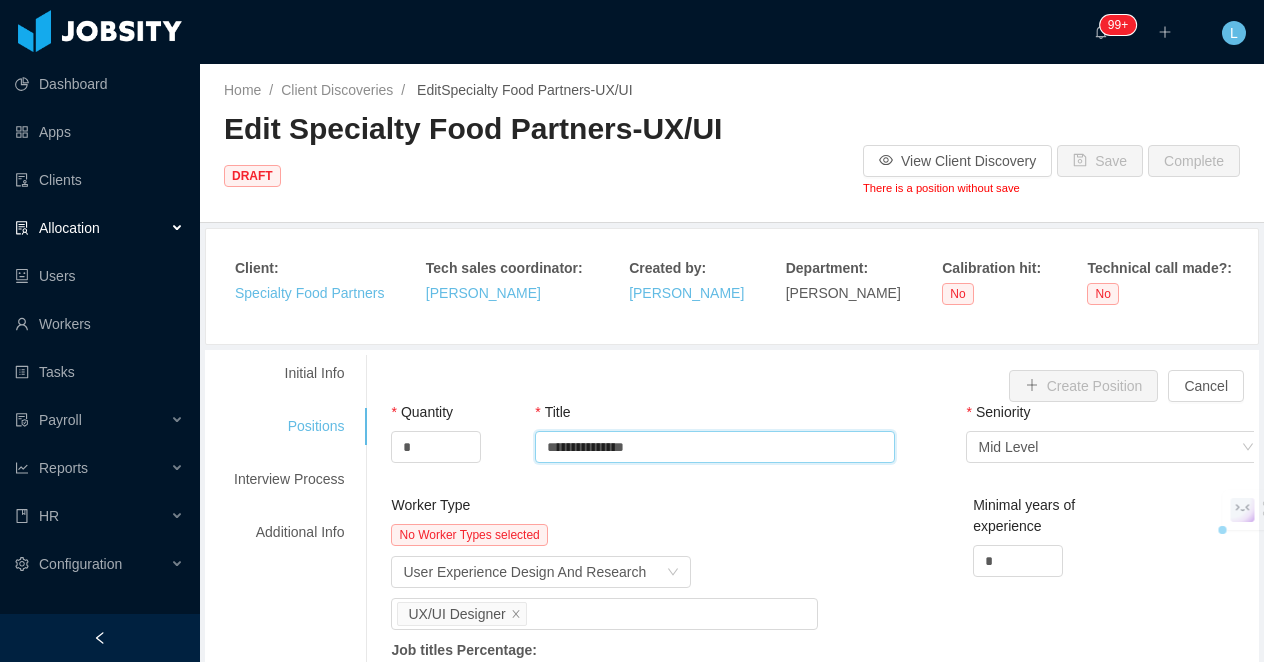 drag, startPoint x: 672, startPoint y: 451, endPoint x: 606, endPoint y: 453, distance: 66.0303 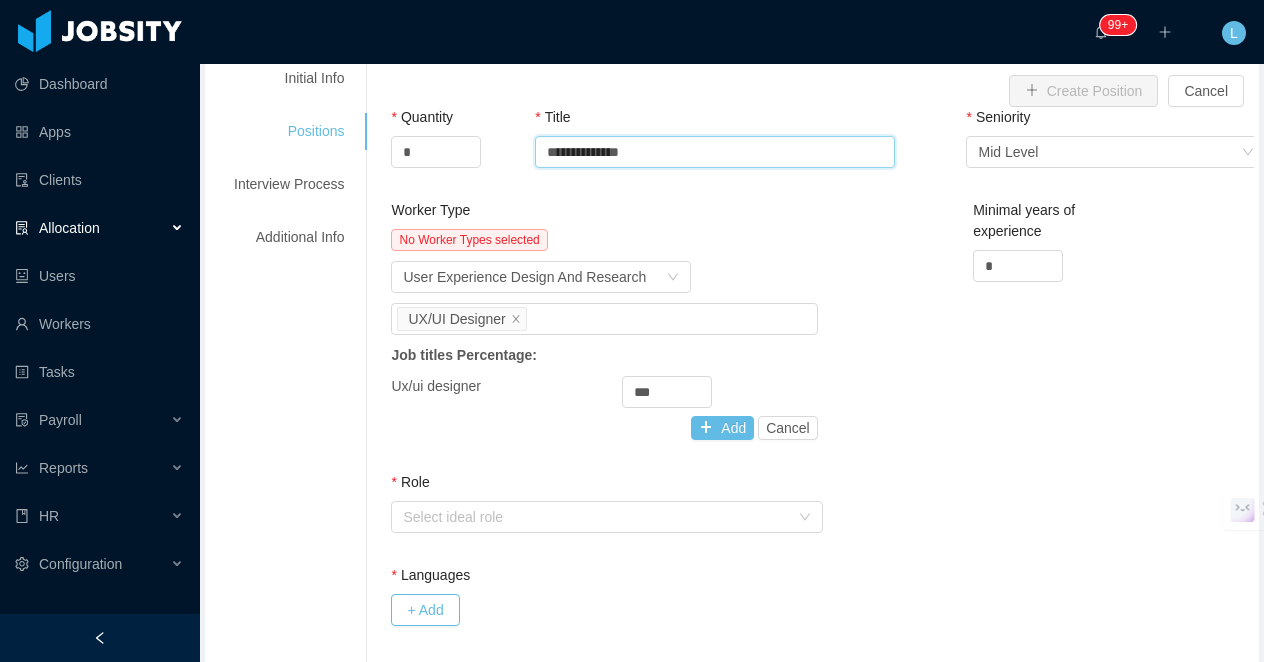 scroll, scrollTop: 322, scrollLeft: 0, axis: vertical 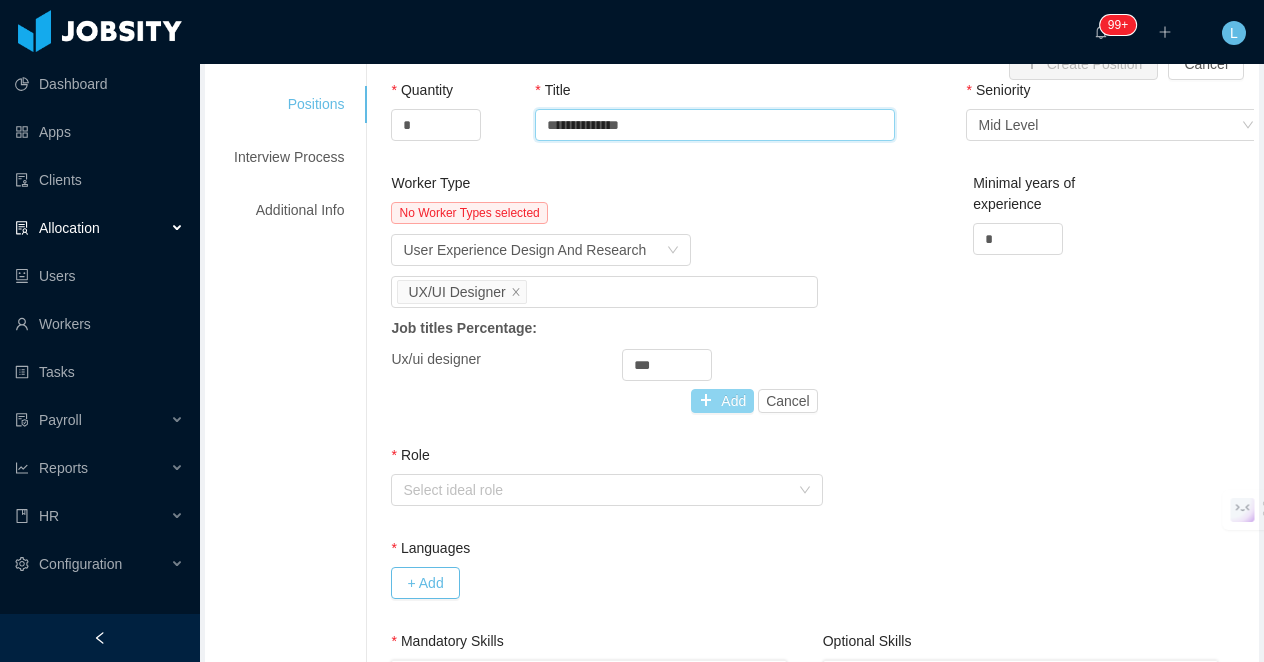 type on "**********" 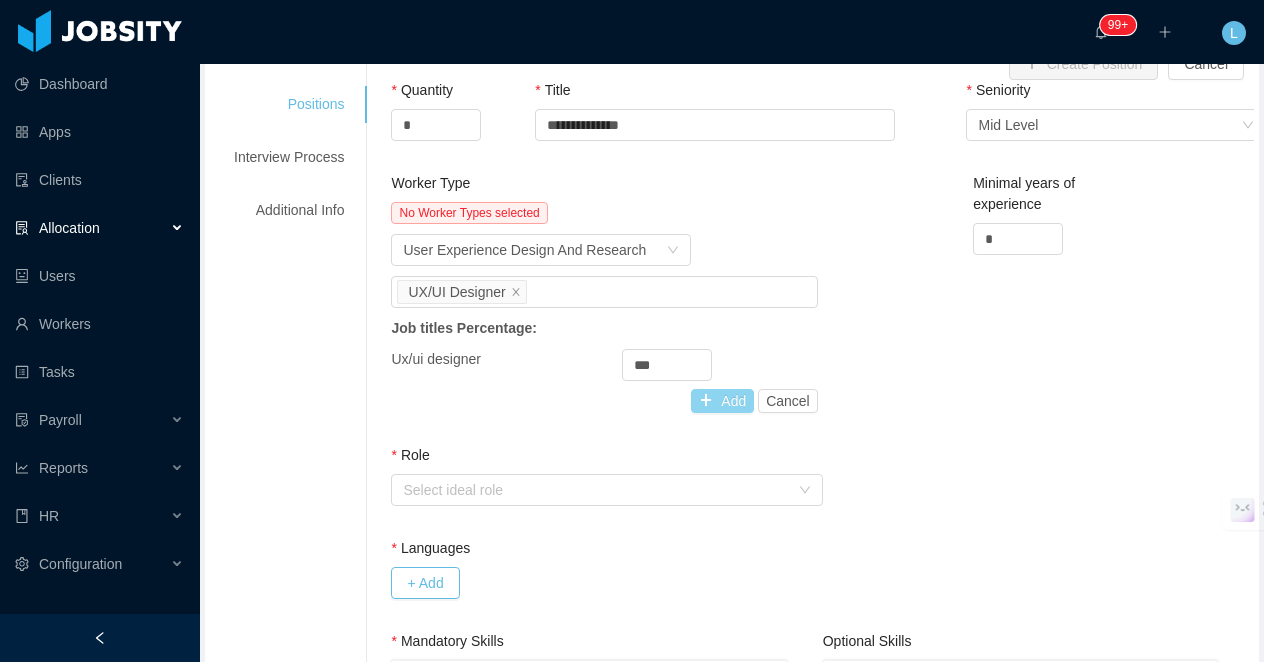 click on "Add" at bounding box center (722, 401) 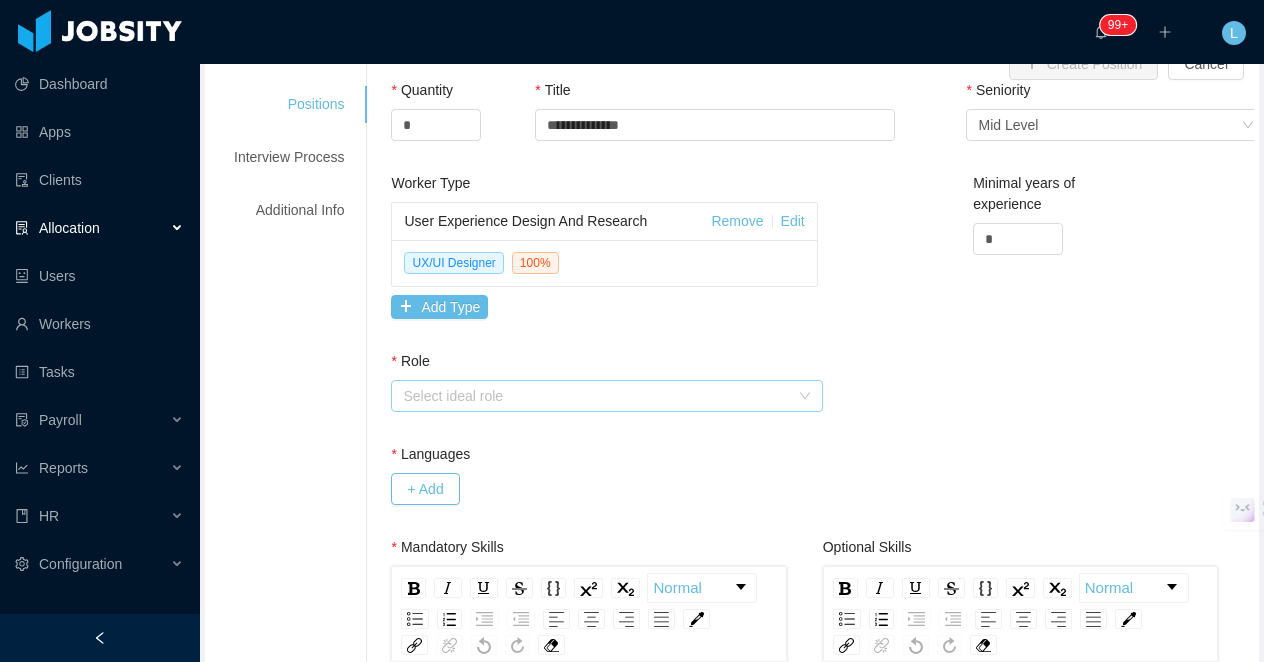 click on "Select ideal role" at bounding box center (595, 396) 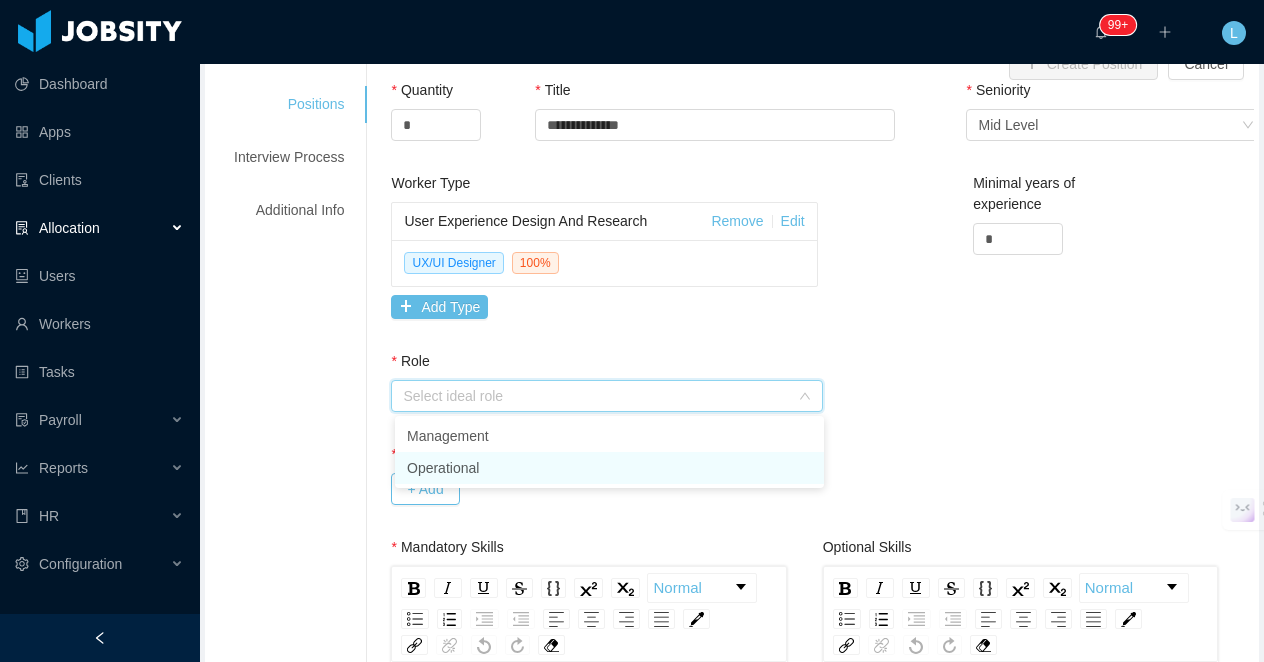 click on "Operational" at bounding box center (609, 468) 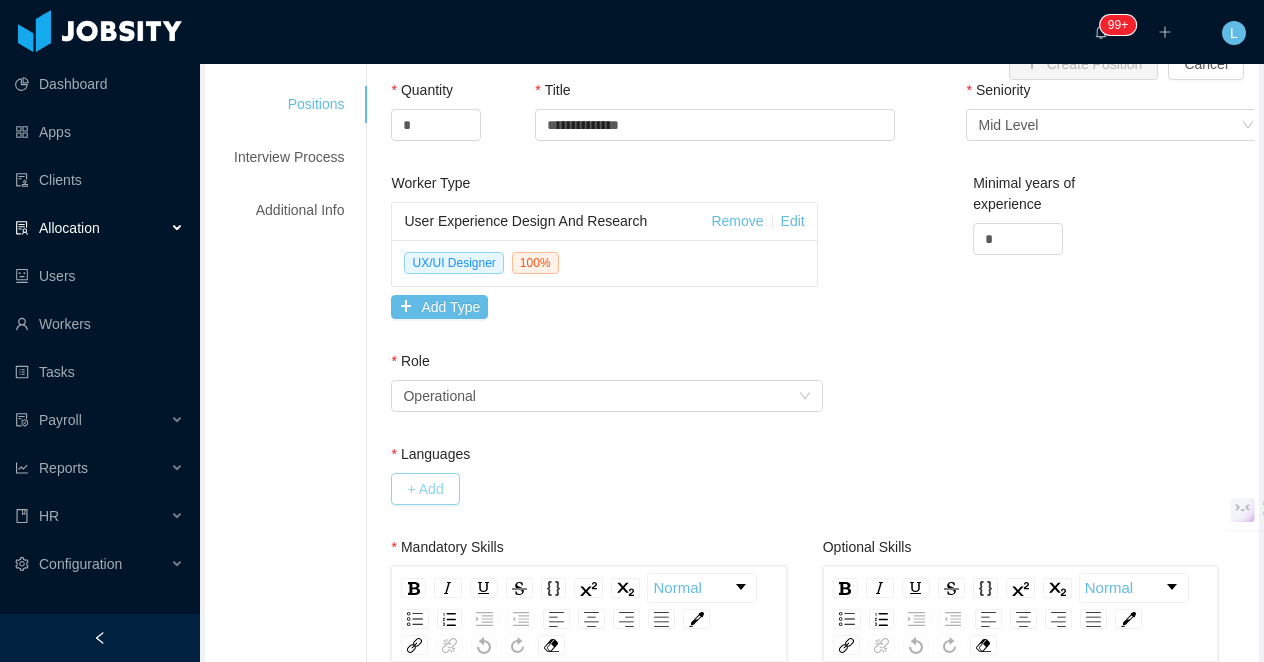 click on "+ Add" at bounding box center (425, 489) 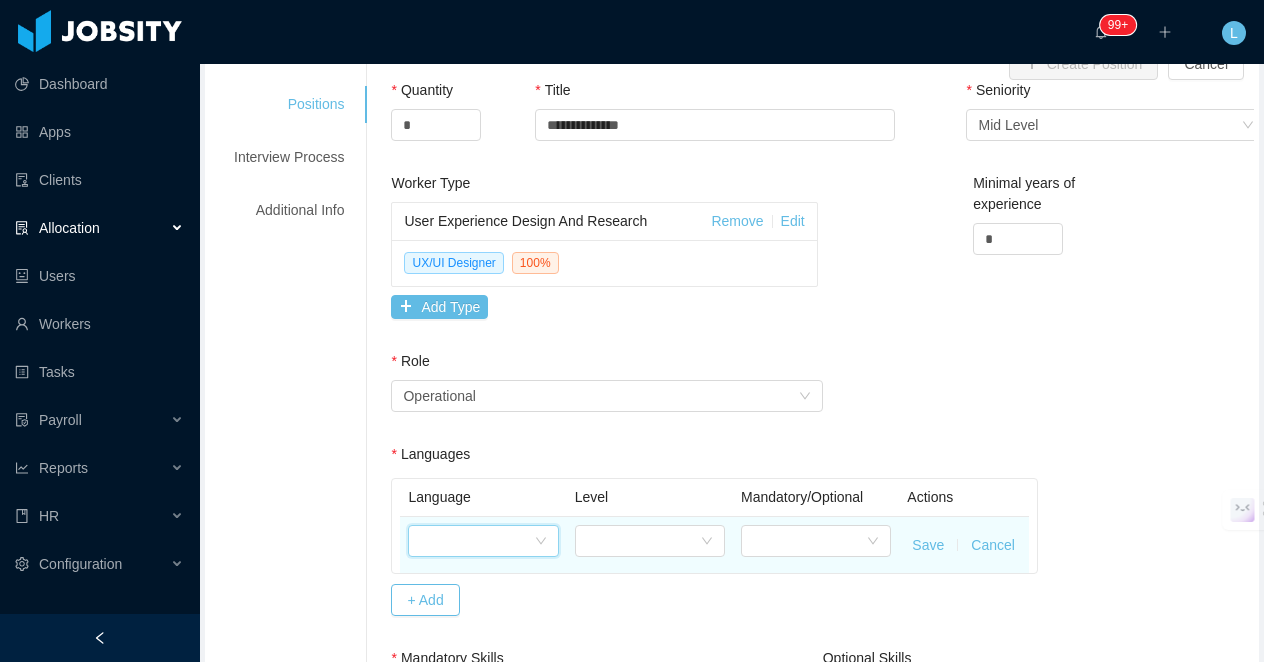 click at bounding box center [476, 541] 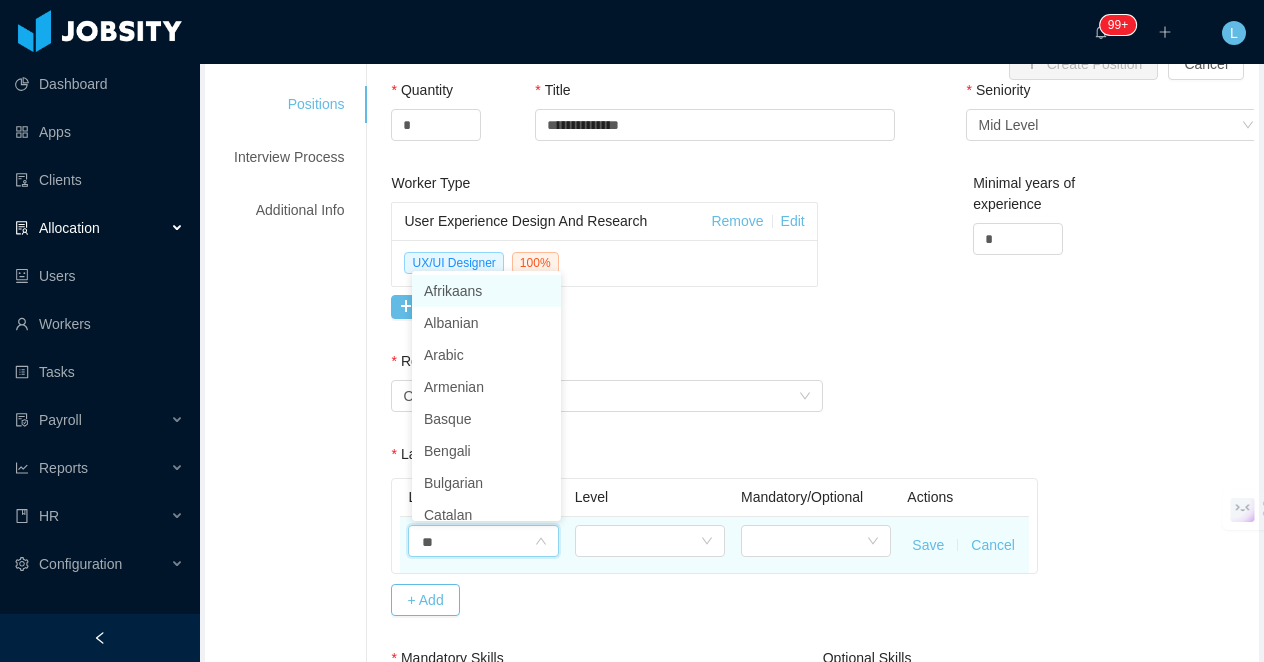 type on "***" 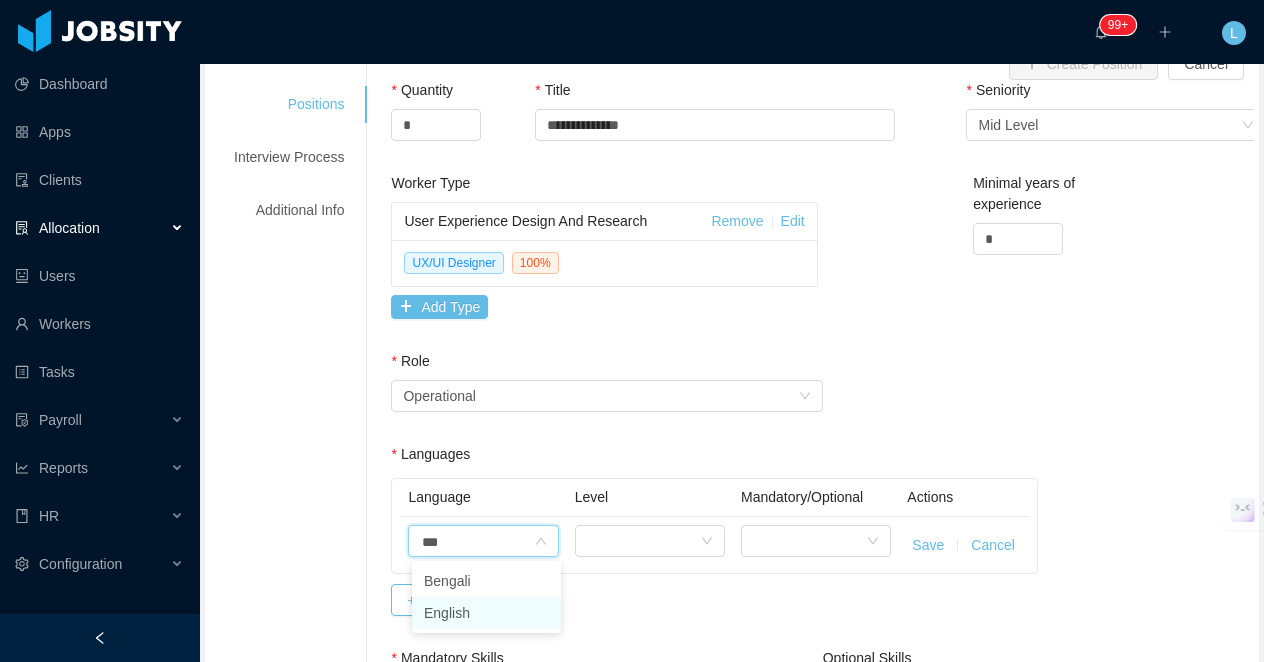 click on "English" at bounding box center (486, 613) 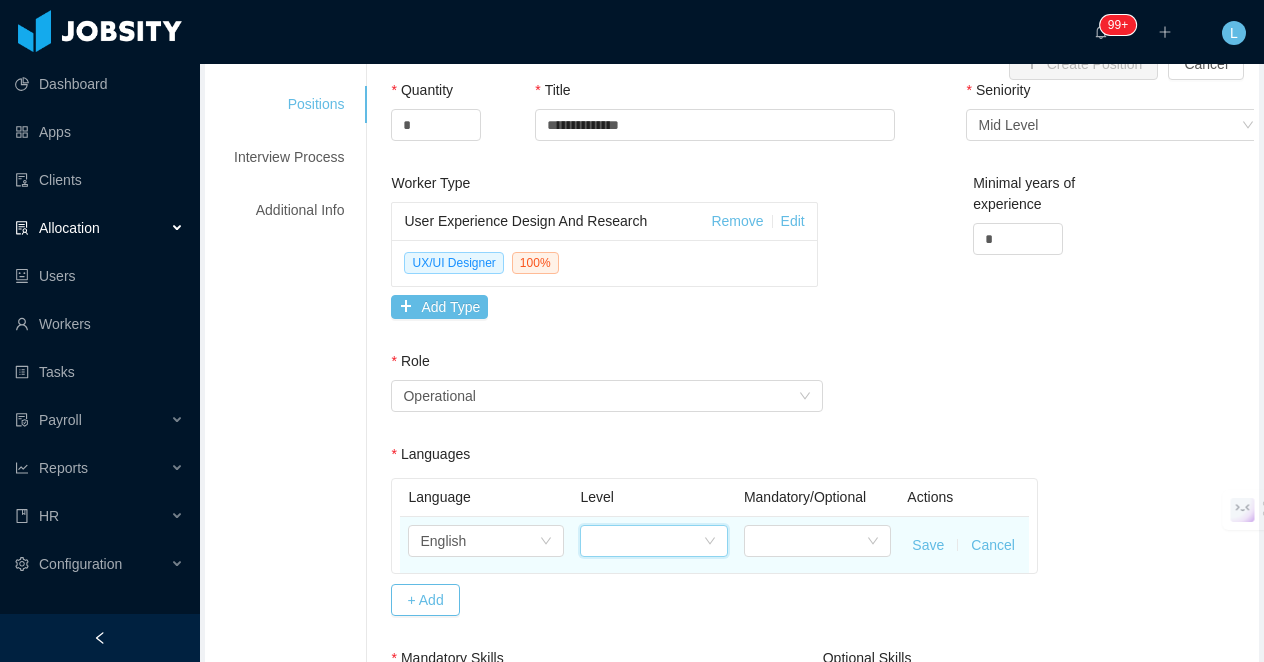 click at bounding box center (647, 541) 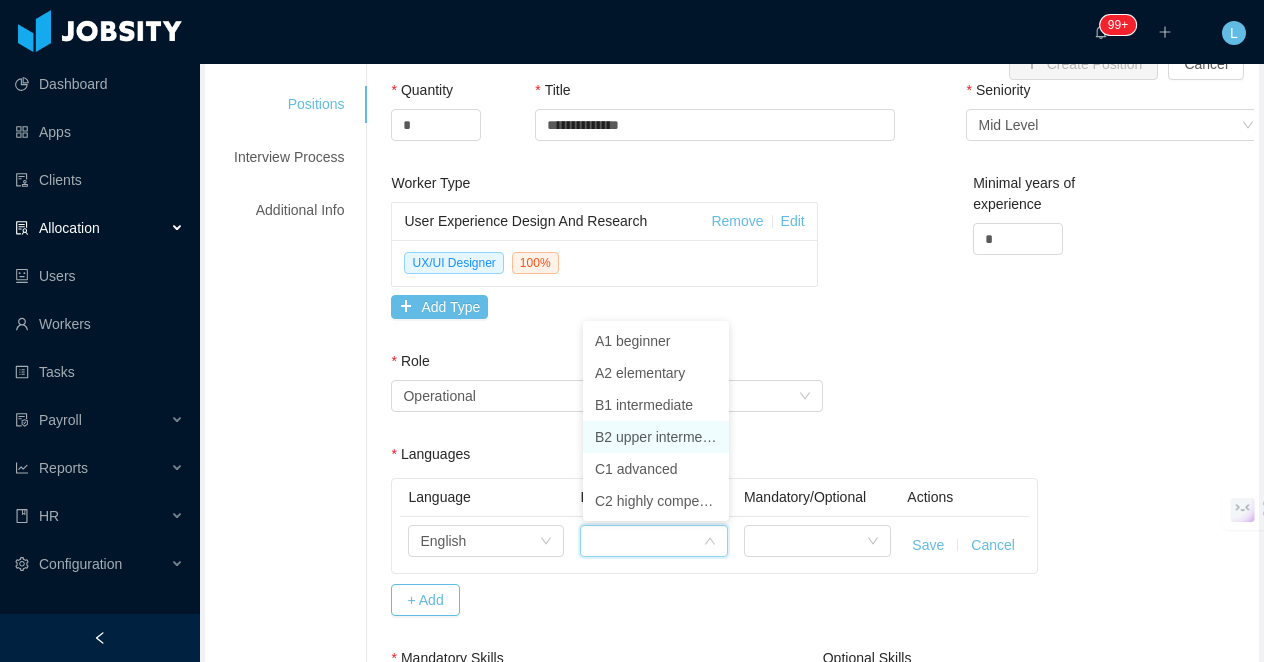 click on "B2 upper intermediate" at bounding box center [656, 437] 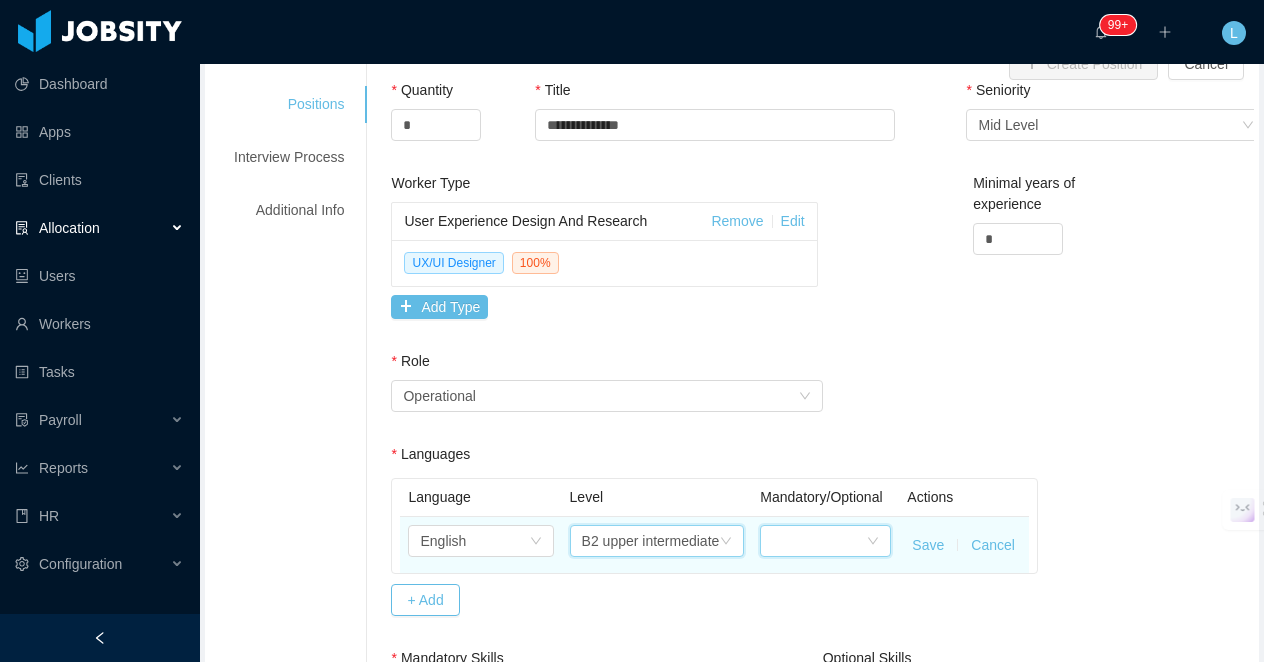 click at bounding box center [819, 541] 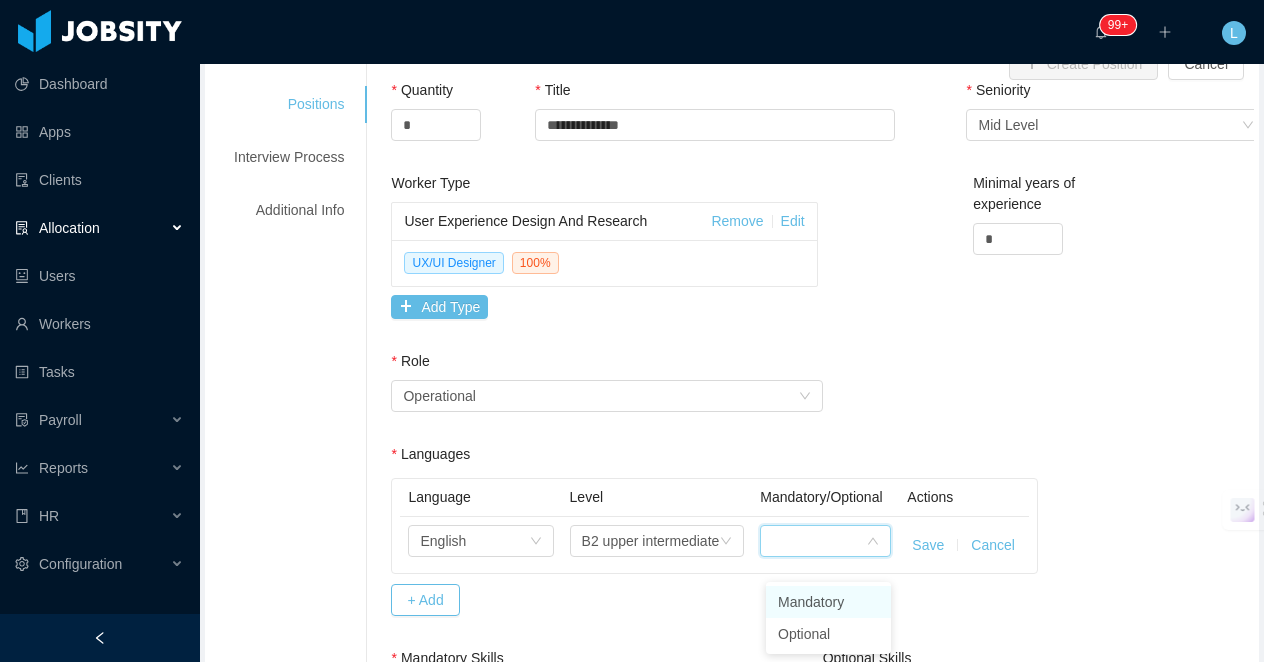 click on "Mandatory" at bounding box center [828, 602] 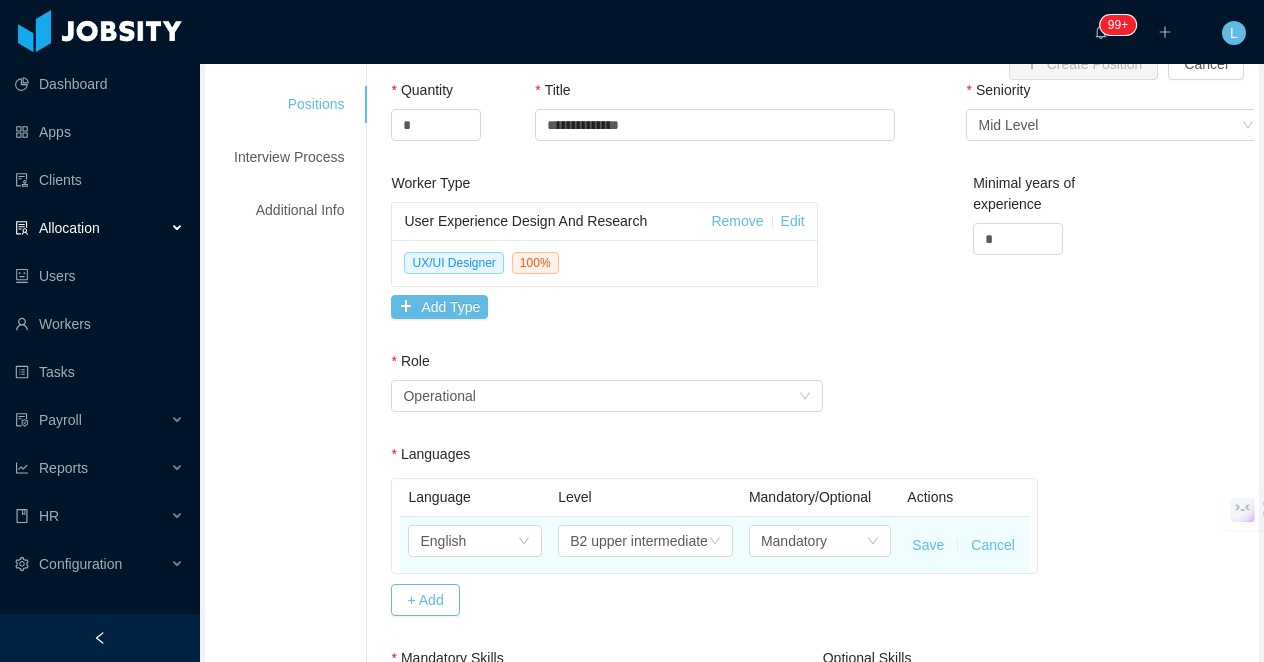 click on "Save" at bounding box center (928, 545) 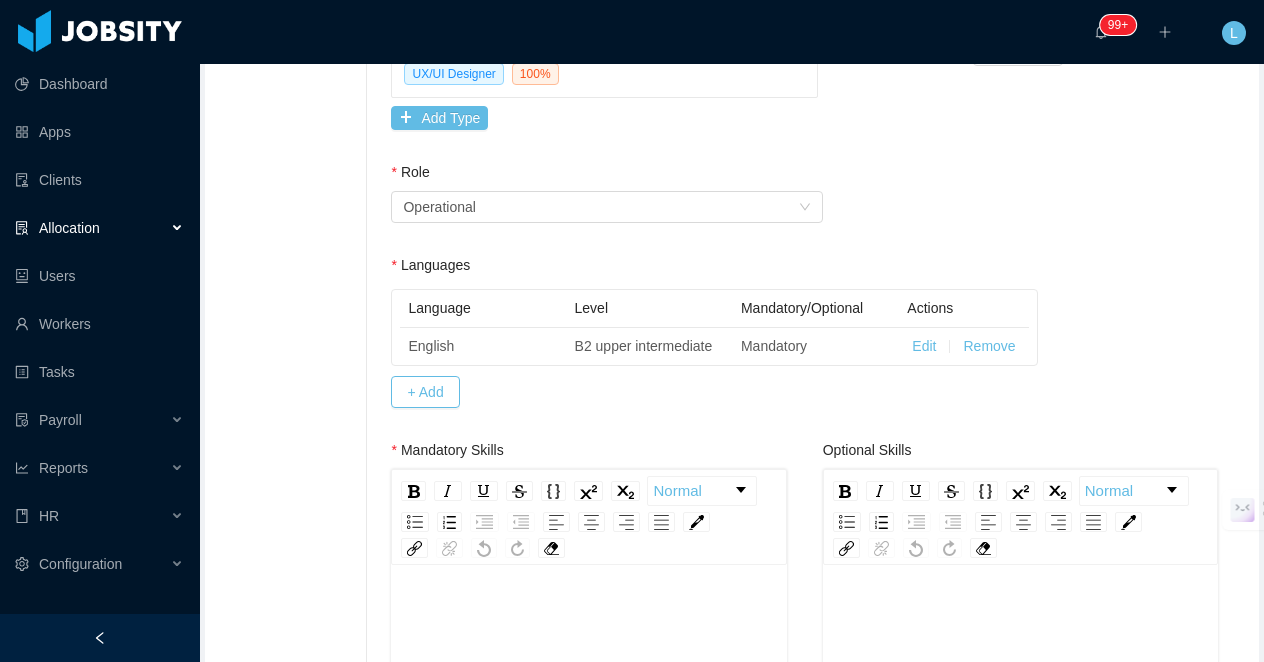 scroll, scrollTop: 605, scrollLeft: 0, axis: vertical 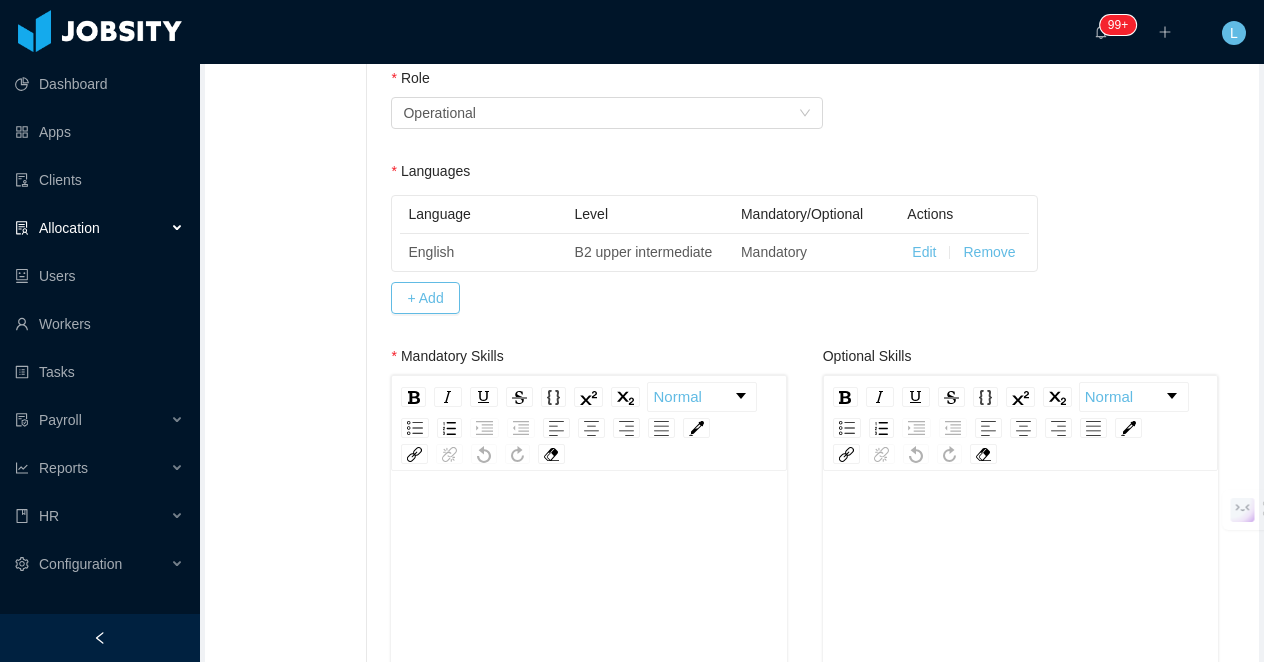 click at bounding box center [589, 680] 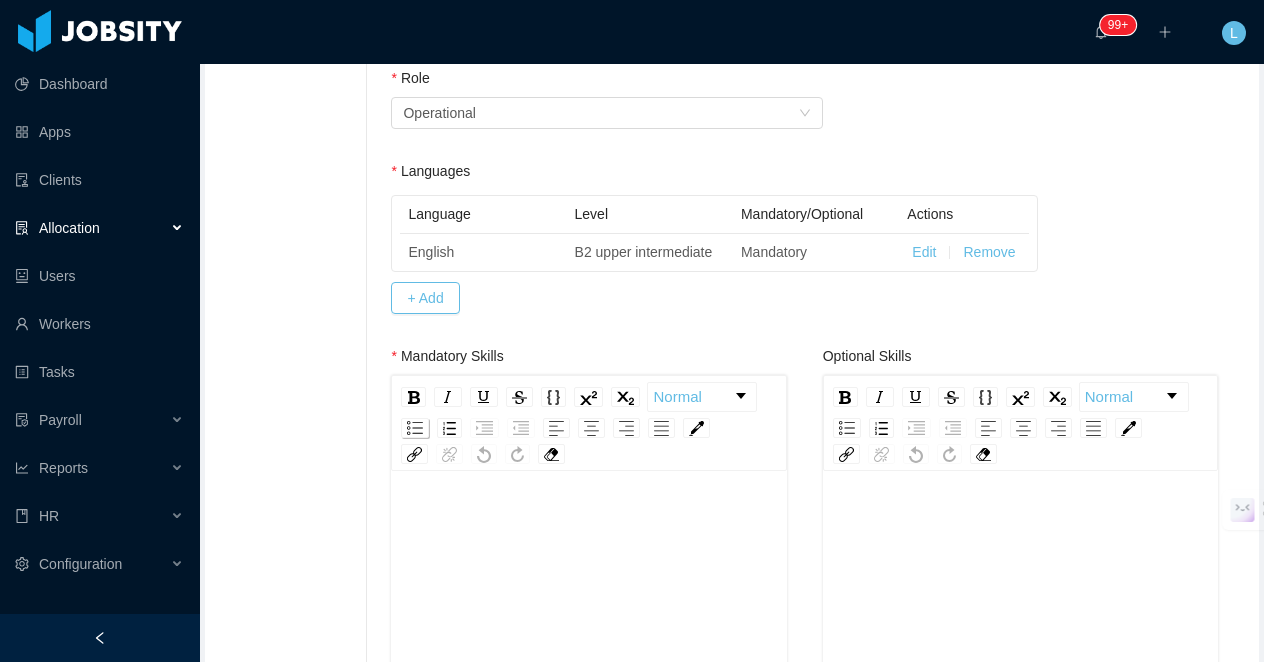 click at bounding box center [415, 428] 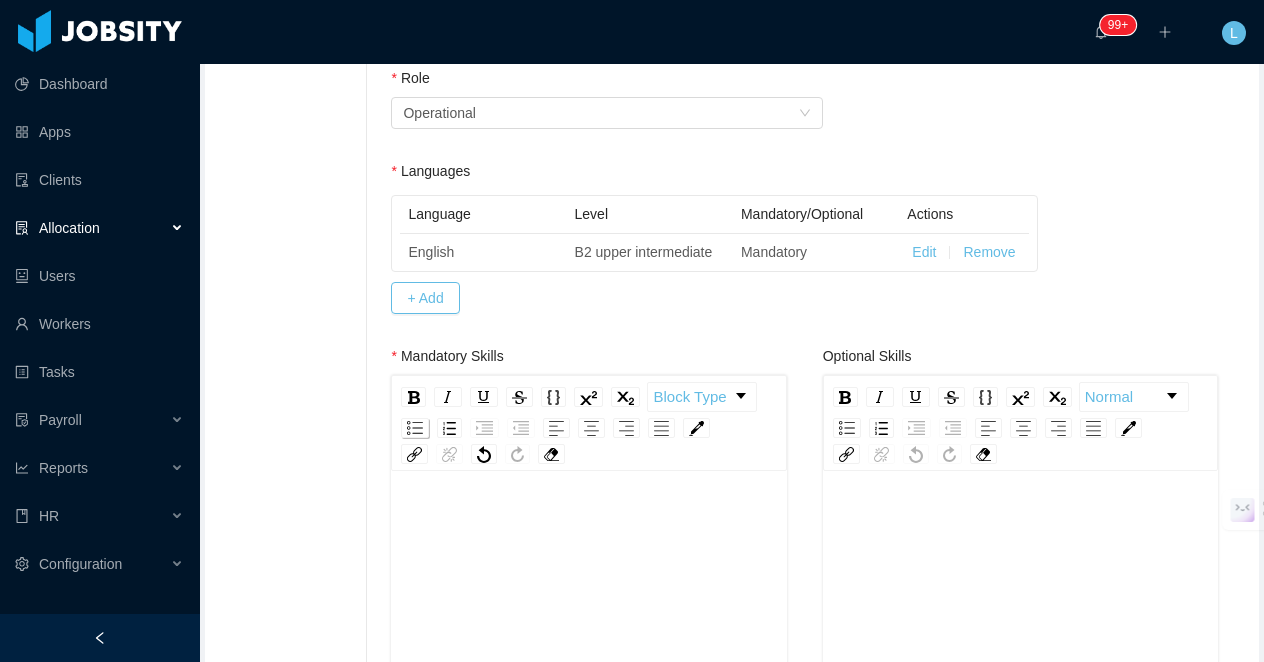 scroll, scrollTop: 46, scrollLeft: 0, axis: vertical 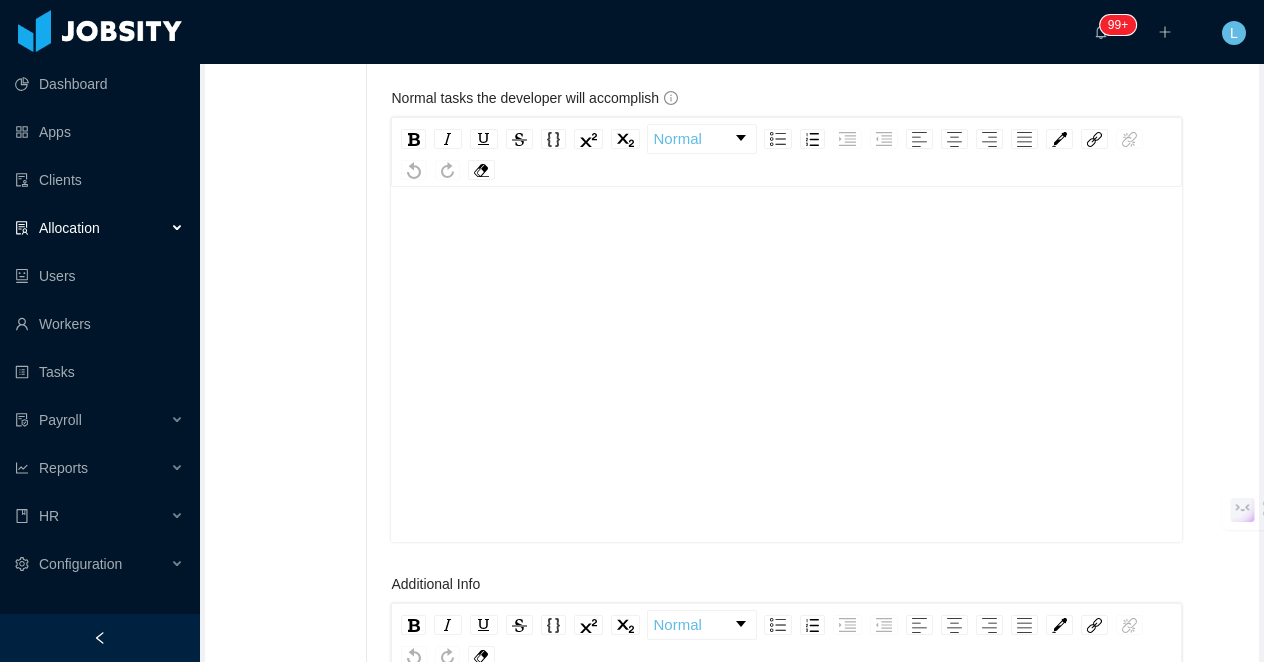 click at bounding box center [787, 396] 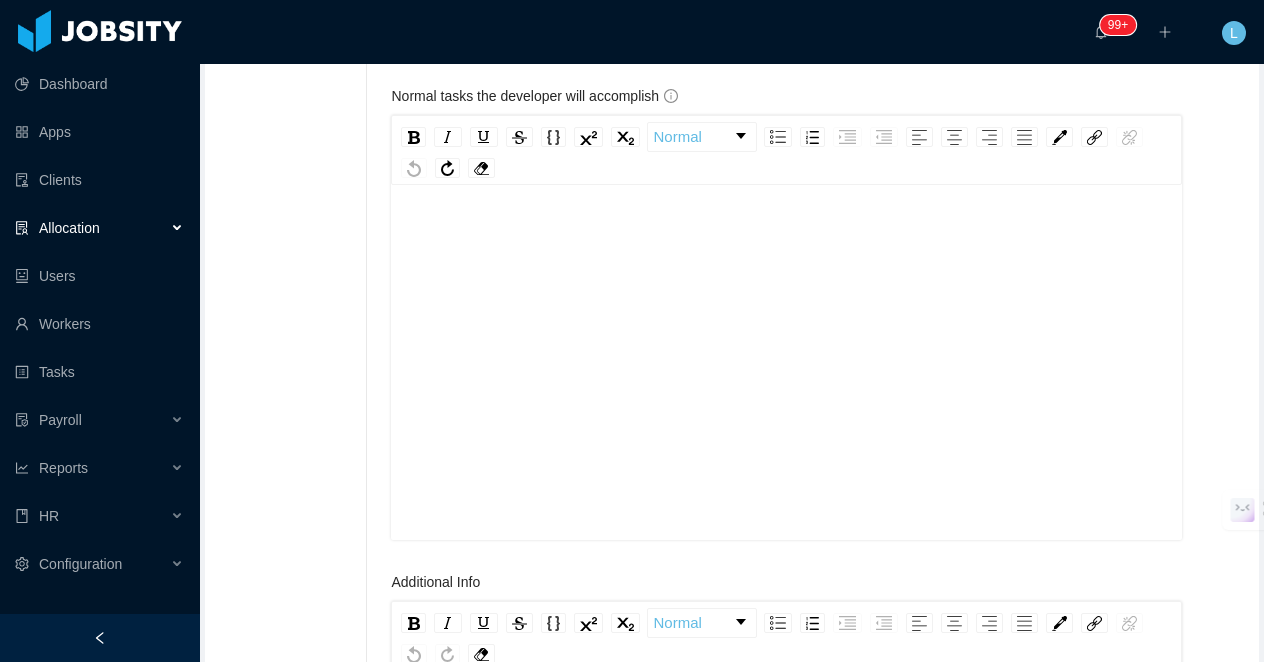 scroll, scrollTop: 1873, scrollLeft: 0, axis: vertical 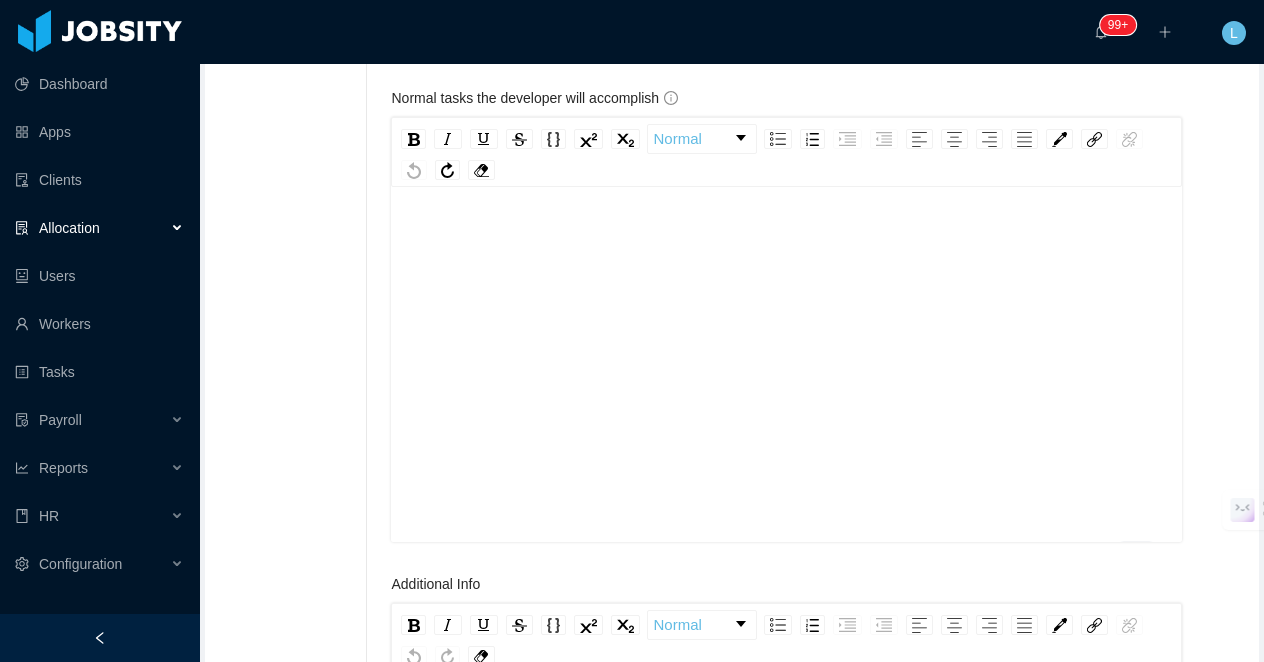 click at bounding box center (831, 139) 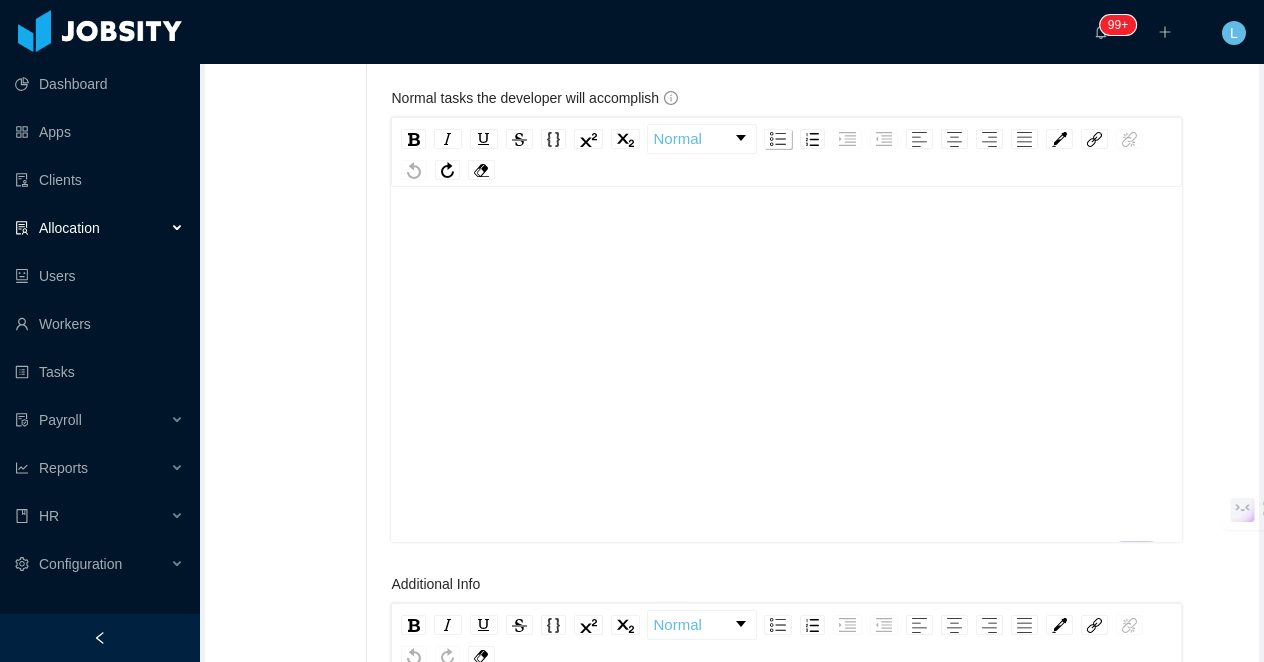 click at bounding box center [778, 139] 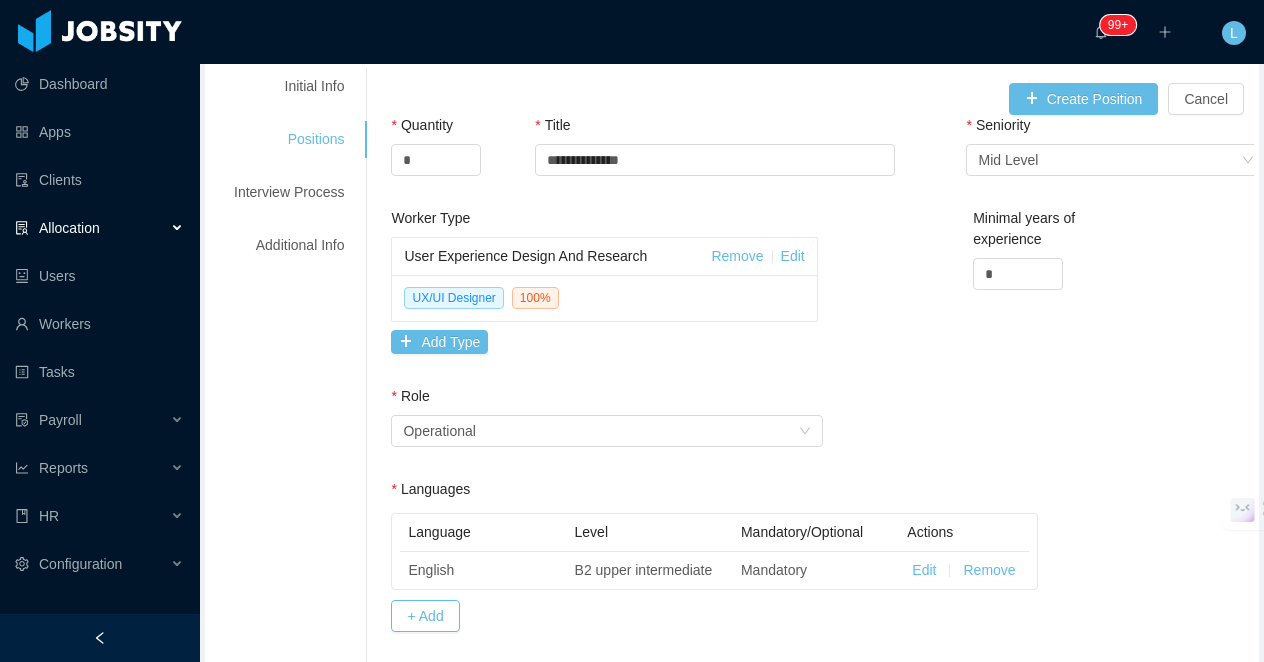 scroll, scrollTop: 48, scrollLeft: 0, axis: vertical 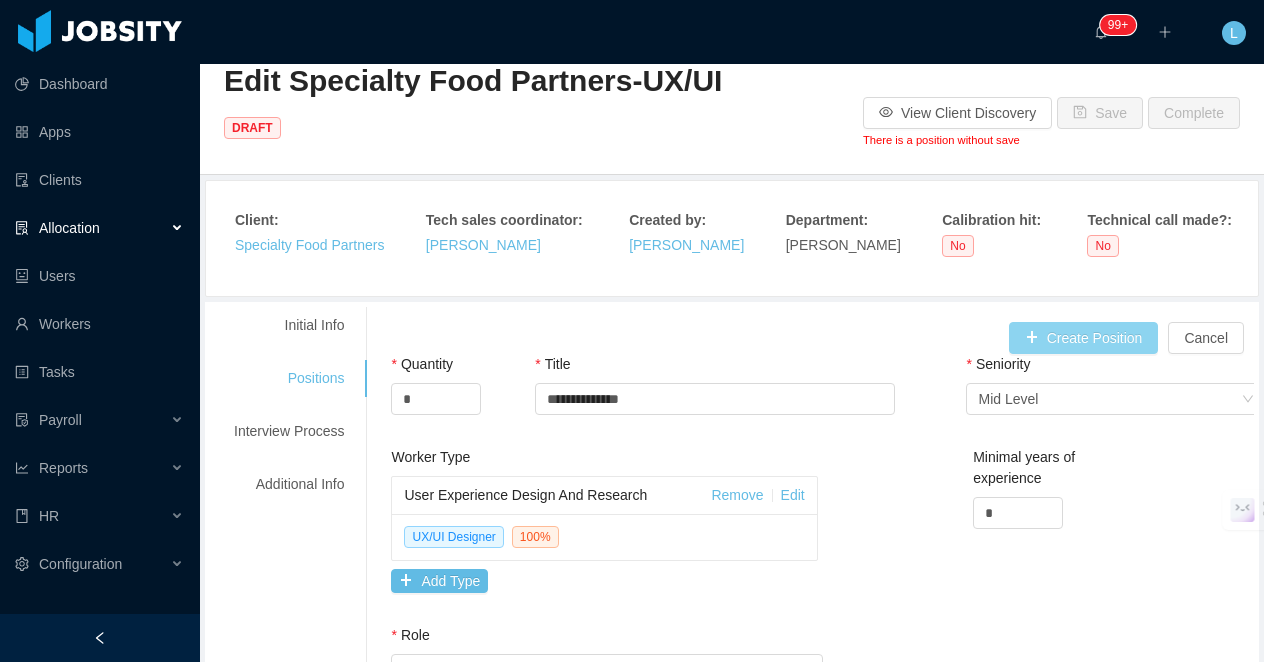 click on "Create Position" at bounding box center [1084, 338] 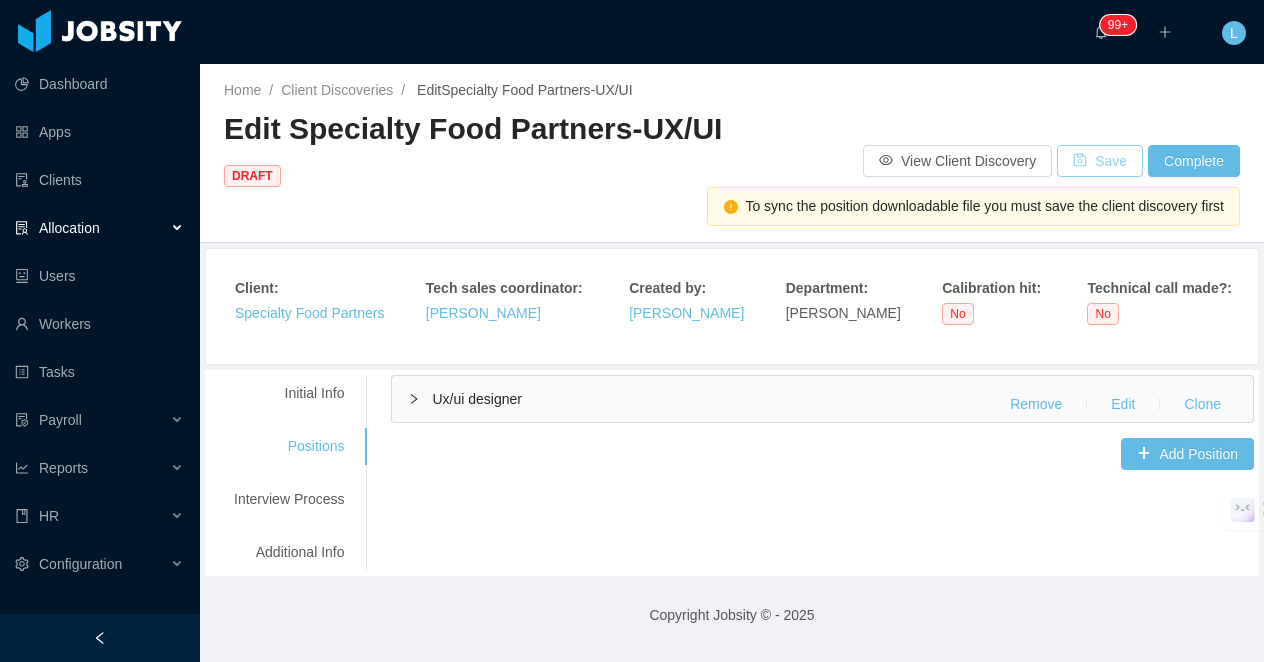 click on "Save" at bounding box center [1100, 161] 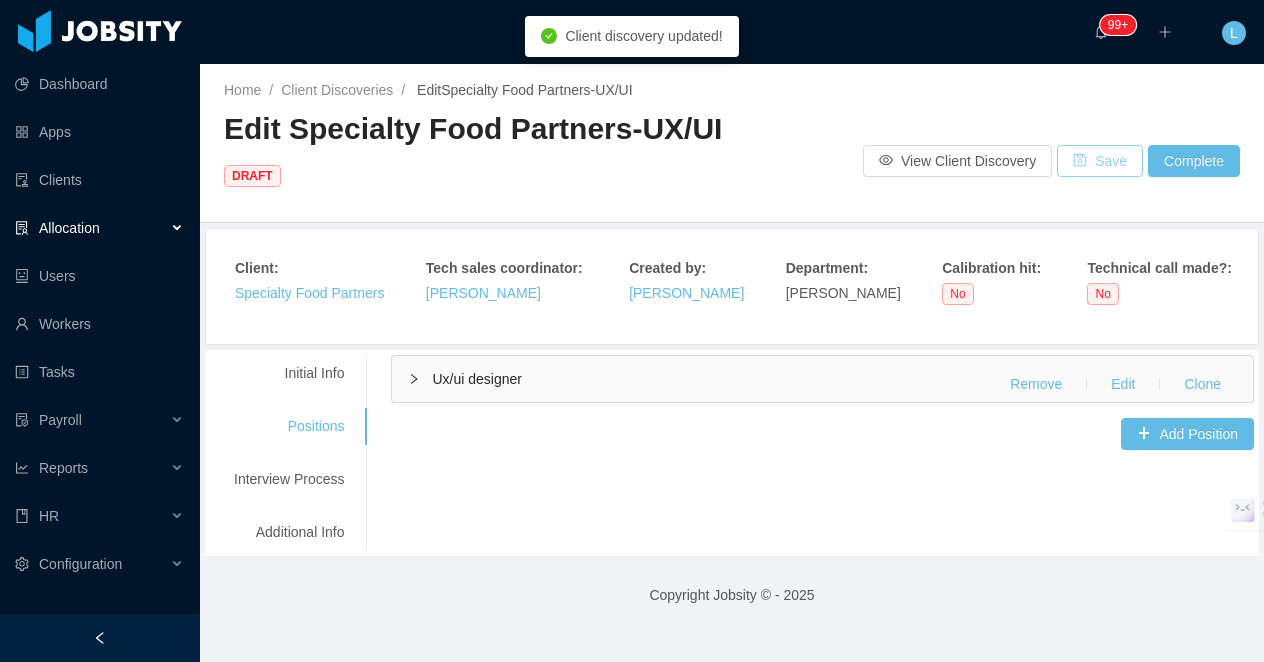 type 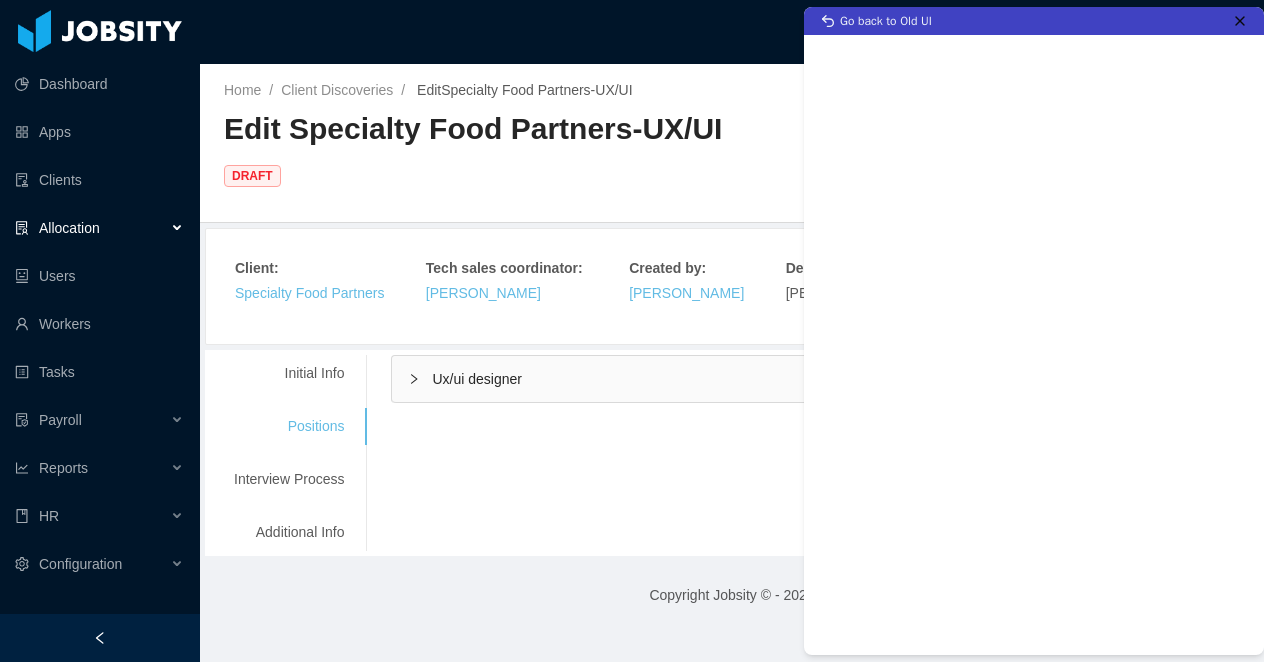 click on "Ux/ui designer" at bounding box center (477, 379) 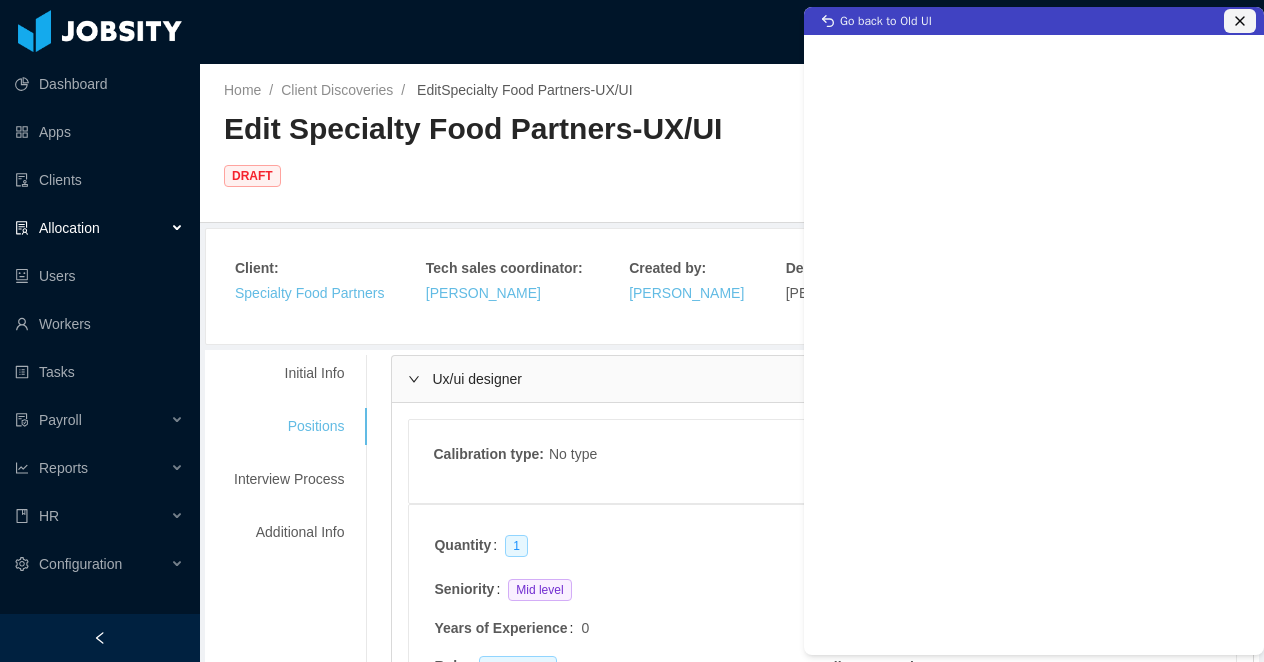 click 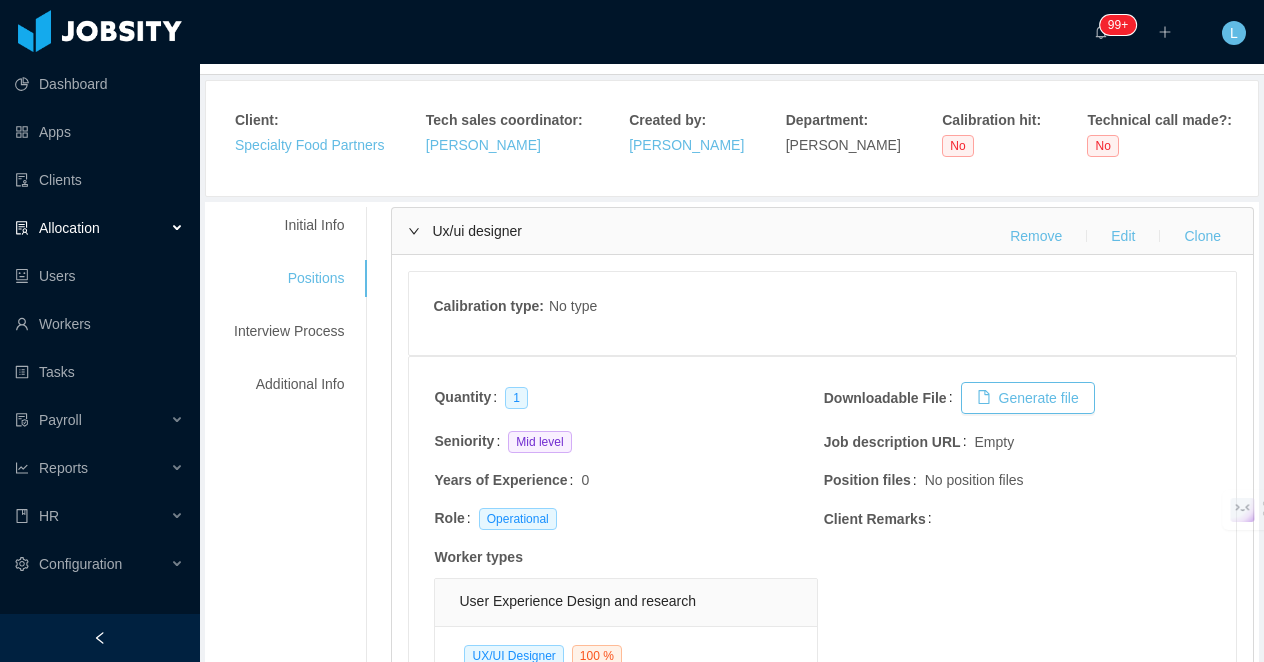 scroll, scrollTop: 164, scrollLeft: 0, axis: vertical 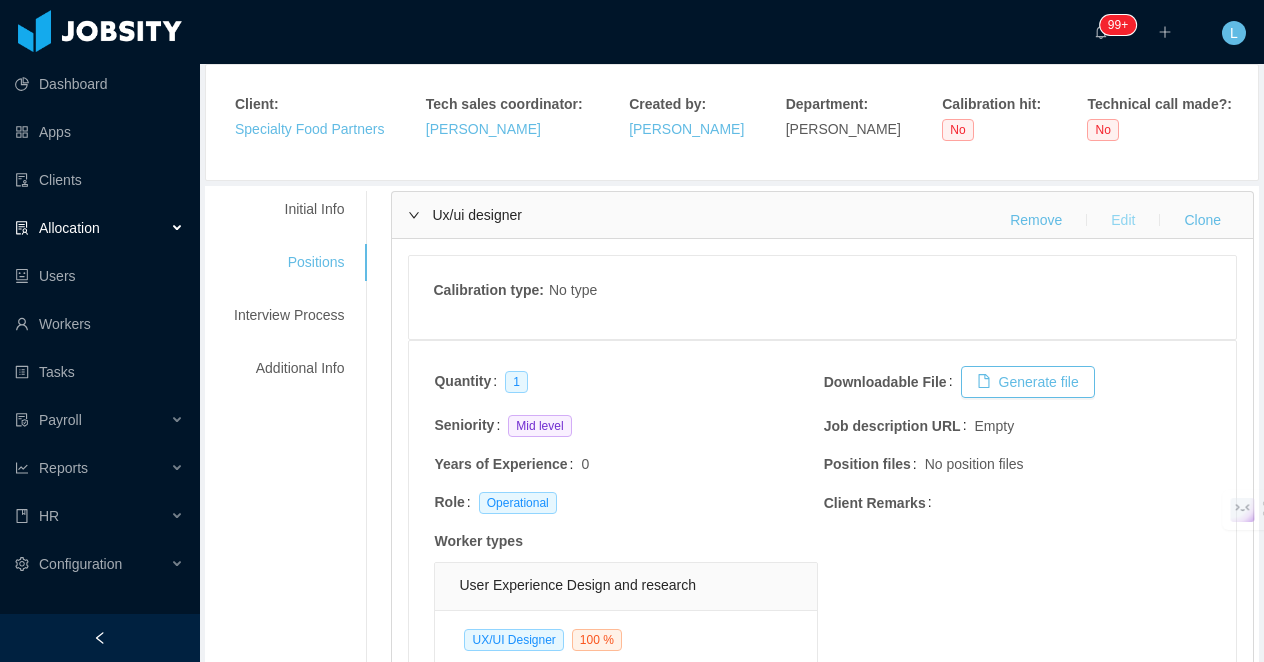 click on "Edit" at bounding box center (1123, 220) 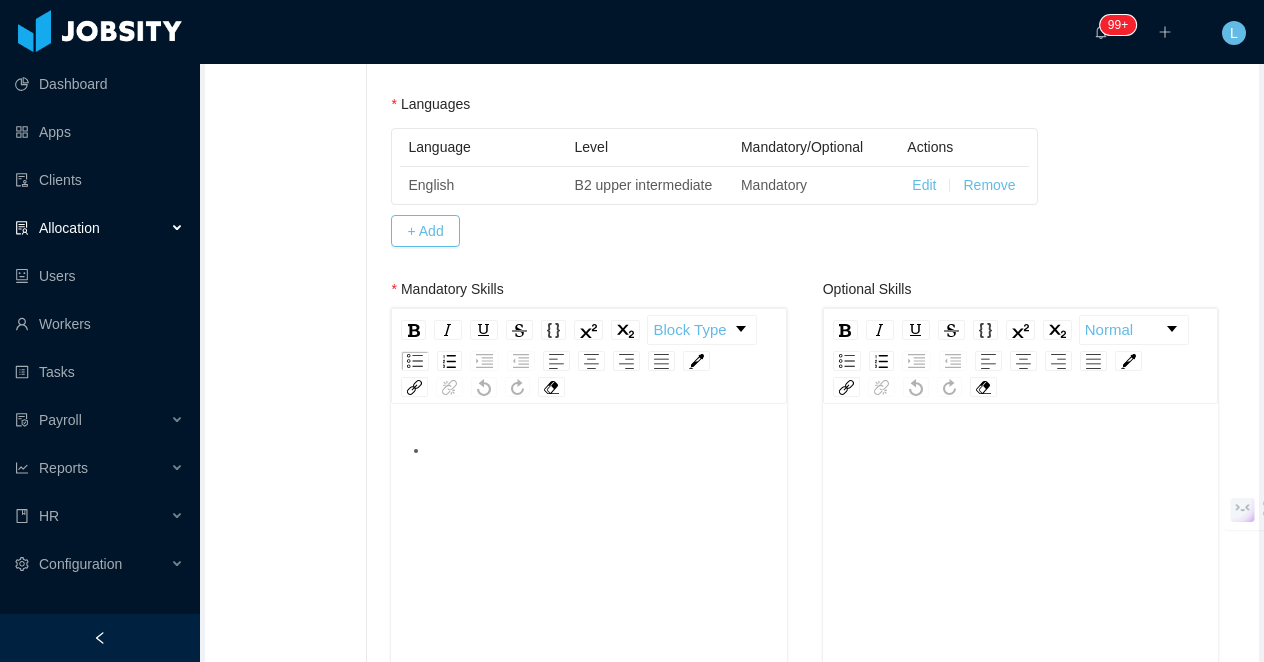 scroll, scrollTop: 904, scrollLeft: 0, axis: vertical 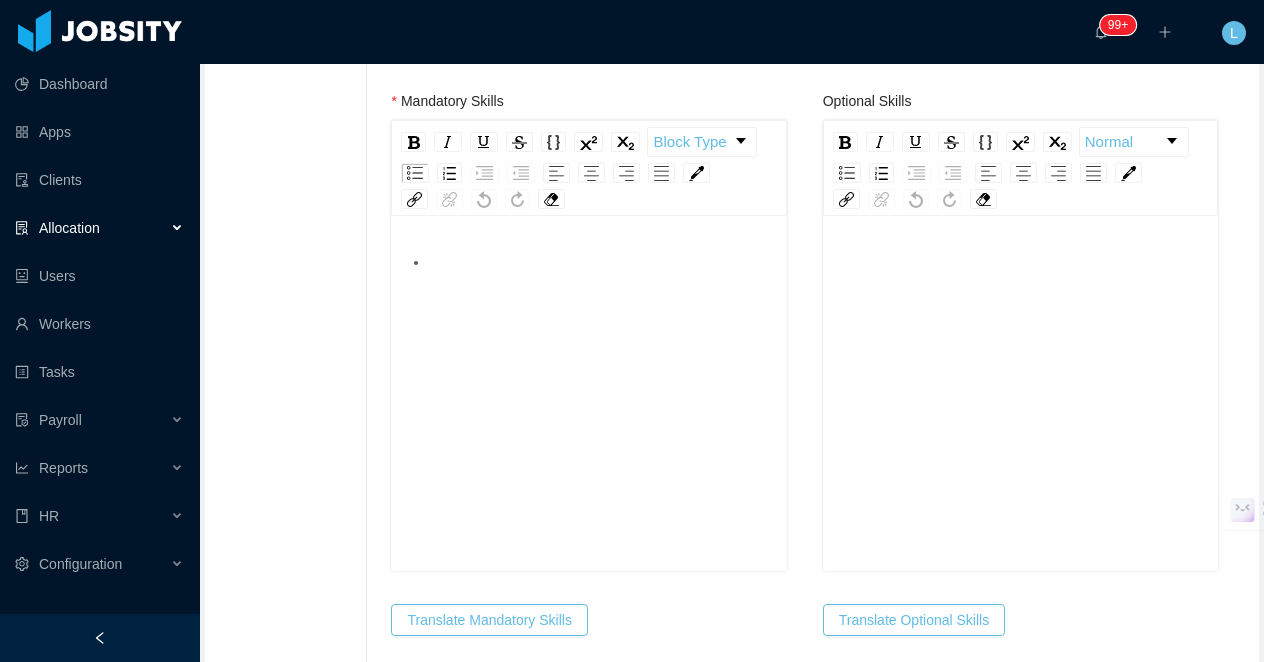 click at bounding box center [589, 427] 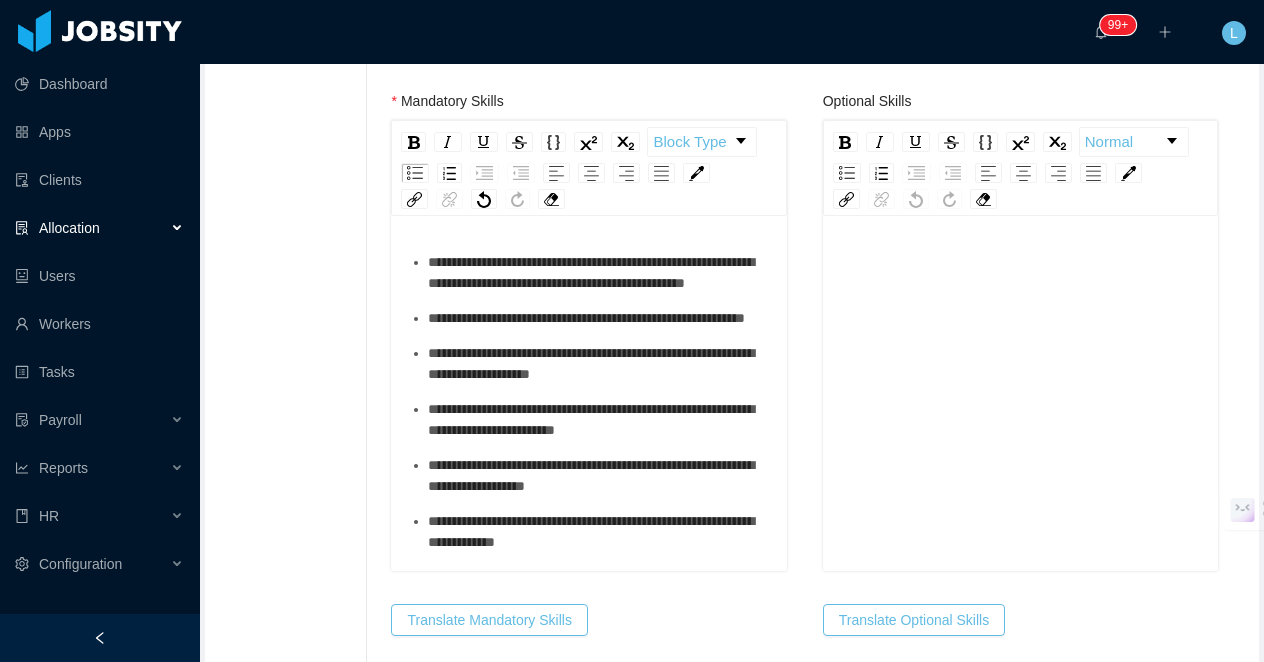 click on "**********" at bounding box center (599, 273) 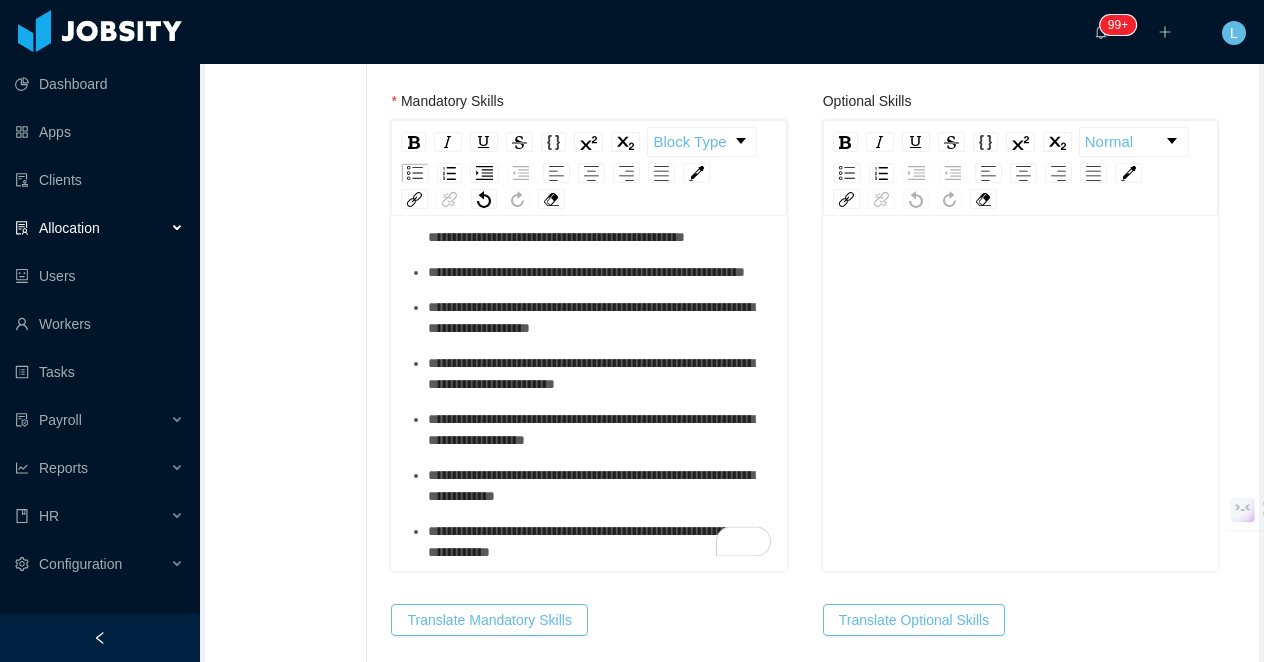scroll, scrollTop: 80, scrollLeft: 0, axis: vertical 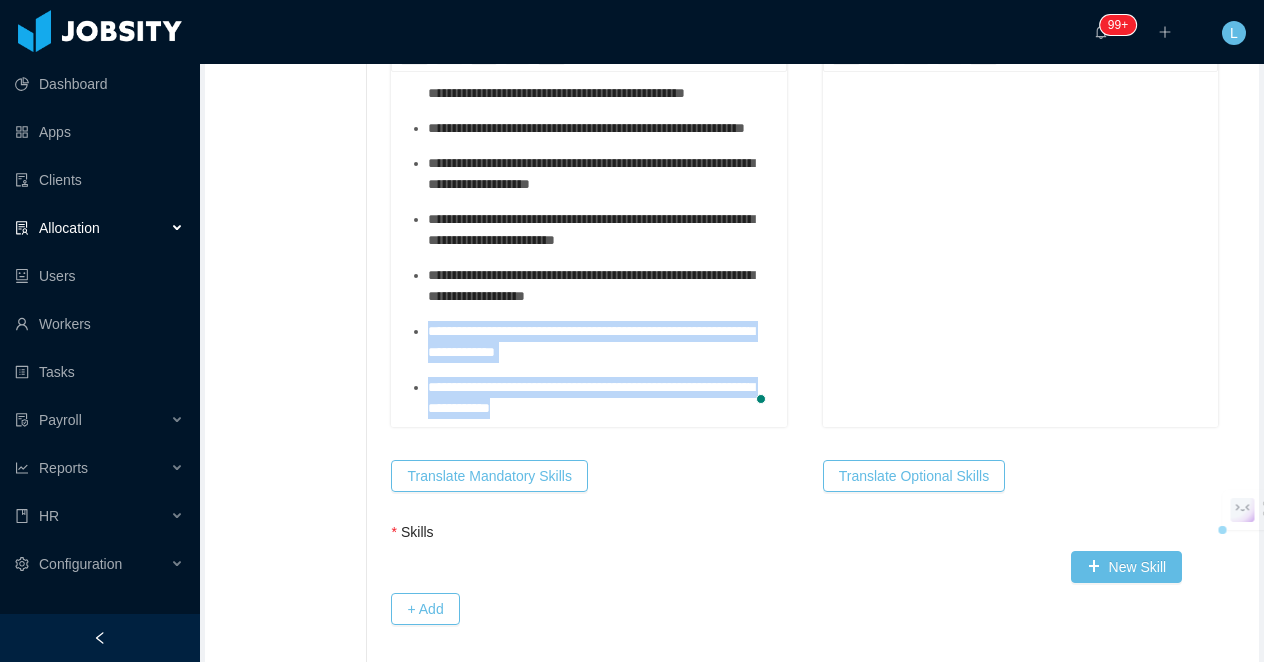 drag, startPoint x: 650, startPoint y: 418, endPoint x: 430, endPoint y: 341, distance: 233.08582 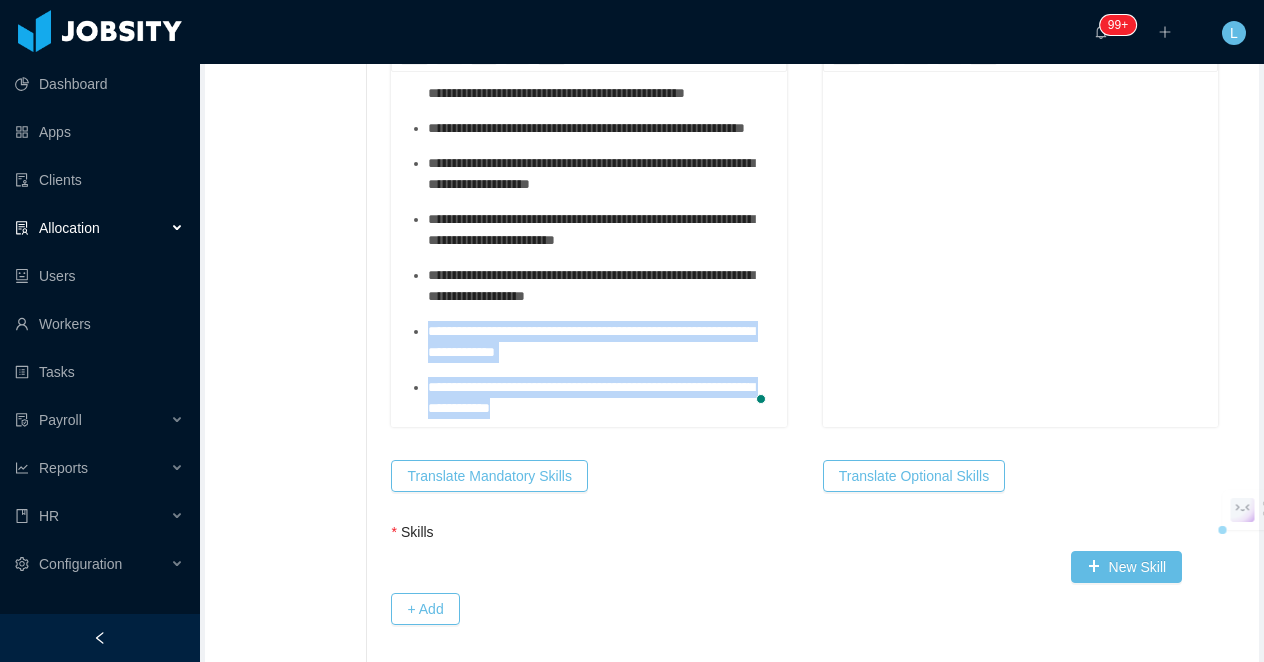 click on "**********" at bounding box center (589, 240) 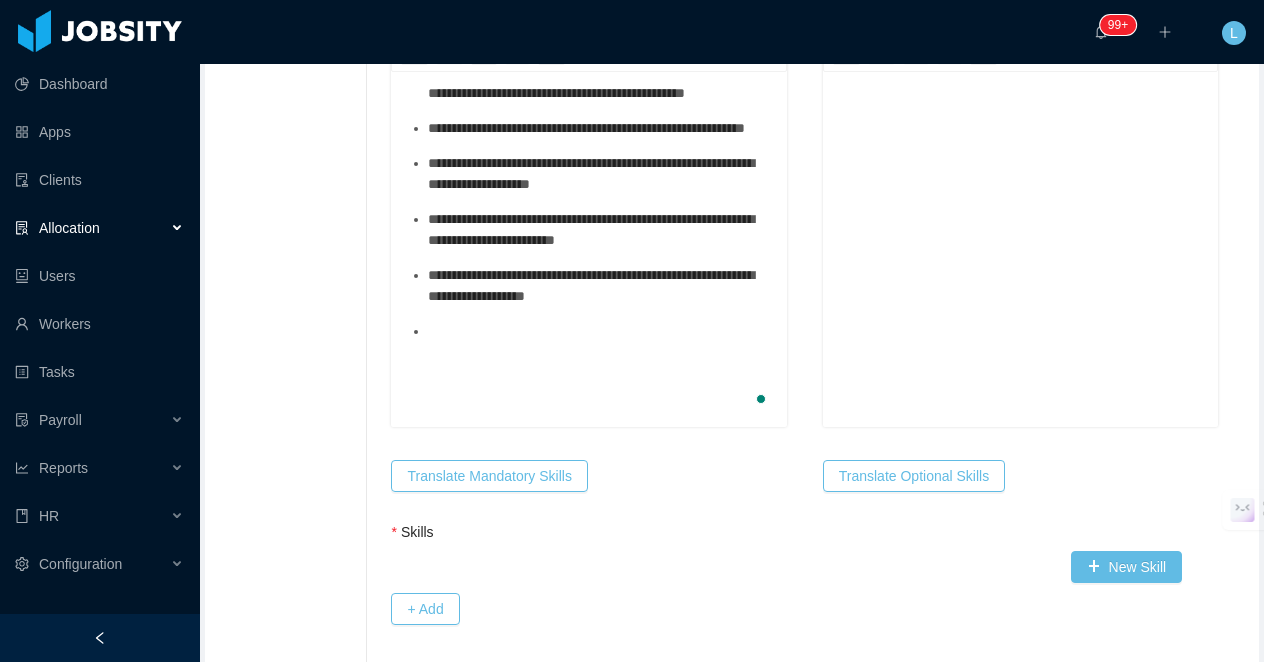 scroll, scrollTop: 46, scrollLeft: 0, axis: vertical 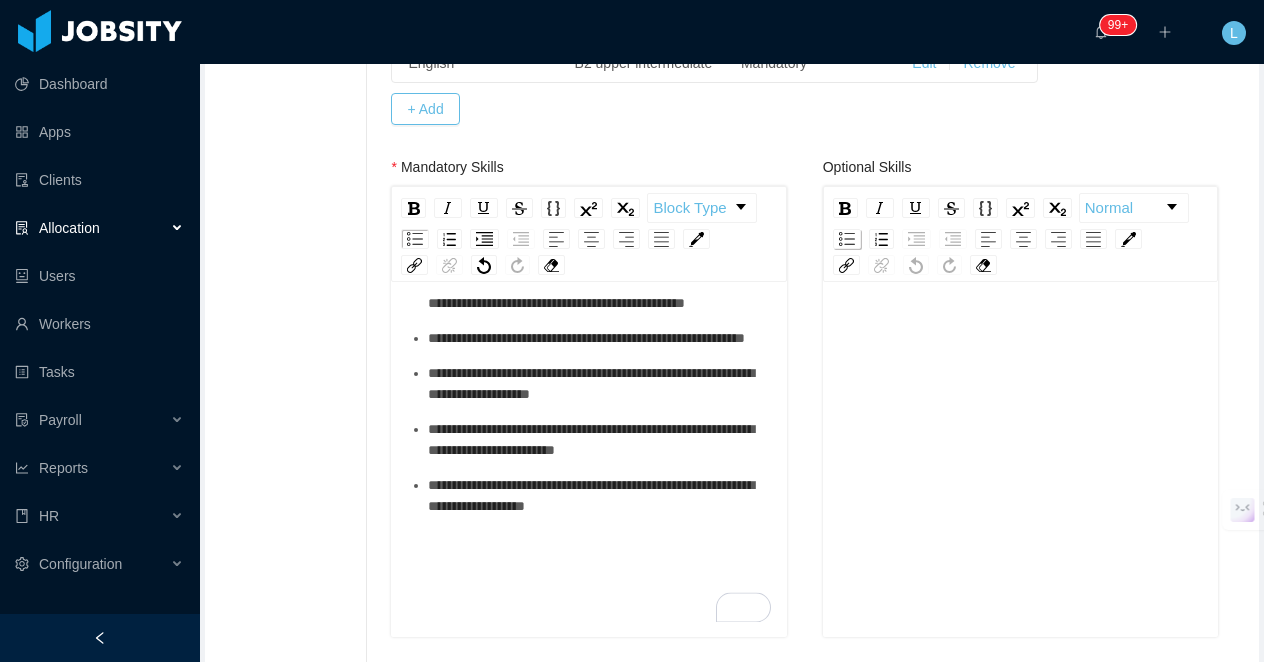 click at bounding box center [847, 239] 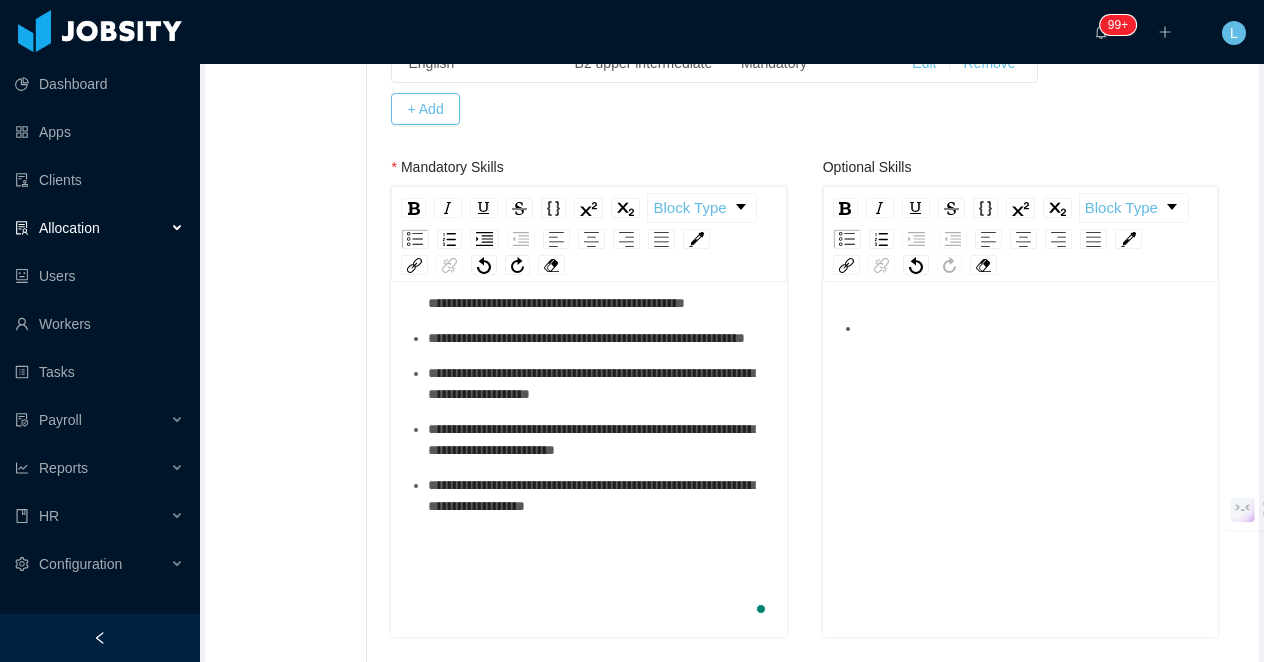 click at bounding box center (1031, 328) 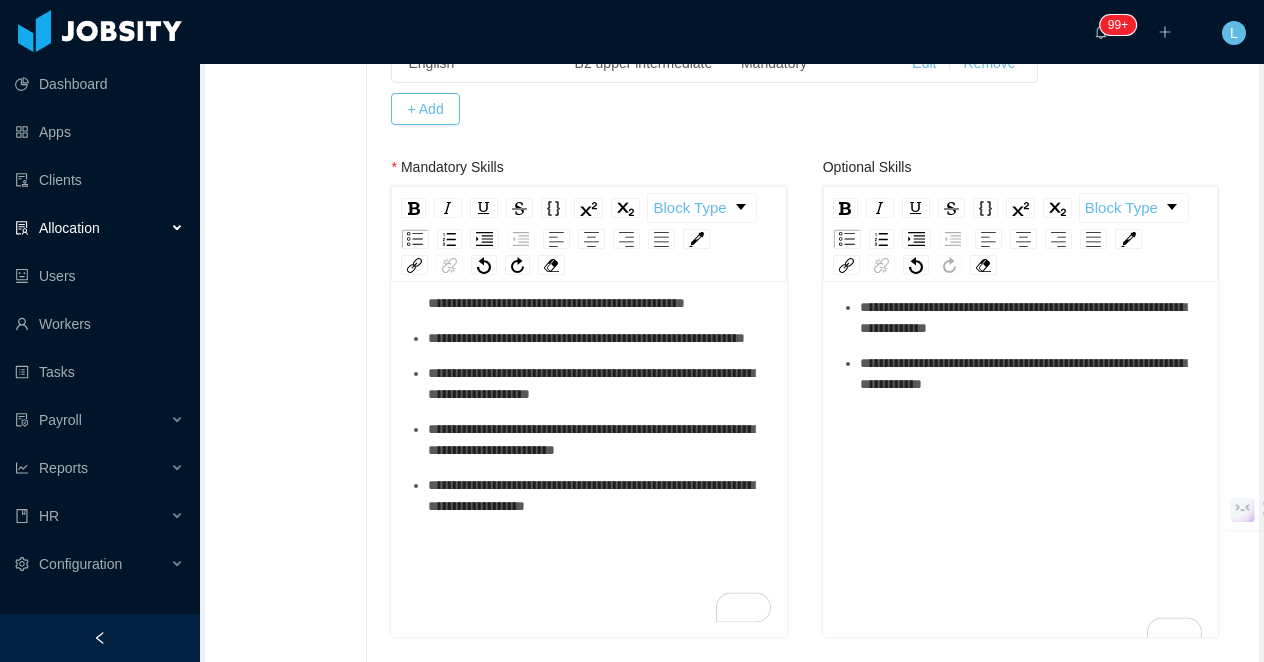 scroll, scrollTop: 46, scrollLeft: 0, axis: vertical 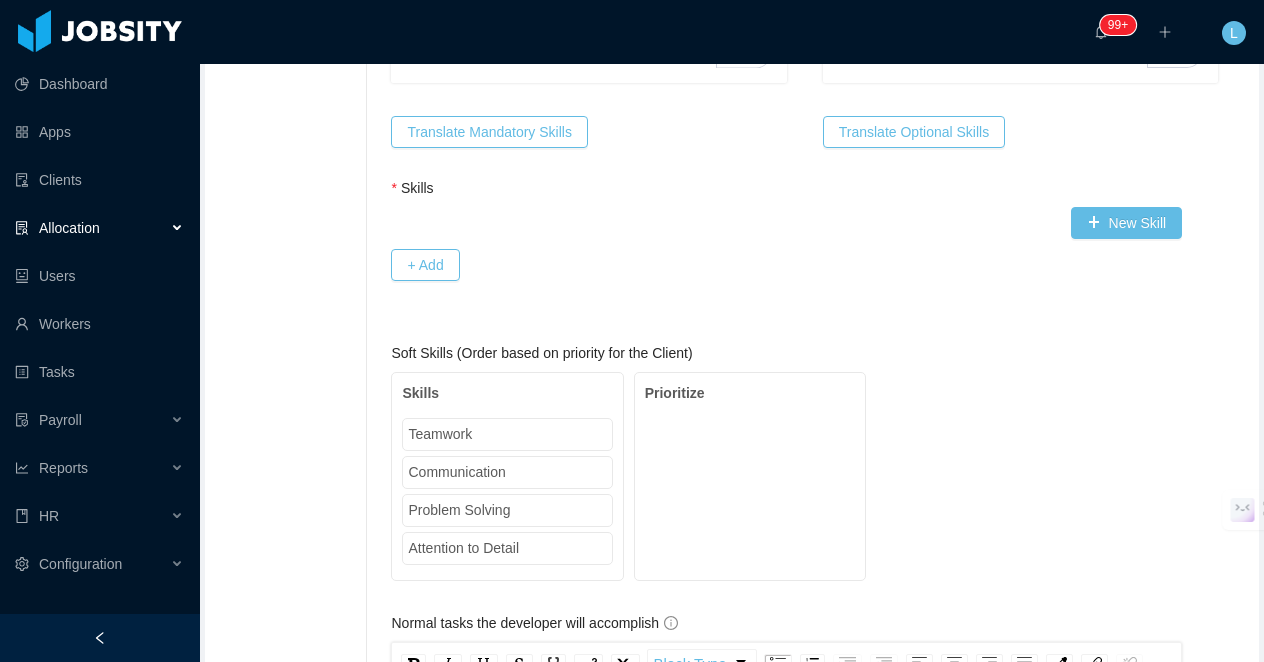 click on "**********" at bounding box center (810, 806) 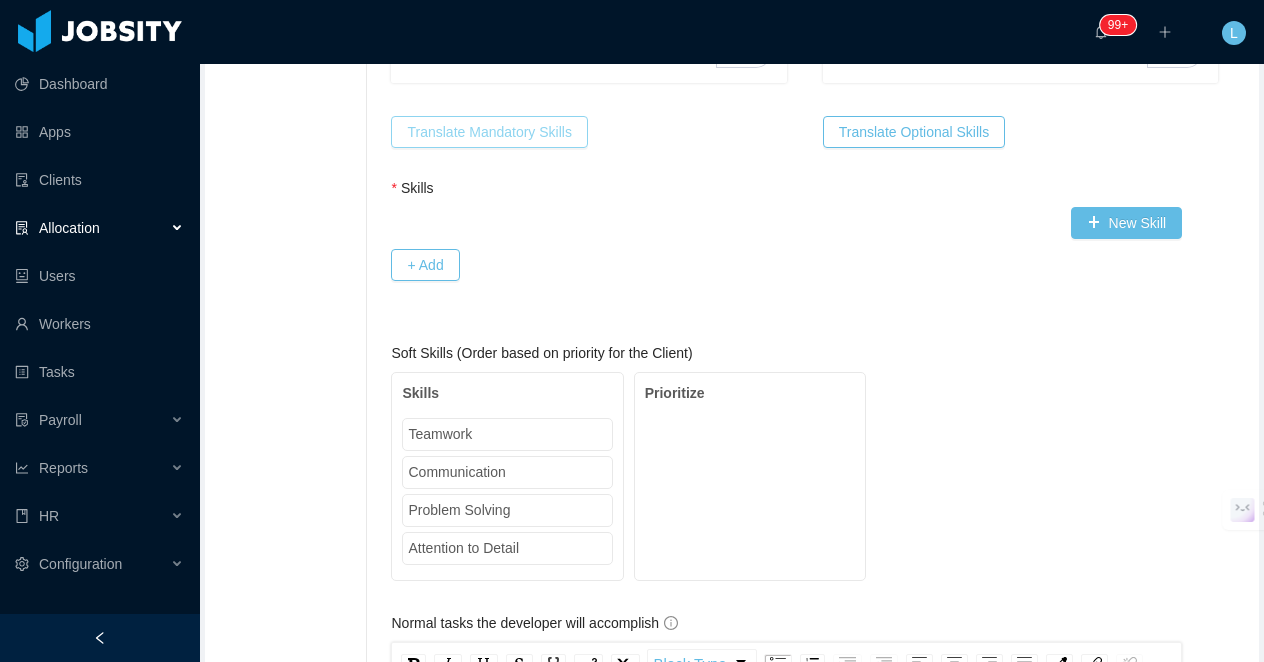 click on "Translate Mandatory Skills" at bounding box center [489, 132] 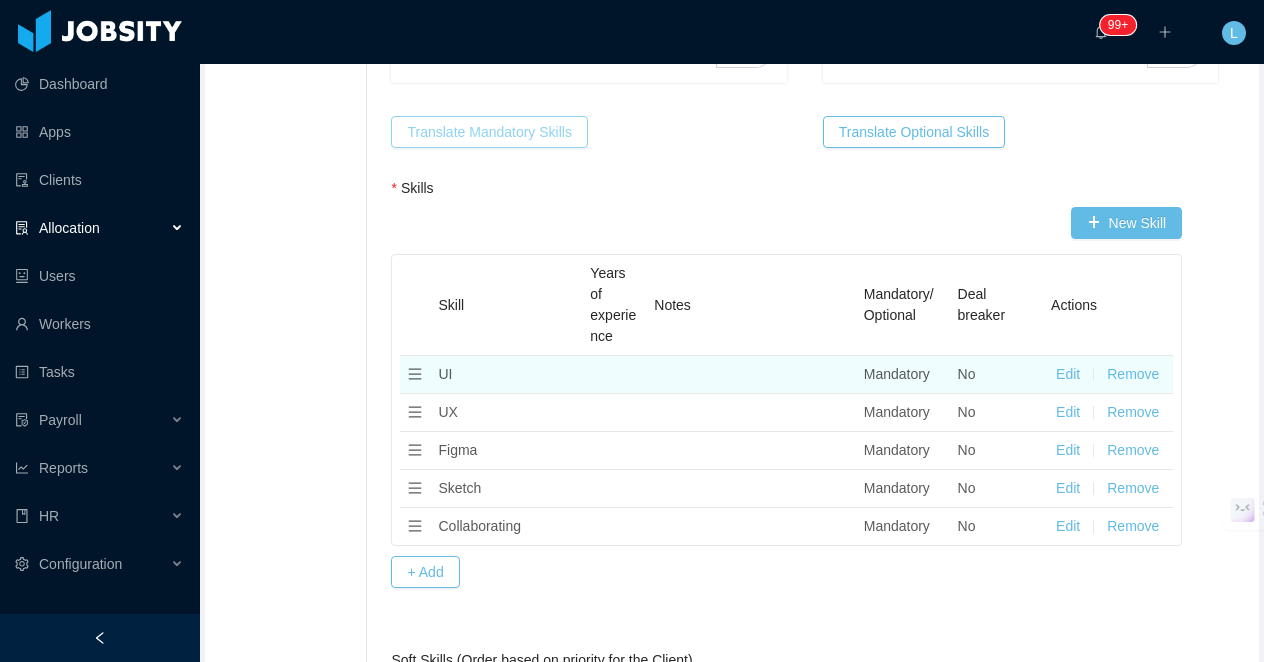 click on "Edit" at bounding box center [1068, 374] 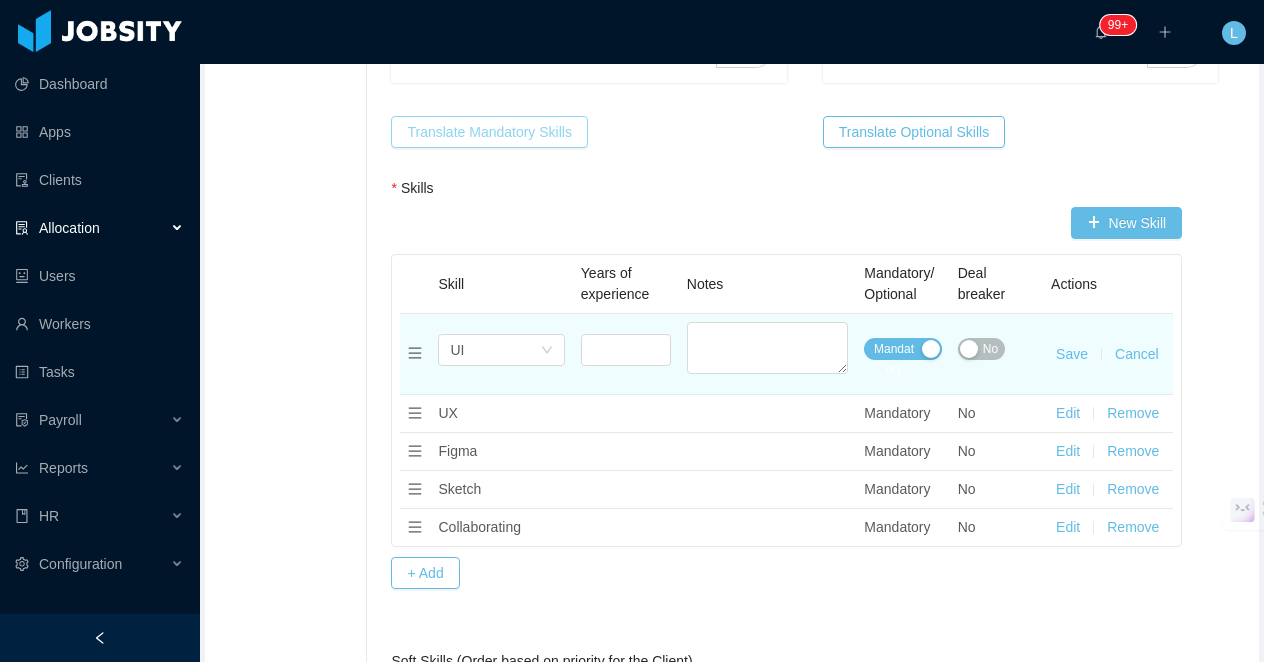 click on "No" at bounding box center [981, 349] 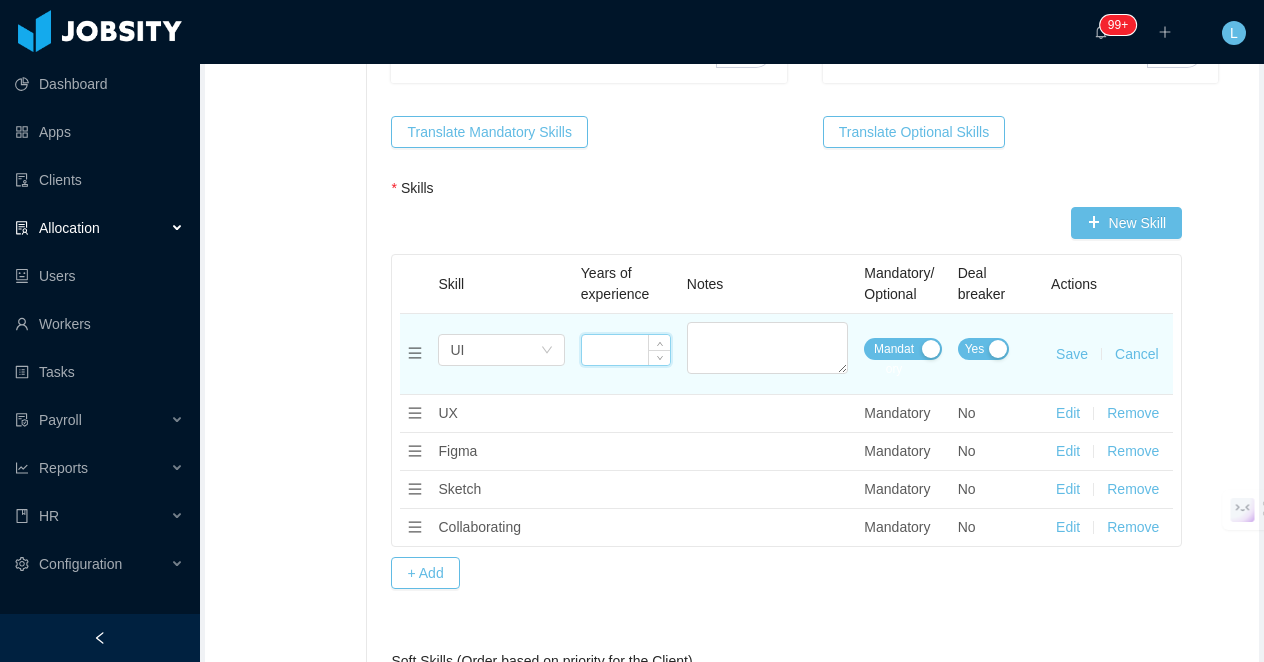 click at bounding box center (626, 350) 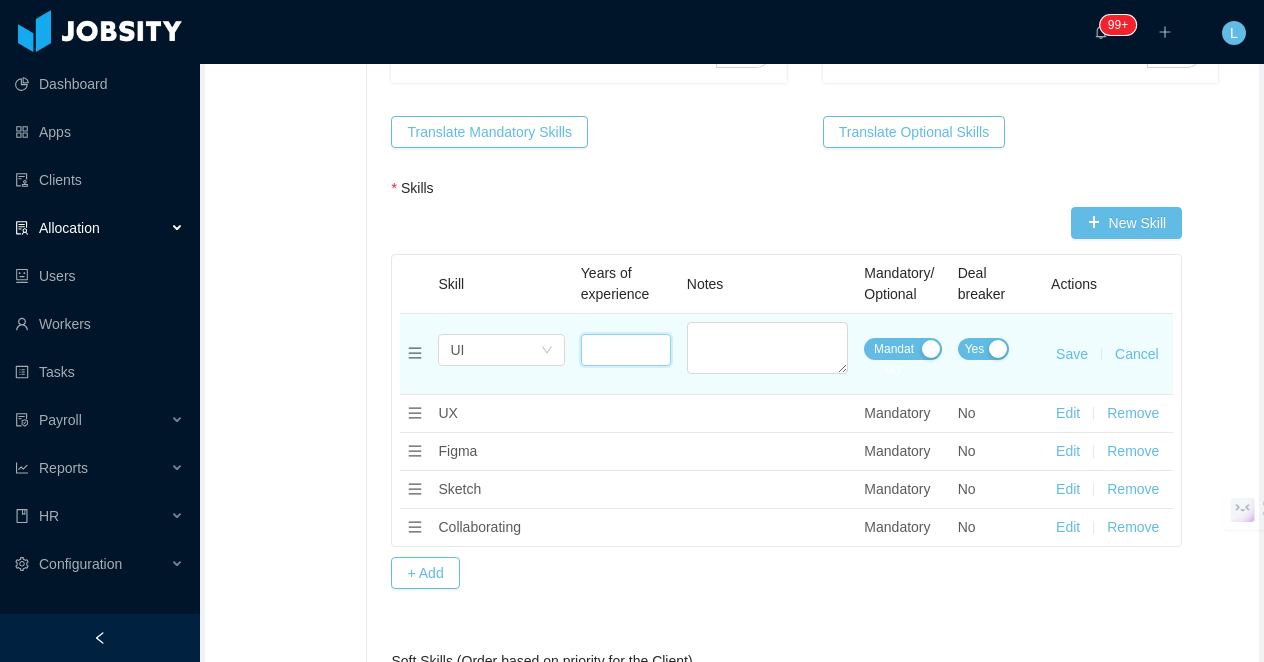 type on "*" 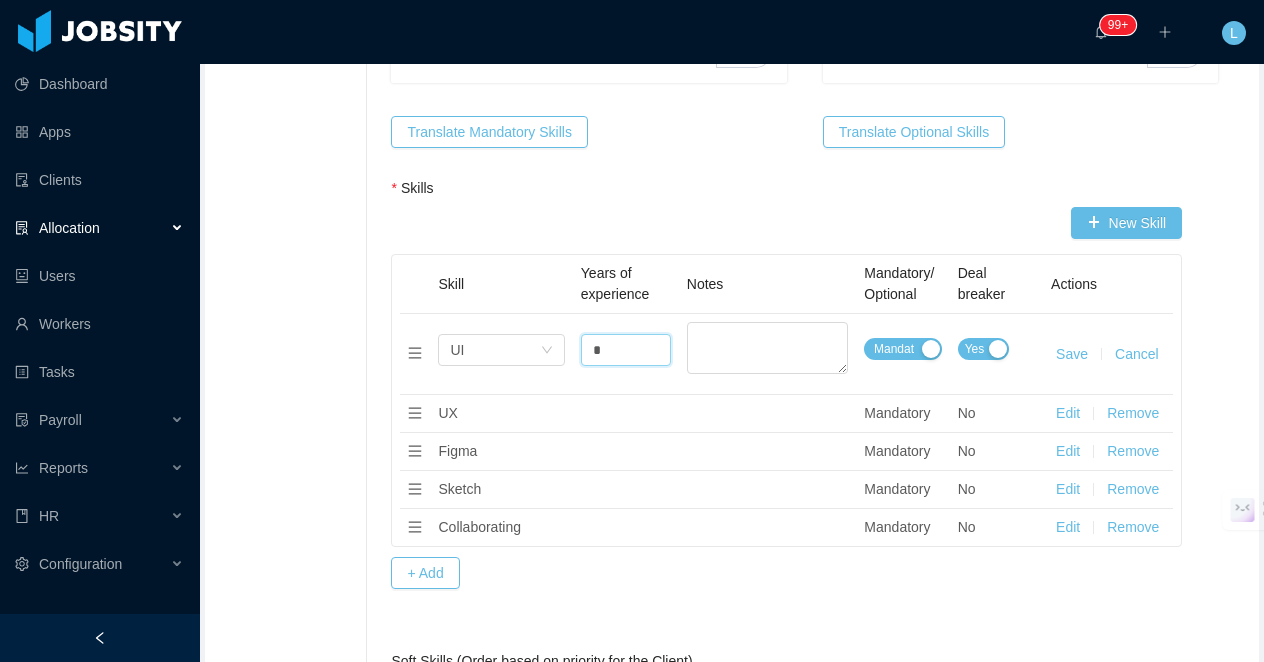 click on "Save" at bounding box center [1072, 354] 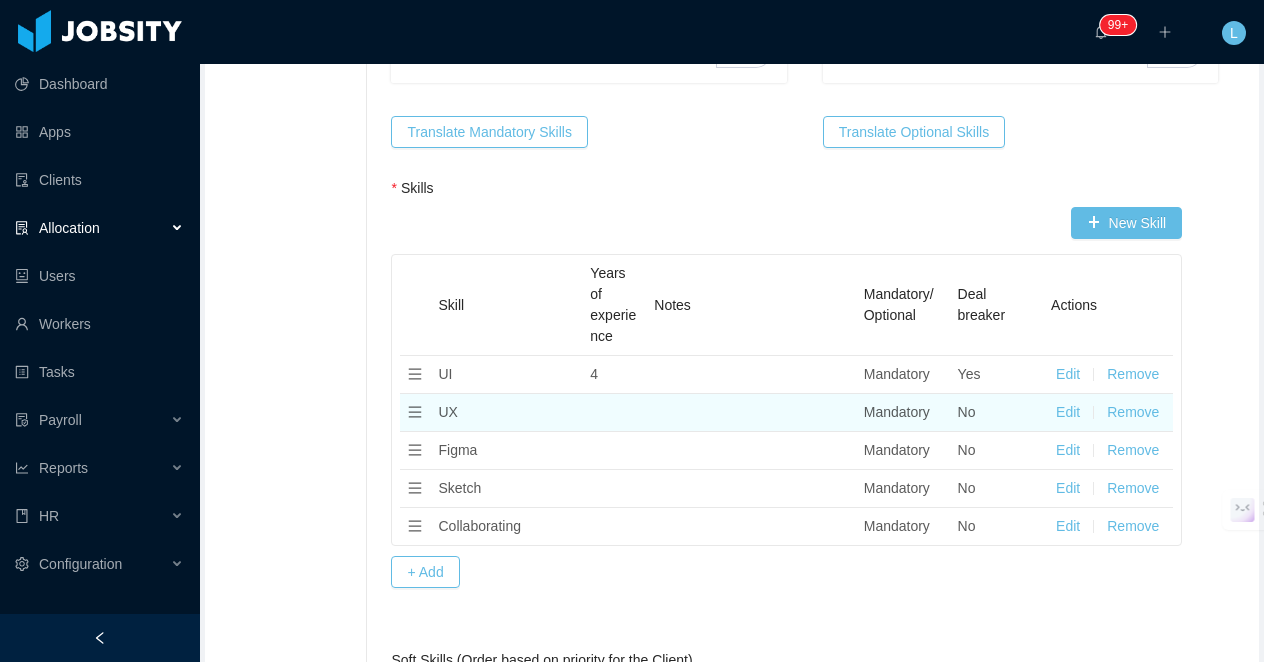 click on "Edit" at bounding box center [1068, 412] 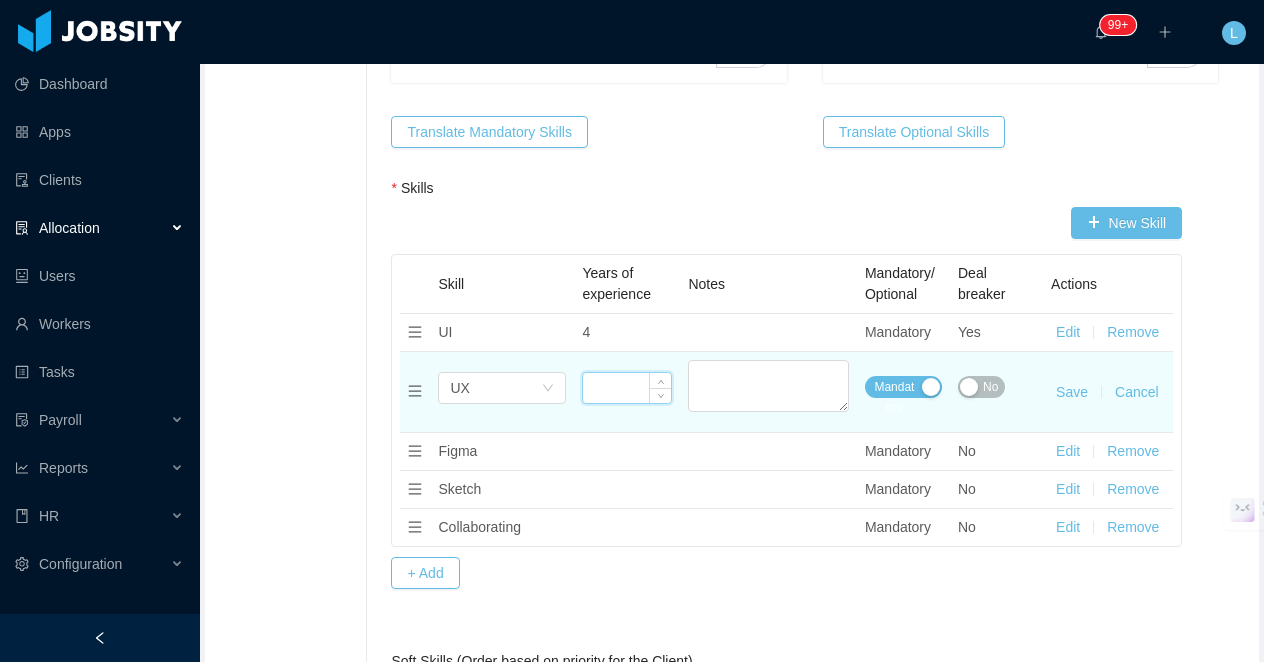 click at bounding box center (627, 388) 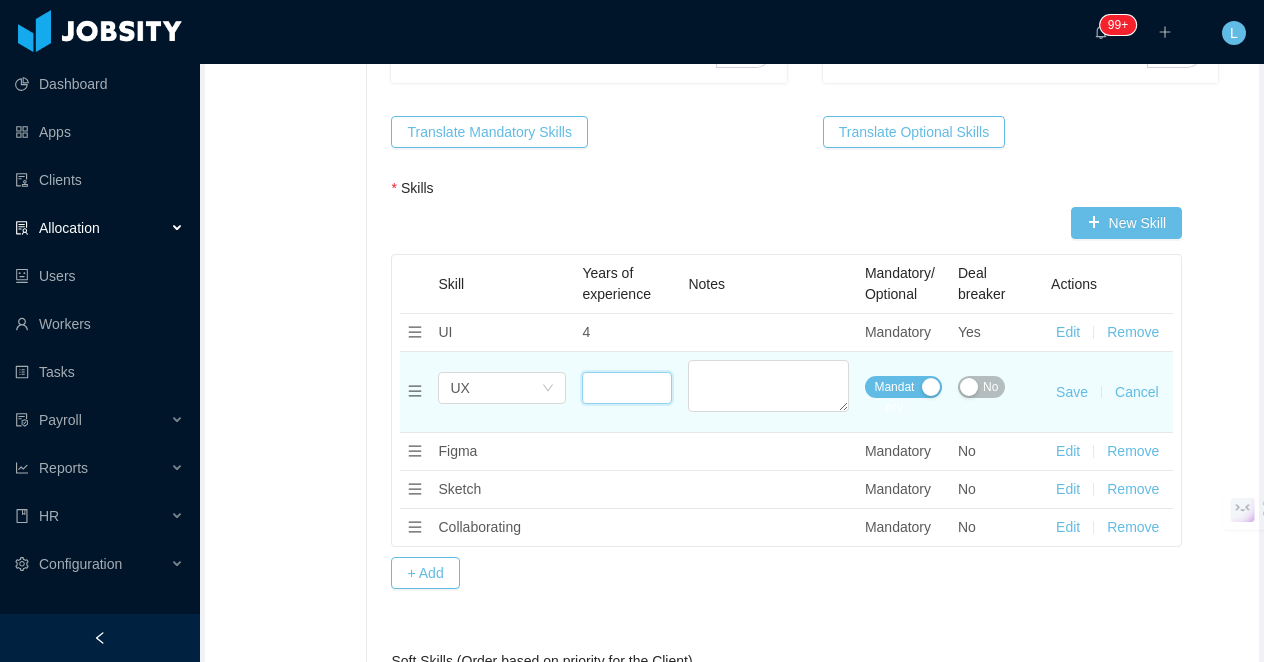 type on "*" 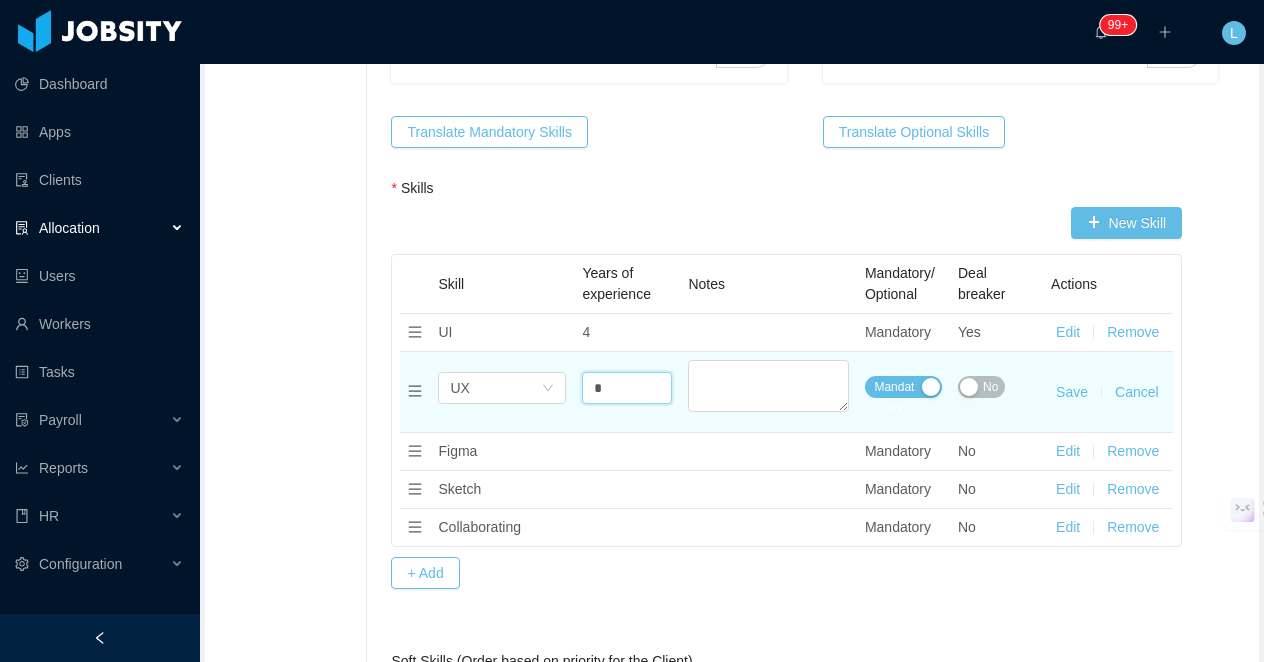 click on "No" at bounding box center (990, 387) 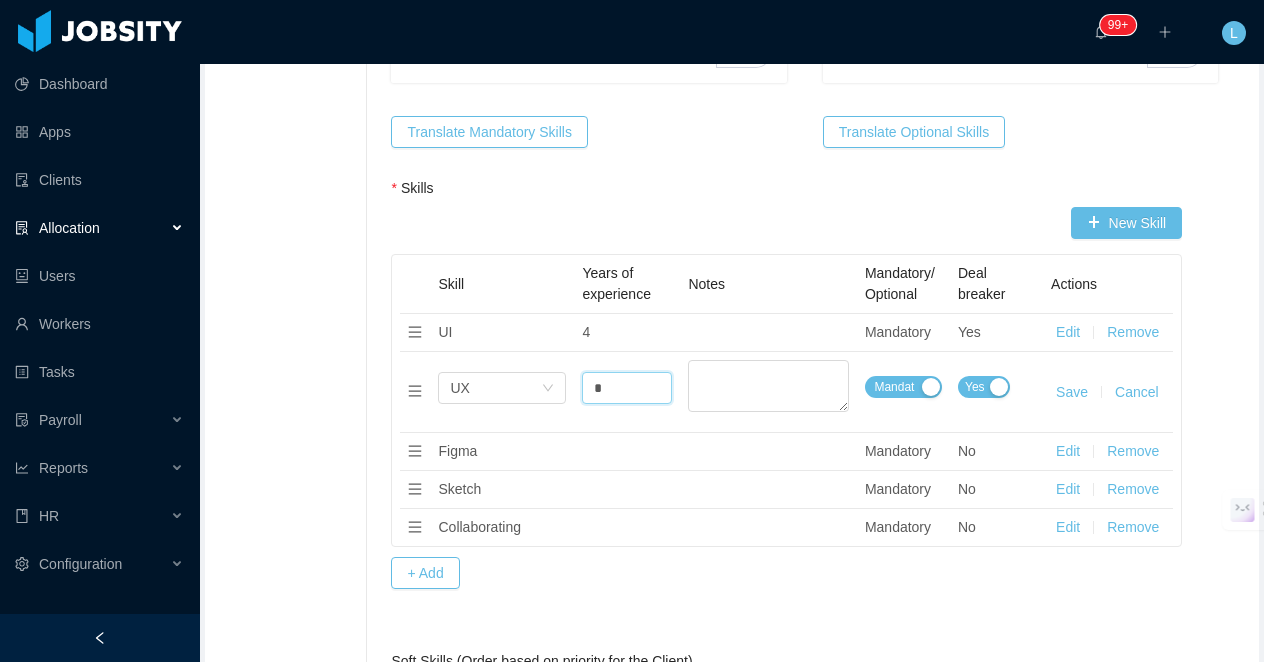 click on "Save" at bounding box center [1072, 392] 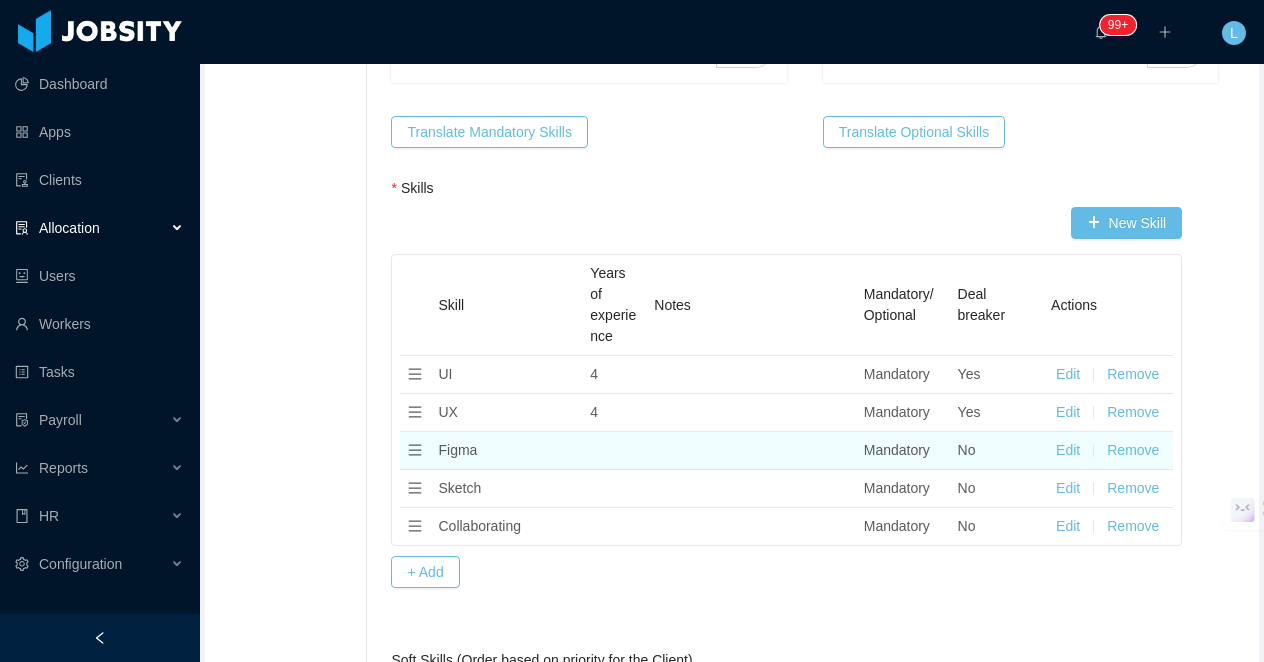 click on "Edit" at bounding box center [1068, 450] 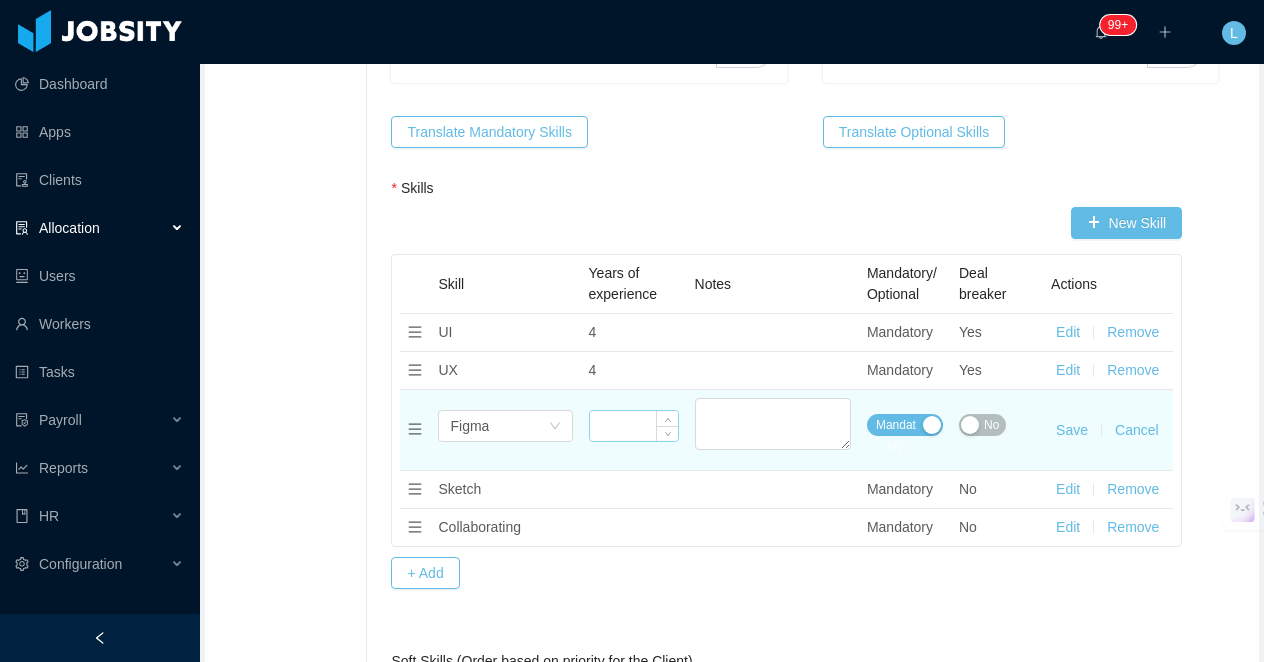 click at bounding box center (634, 426) 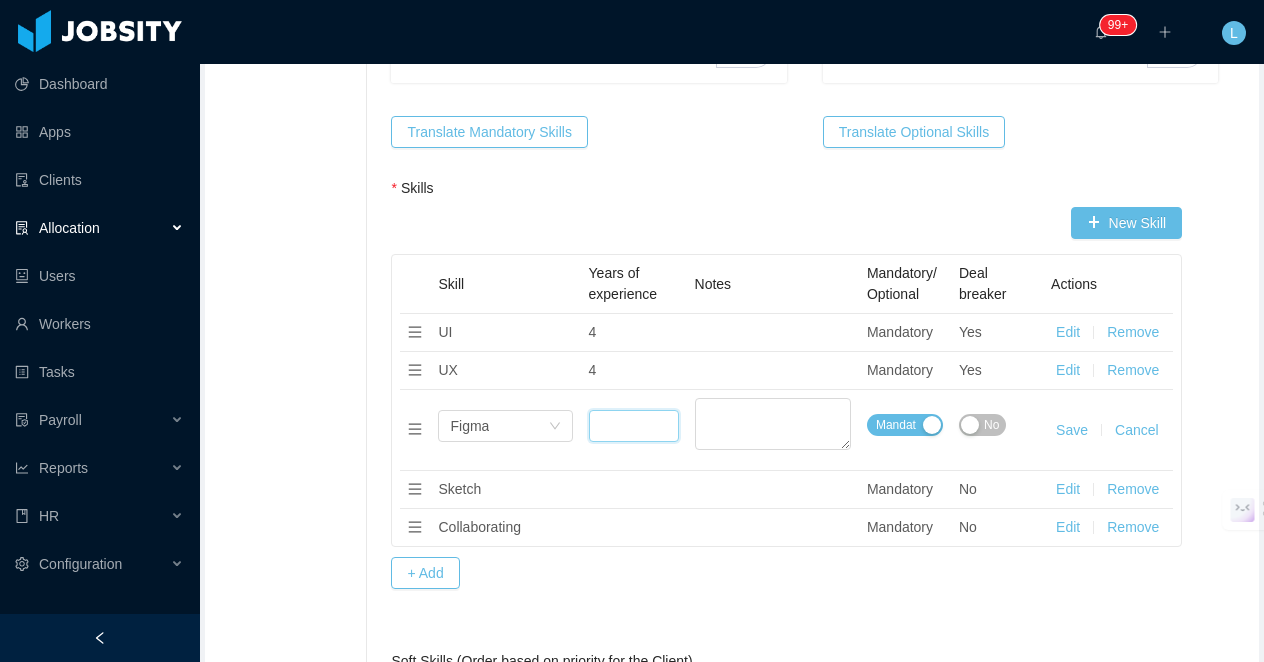 type on "*" 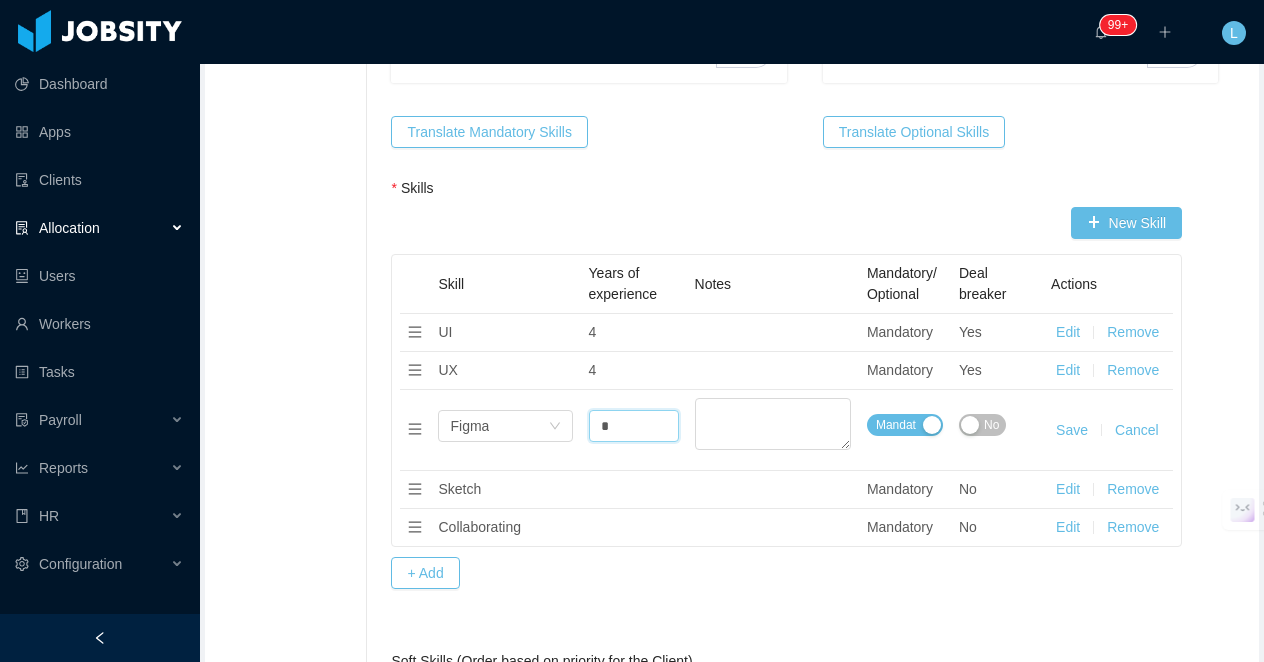 click on "Save" at bounding box center [1072, 430] 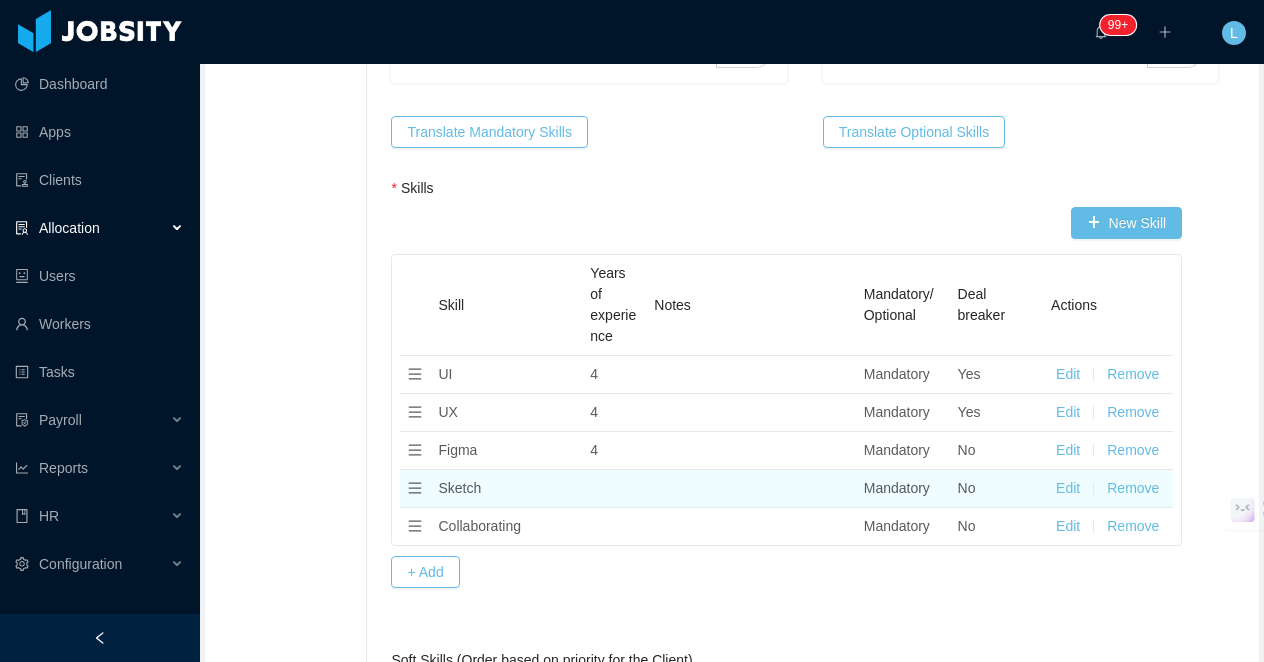 click on "Remove" at bounding box center (1133, 488) 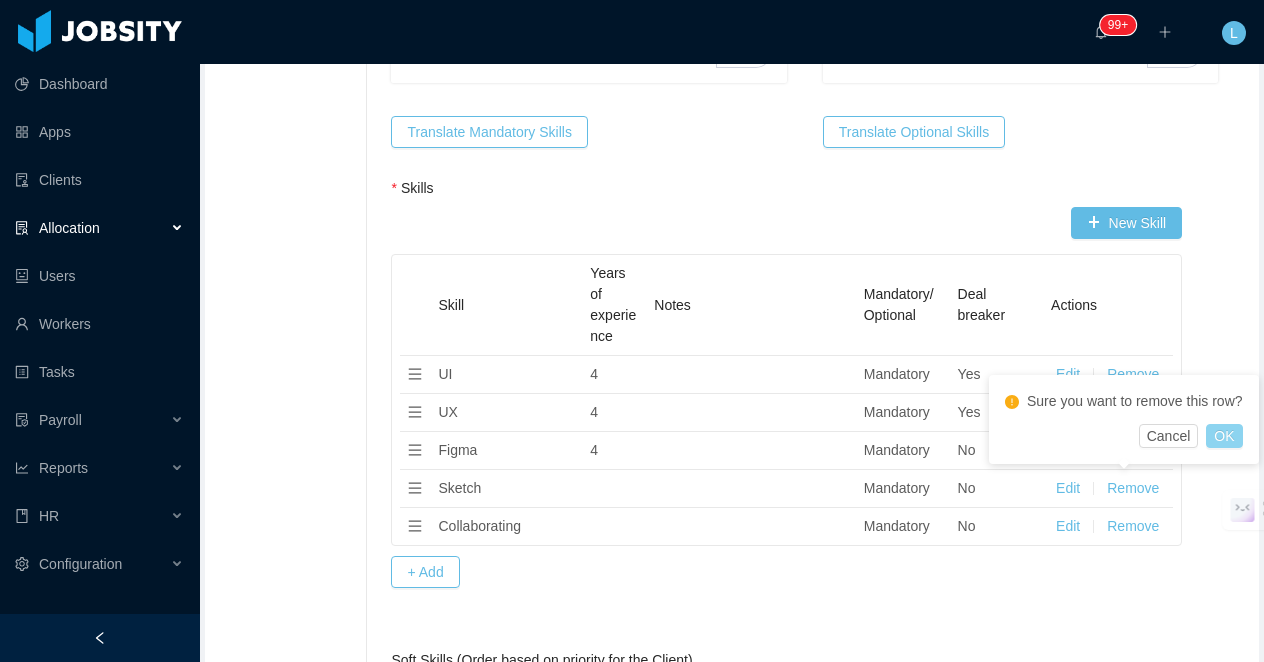 click on "OK" at bounding box center [1224, 436] 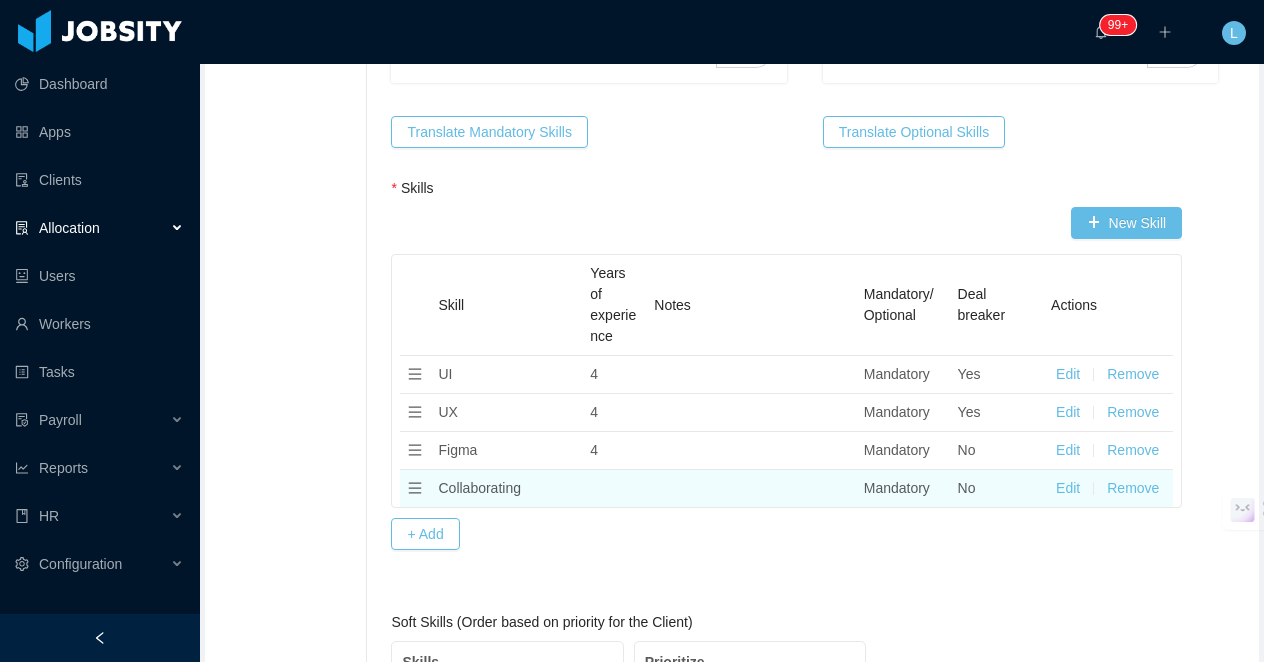 click on "Remove" at bounding box center [1133, 488] 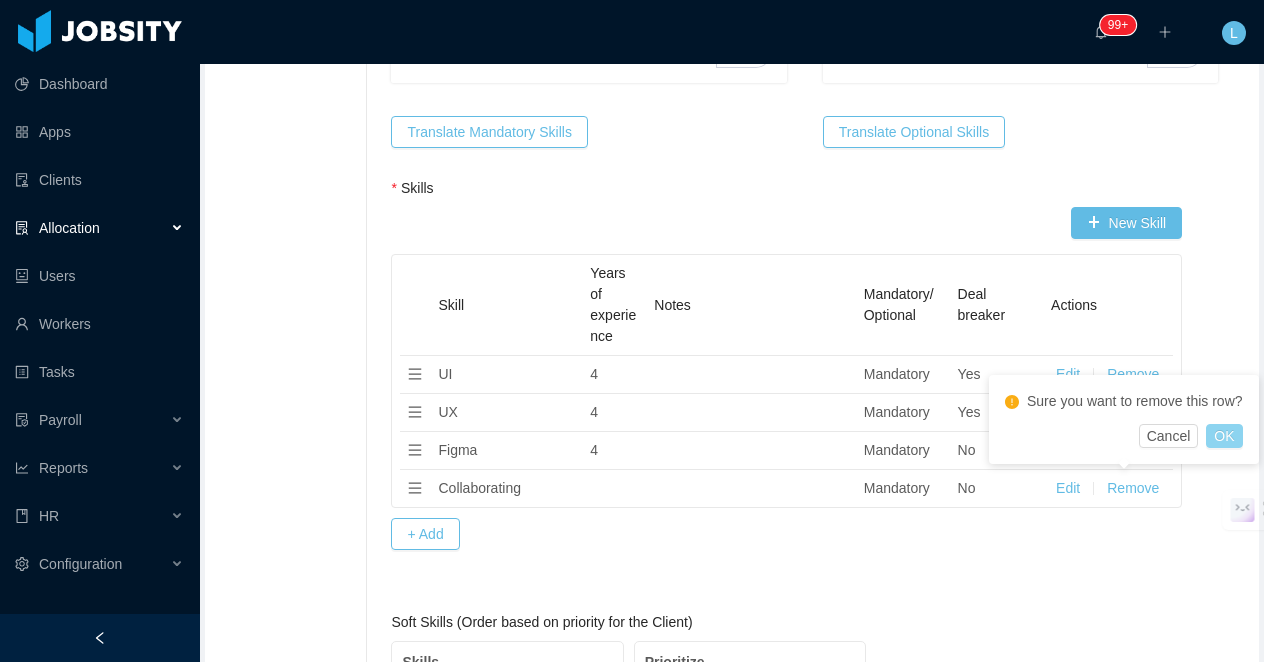 click on "OK" at bounding box center (1224, 436) 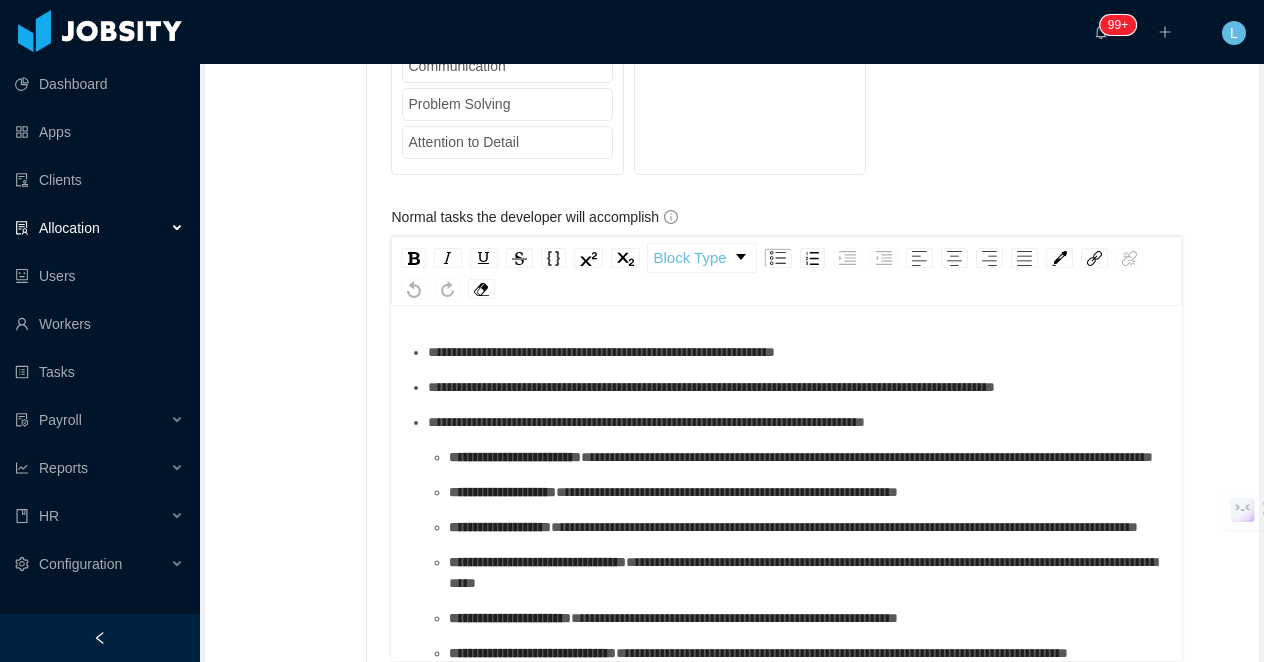scroll, scrollTop: 2121, scrollLeft: 0, axis: vertical 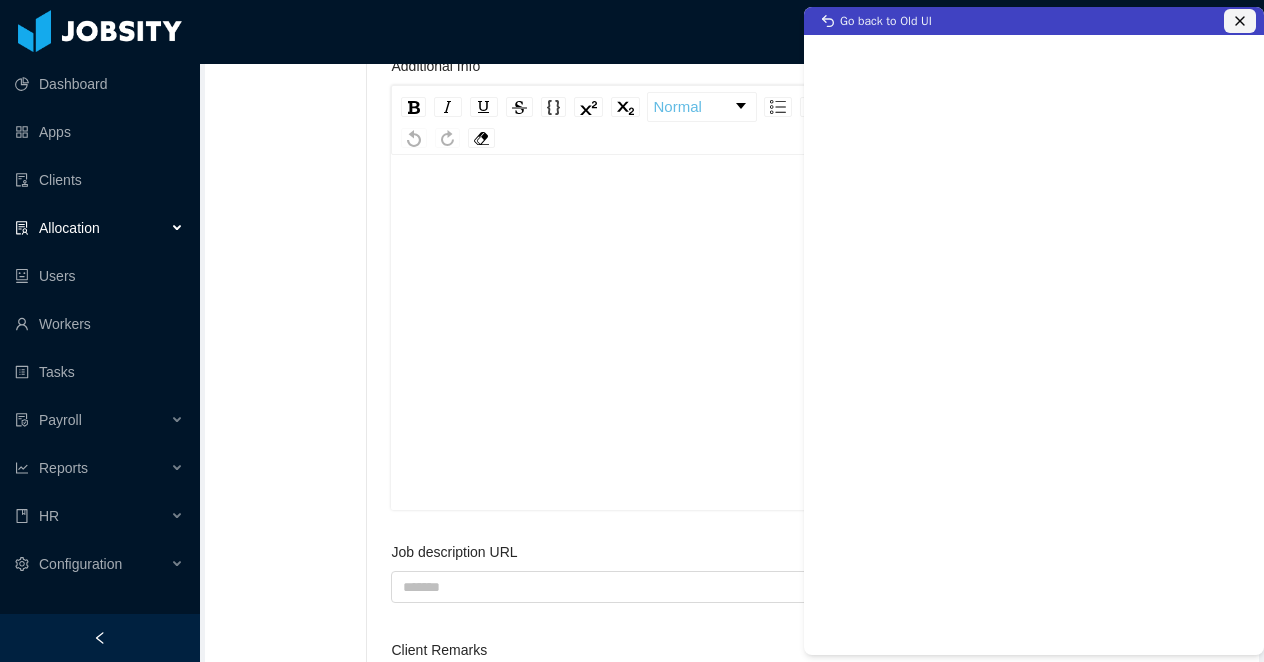click 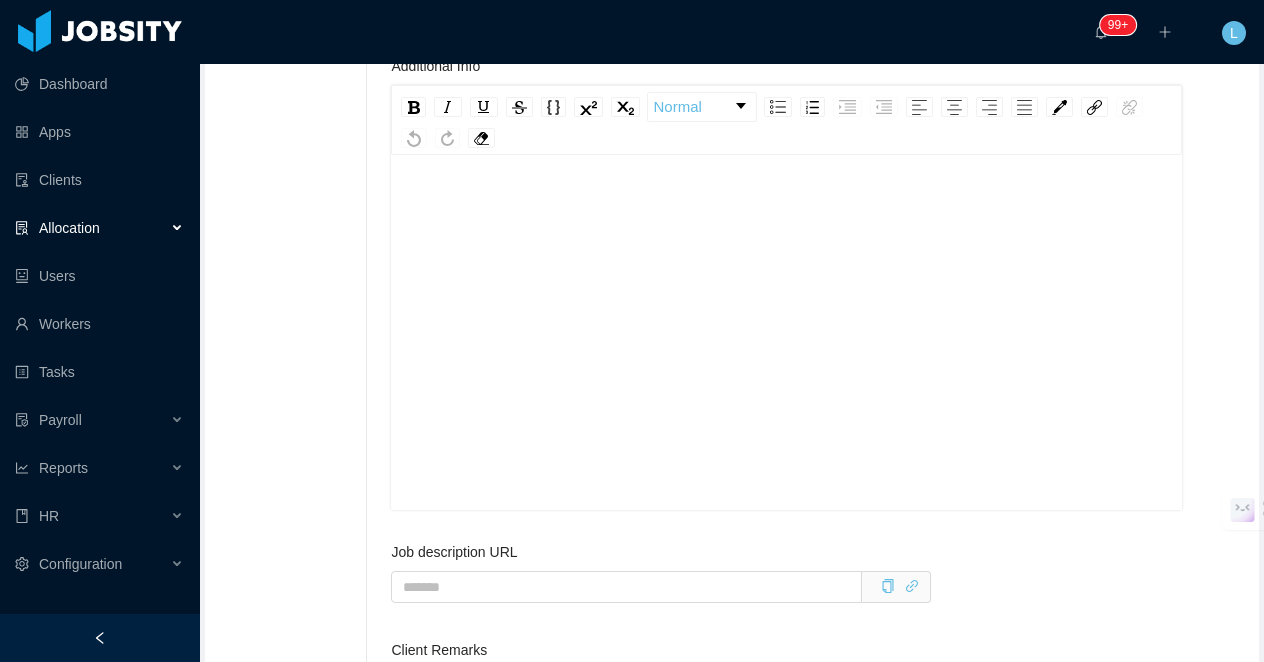scroll, scrollTop: 0, scrollLeft: 0, axis: both 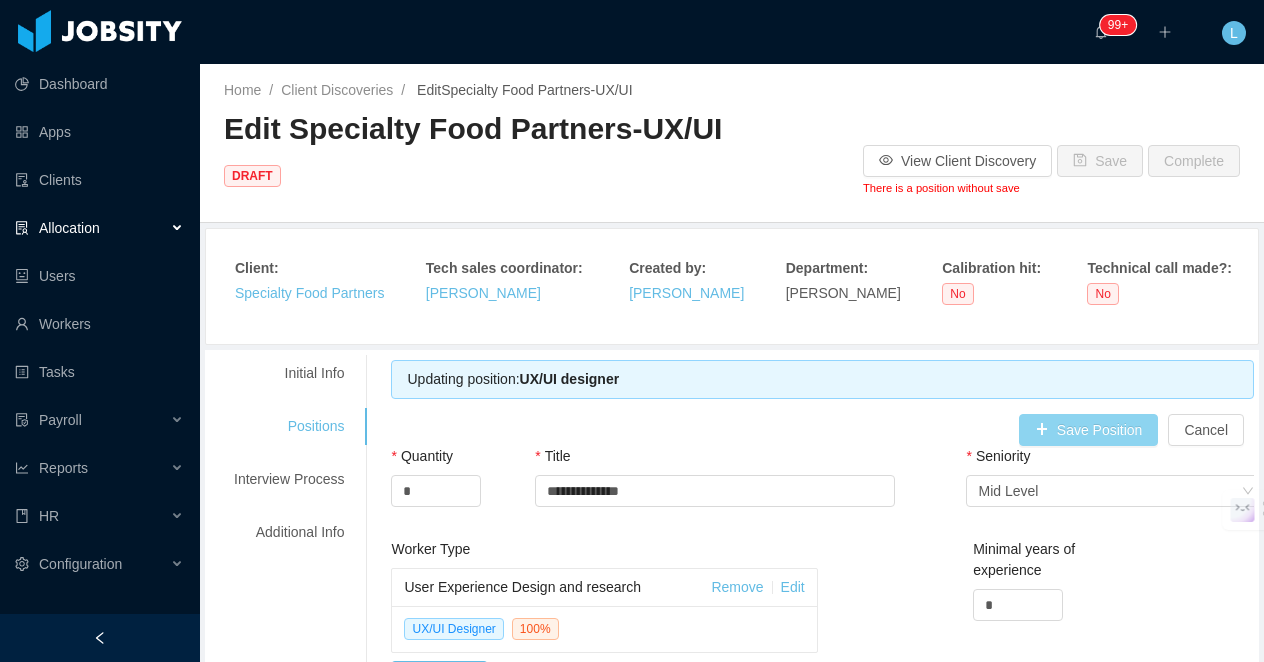 click on "Save Position" at bounding box center (1089, 430) 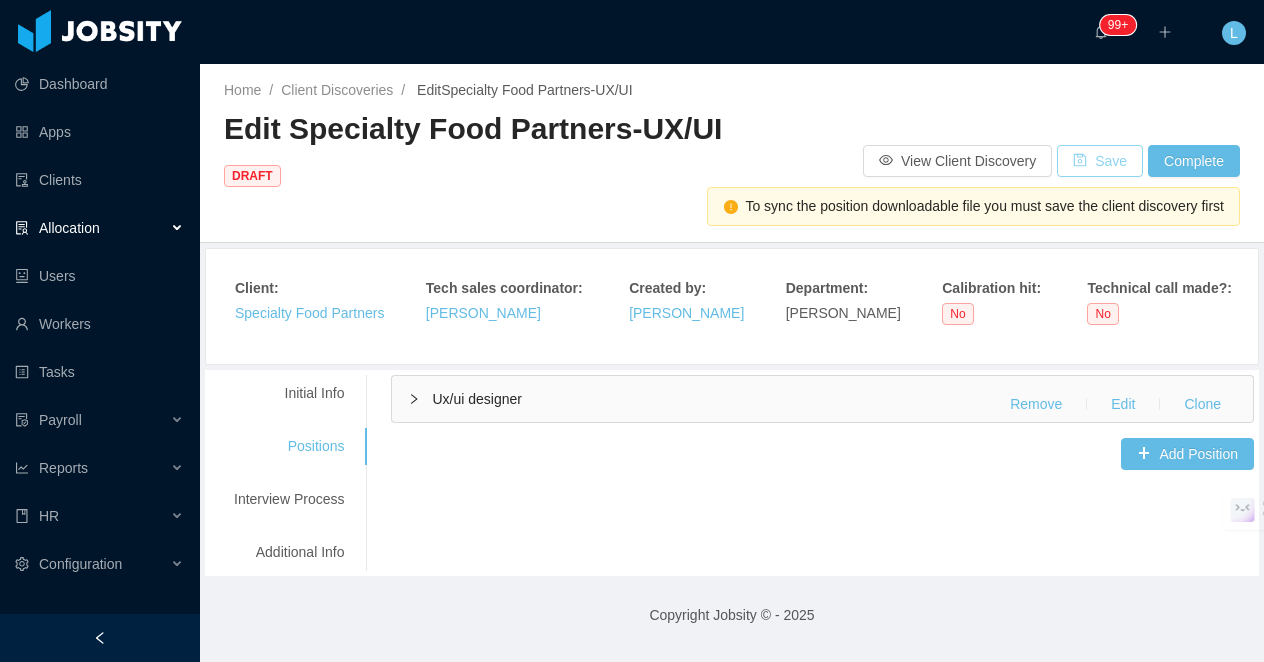 click on "Save" at bounding box center [1100, 161] 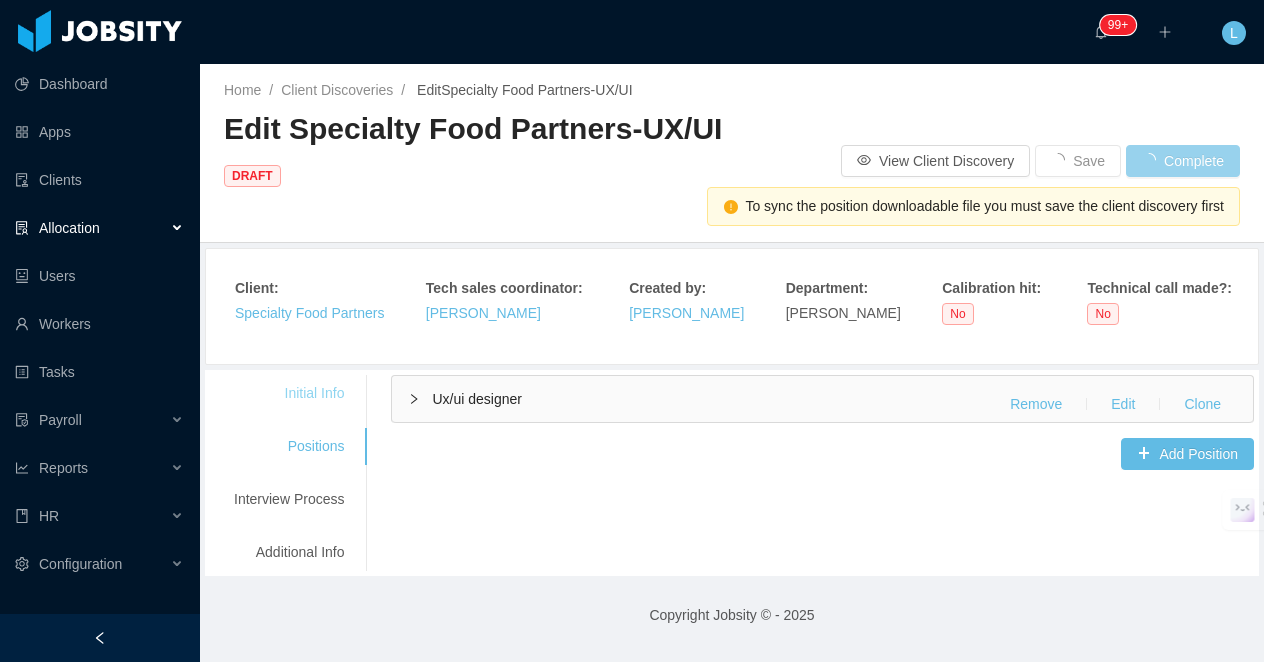 click on "Initial Info" at bounding box center [289, 393] 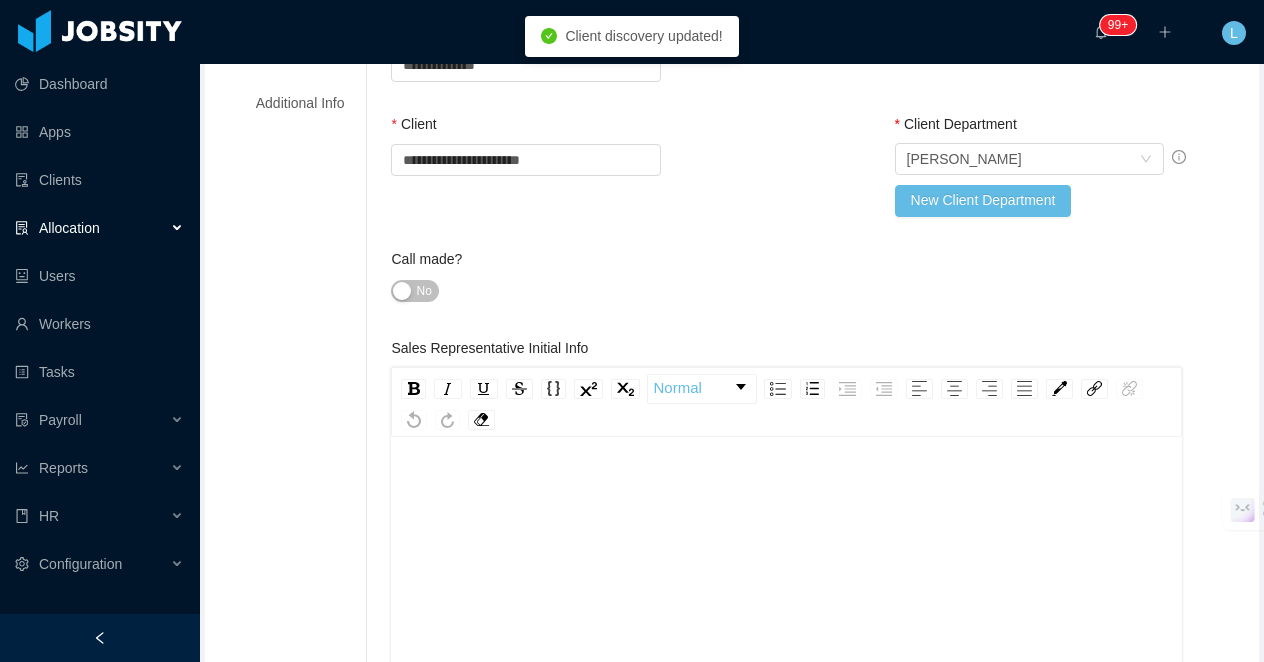 scroll, scrollTop: 573, scrollLeft: 0, axis: vertical 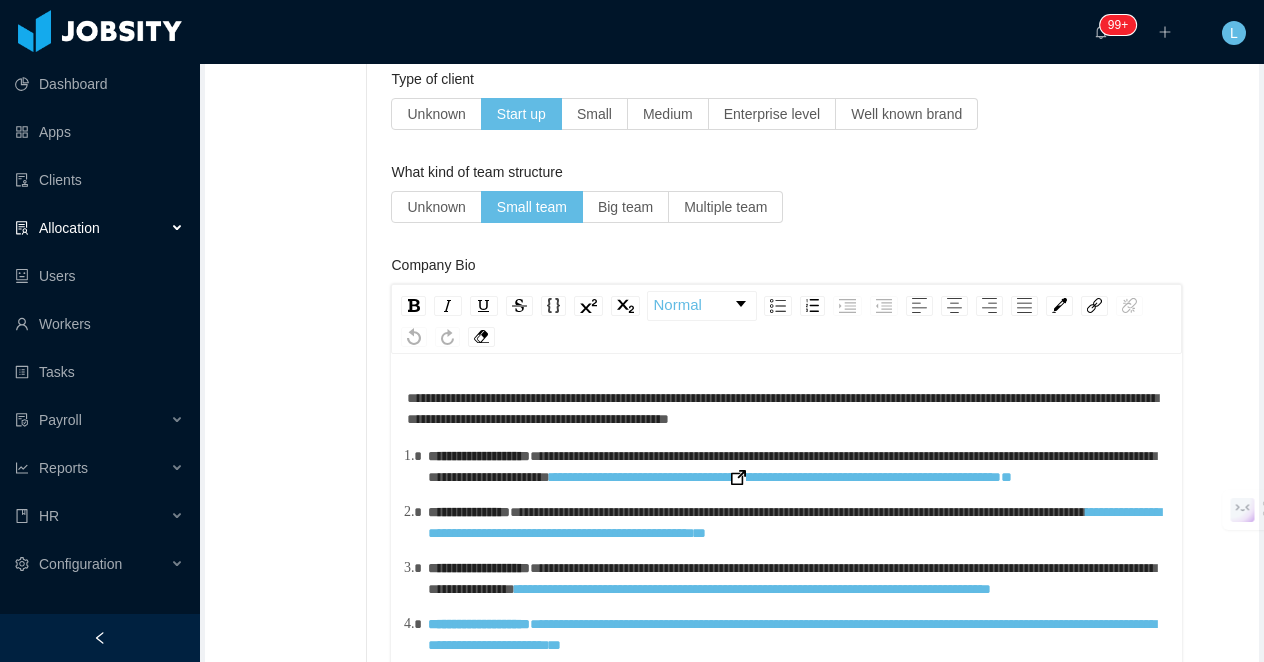 click at bounding box center [738, 477] 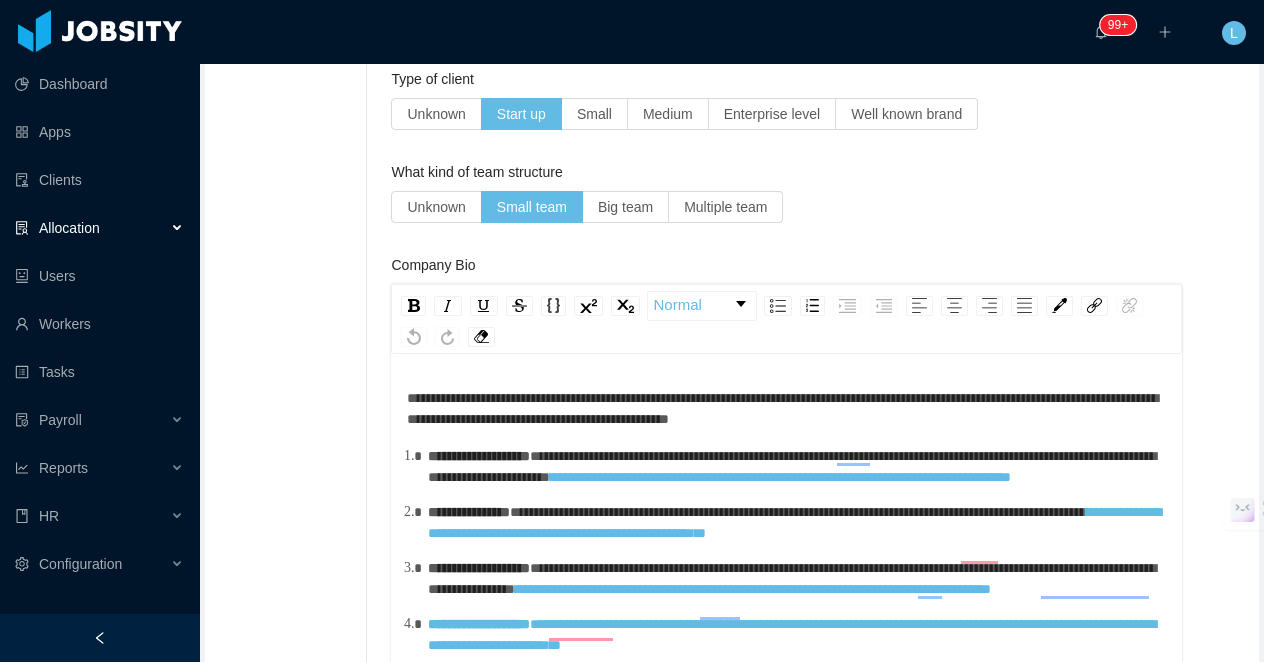 scroll, scrollTop: 66, scrollLeft: 0, axis: vertical 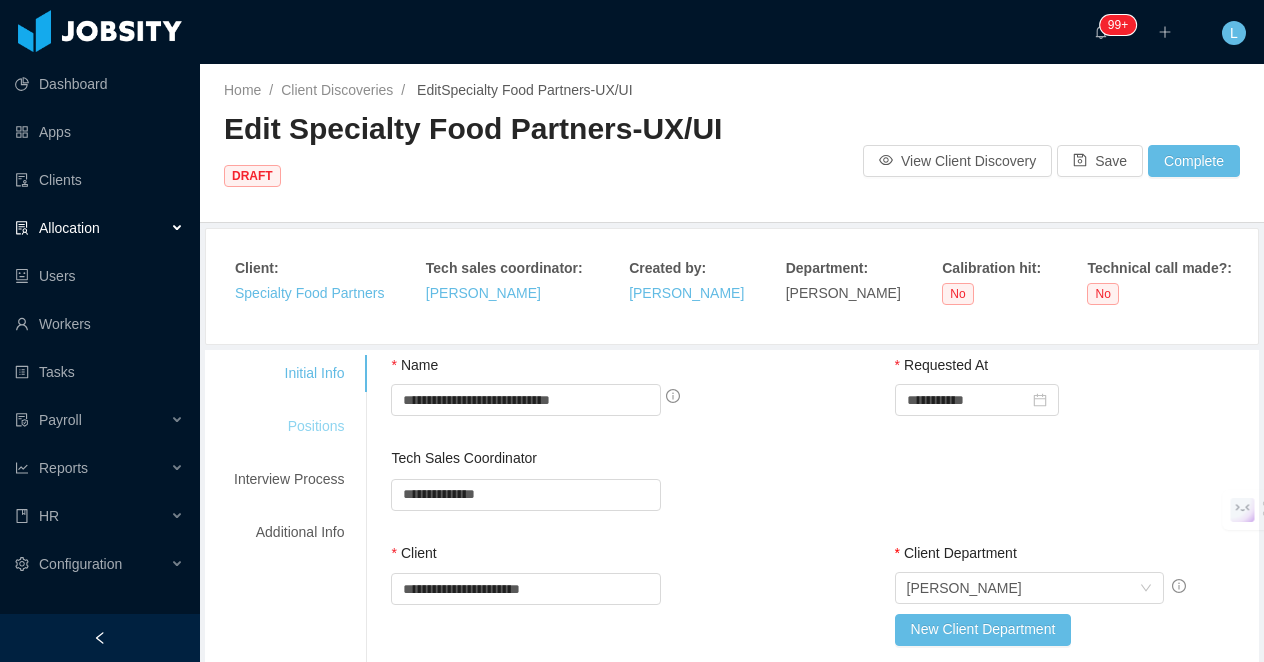 click on "Positions" at bounding box center (289, 426) 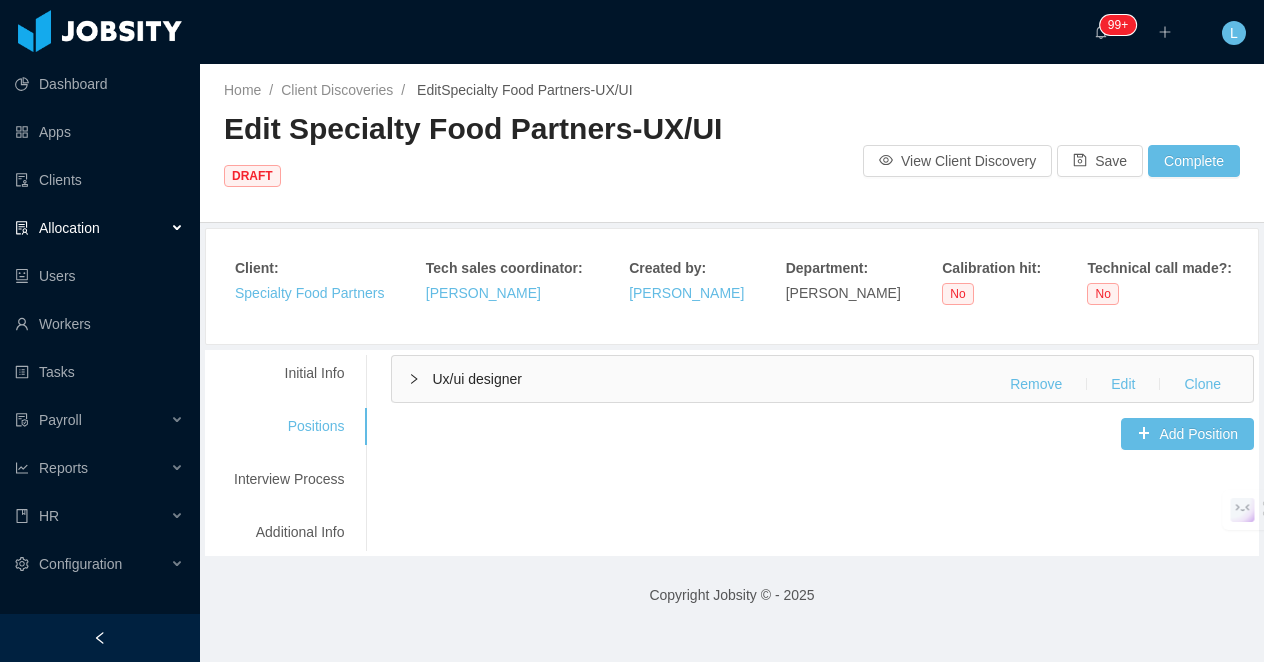 click on "Ux/ui designer" at bounding box center [477, 379] 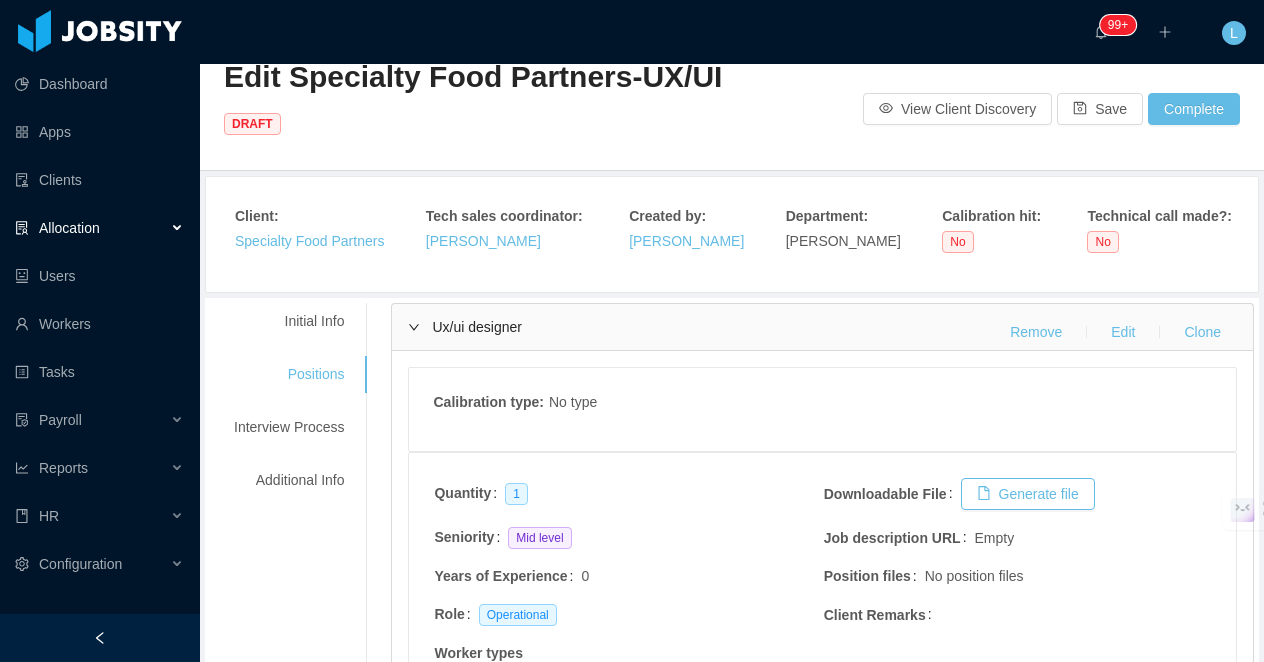 scroll, scrollTop: 0, scrollLeft: 0, axis: both 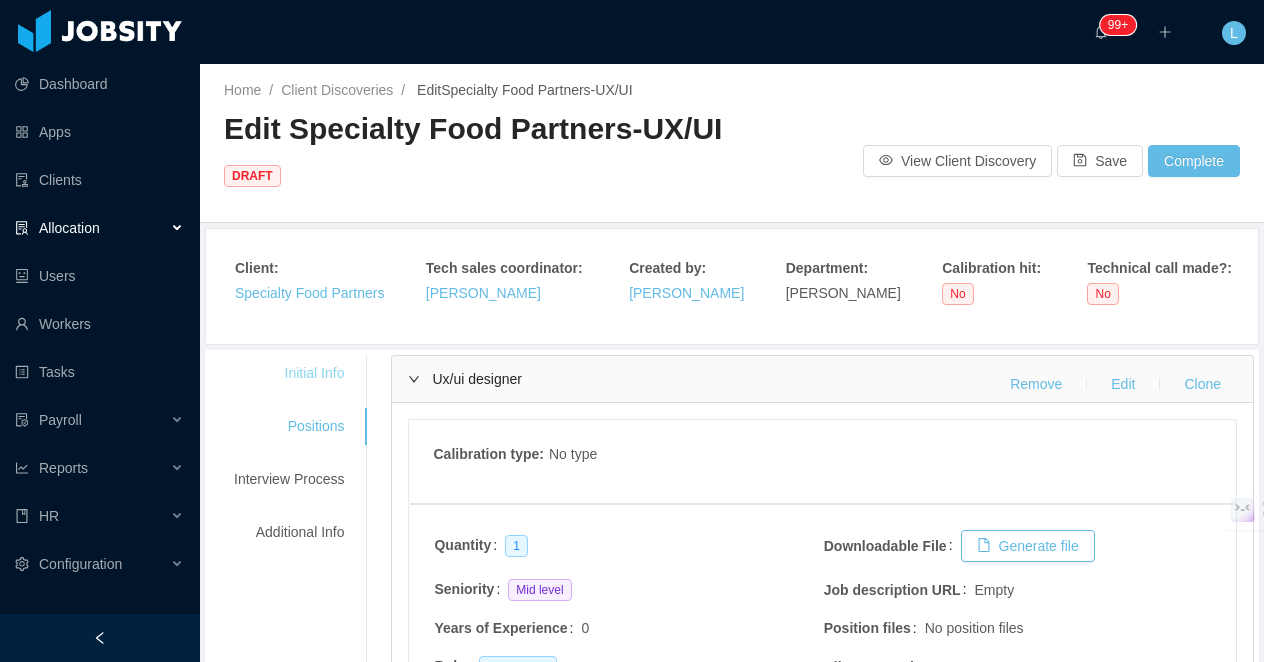 click on "Initial Info" at bounding box center [289, 373] 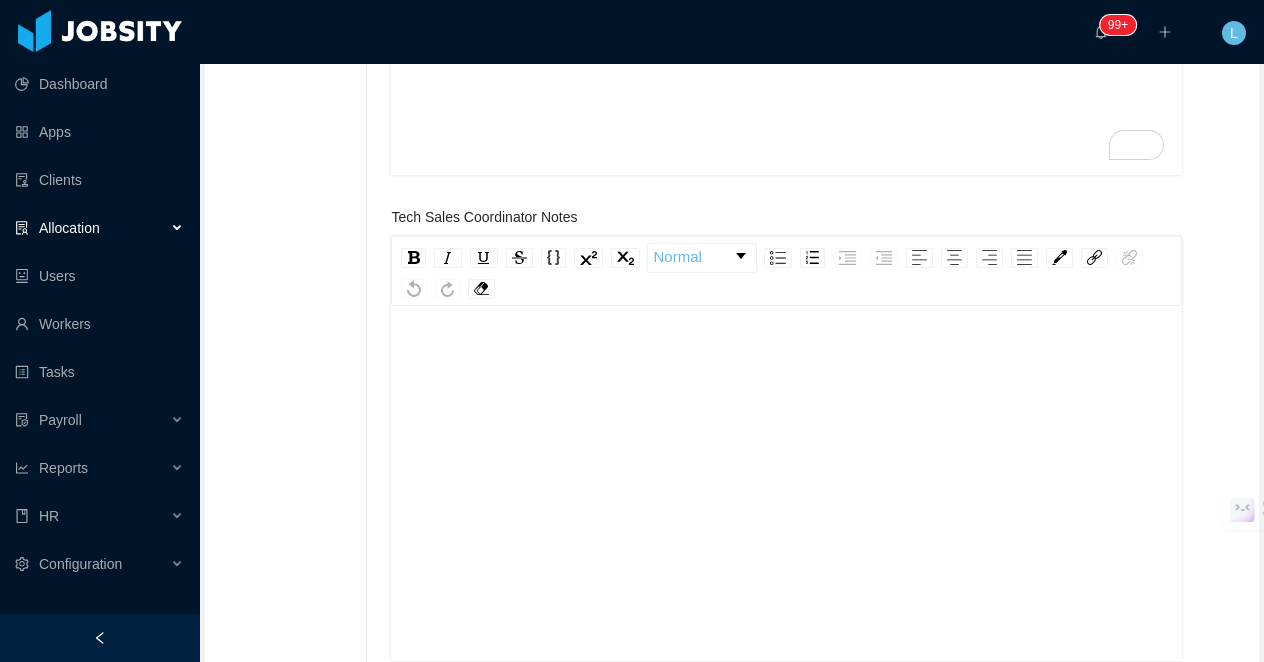 scroll, scrollTop: 1253, scrollLeft: 0, axis: vertical 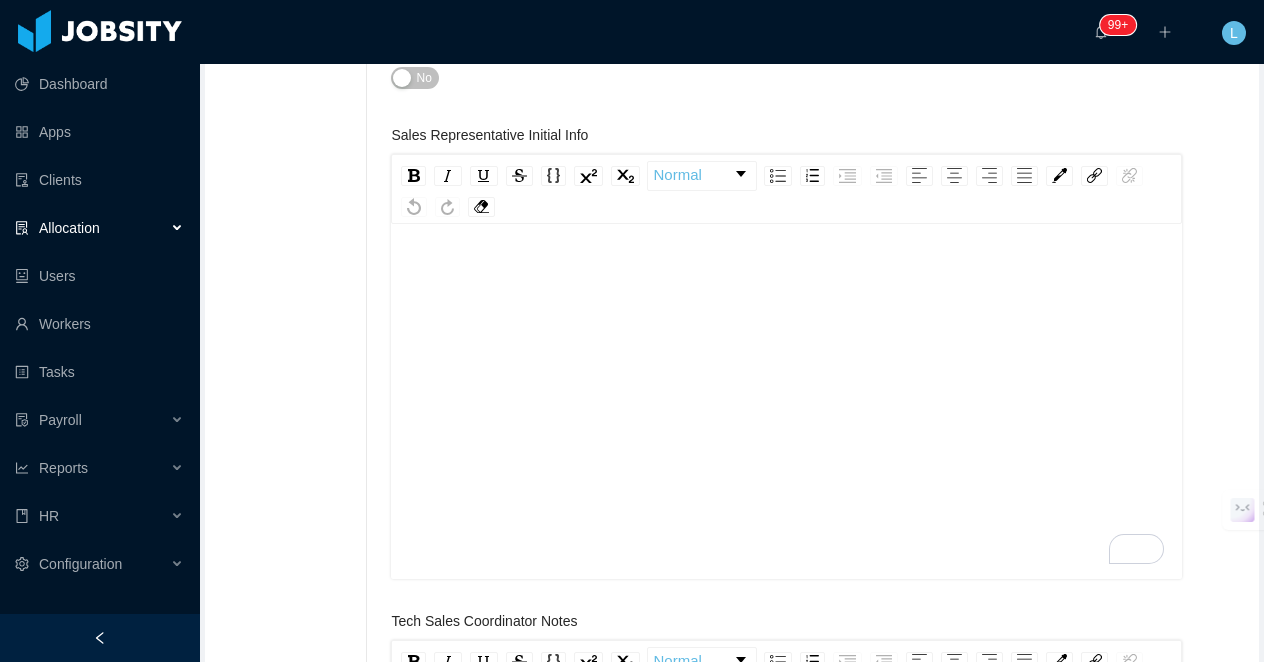 click at bounding box center (787, 389) 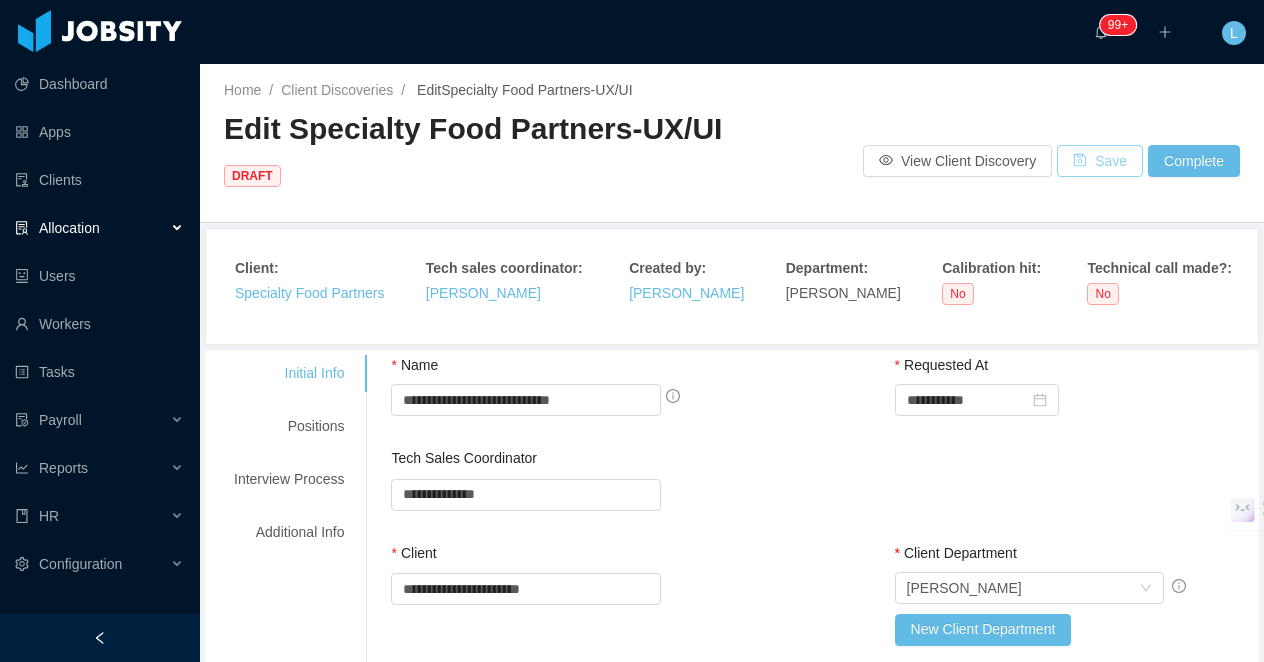 click on "Save" at bounding box center [1100, 161] 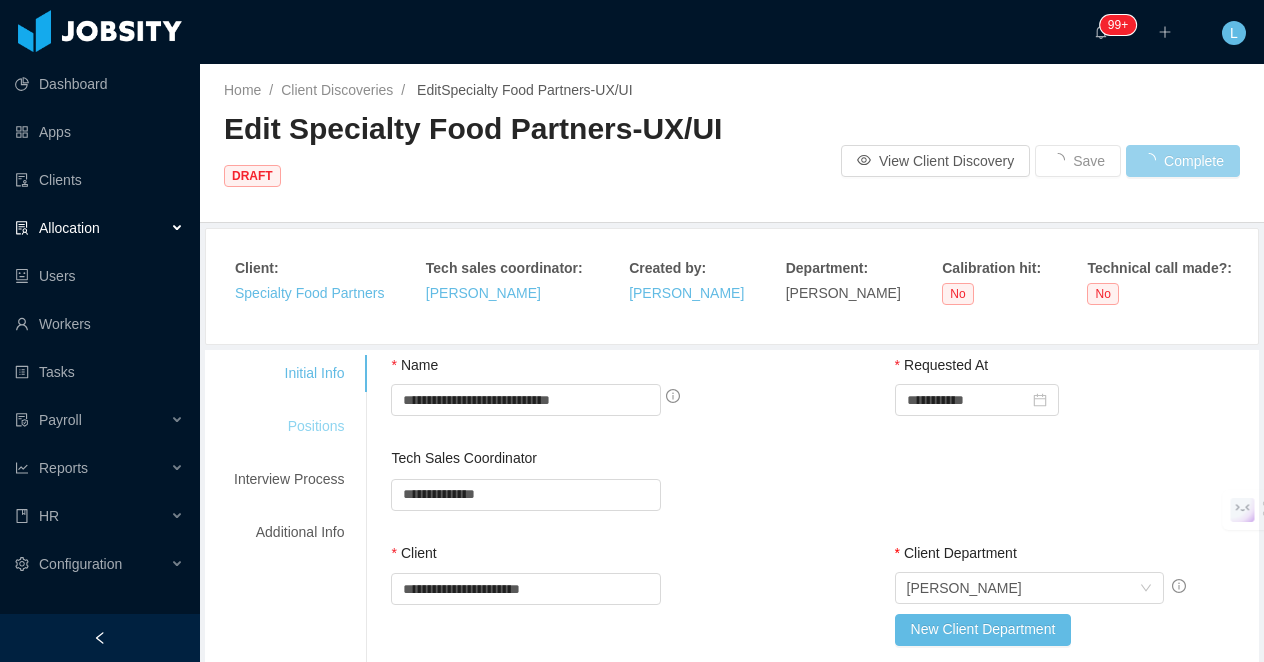 click on "Positions" at bounding box center (289, 426) 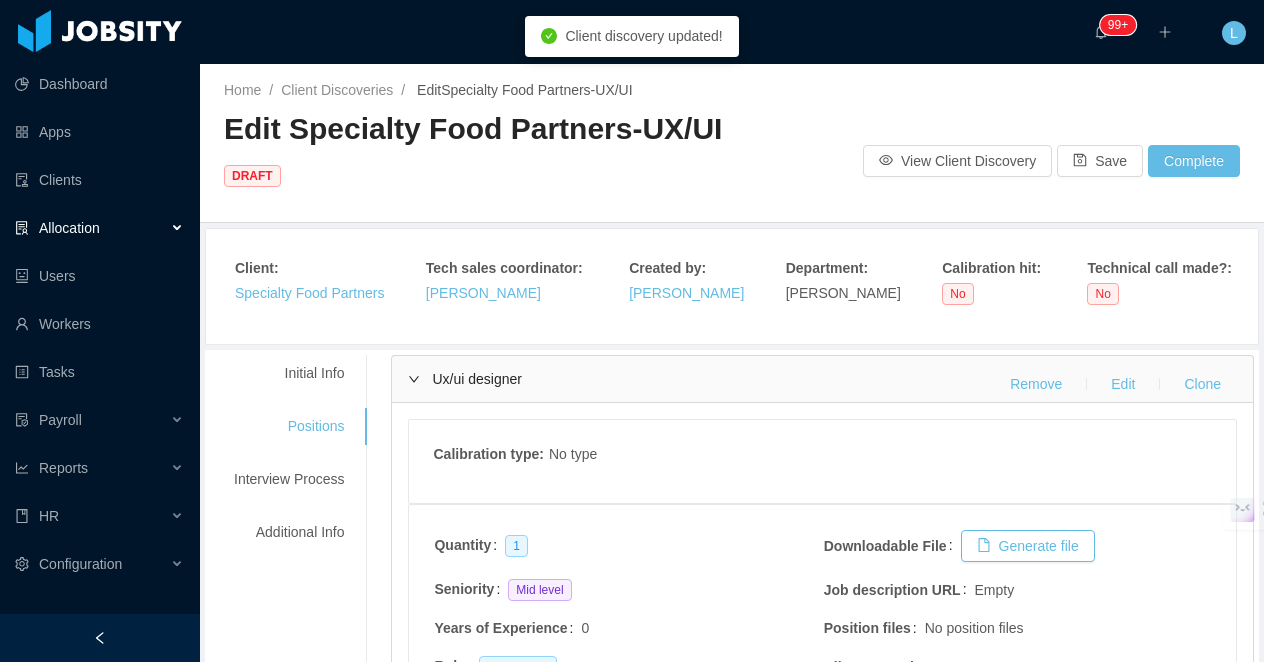 click on "Ux/ui designer Remove Edit Clone" at bounding box center (822, 379) 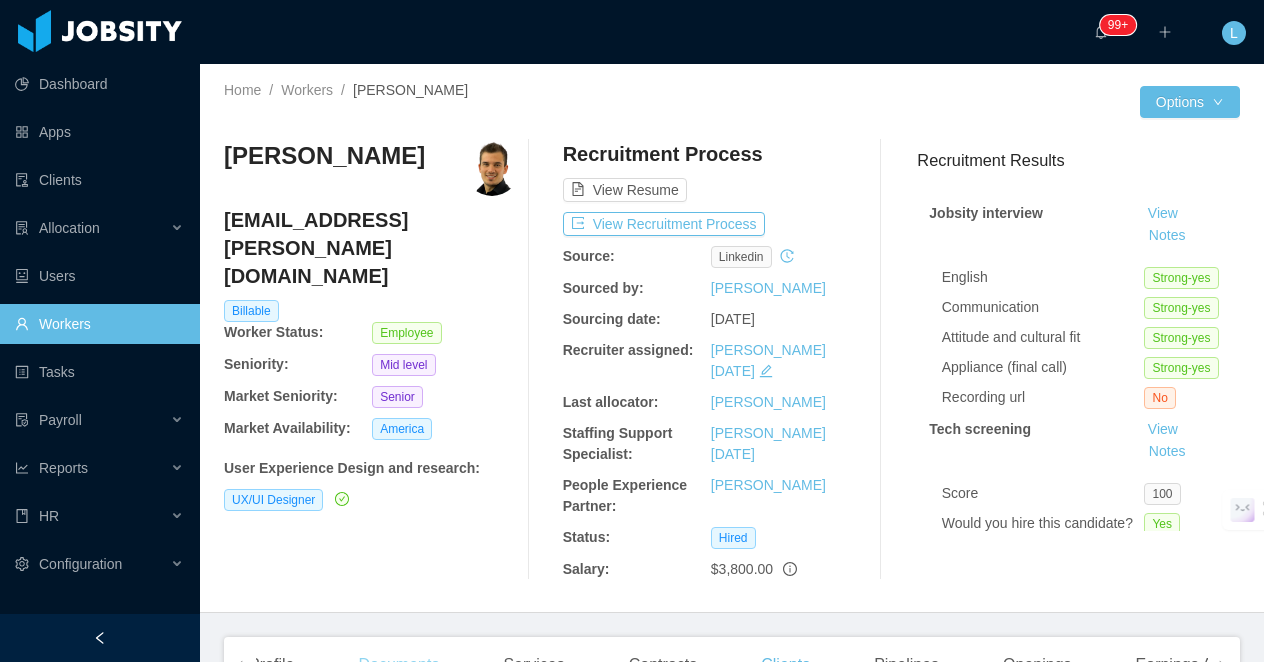 scroll, scrollTop: 0, scrollLeft: 0, axis: both 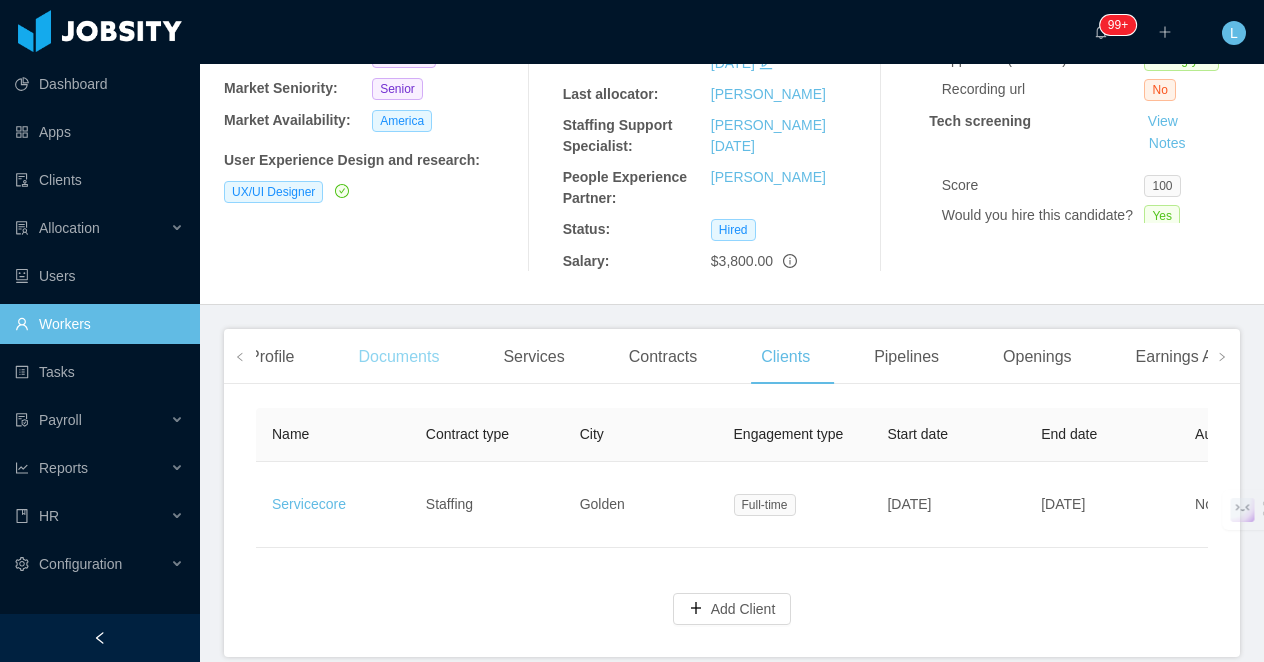 click on "Documents" at bounding box center [398, 357] 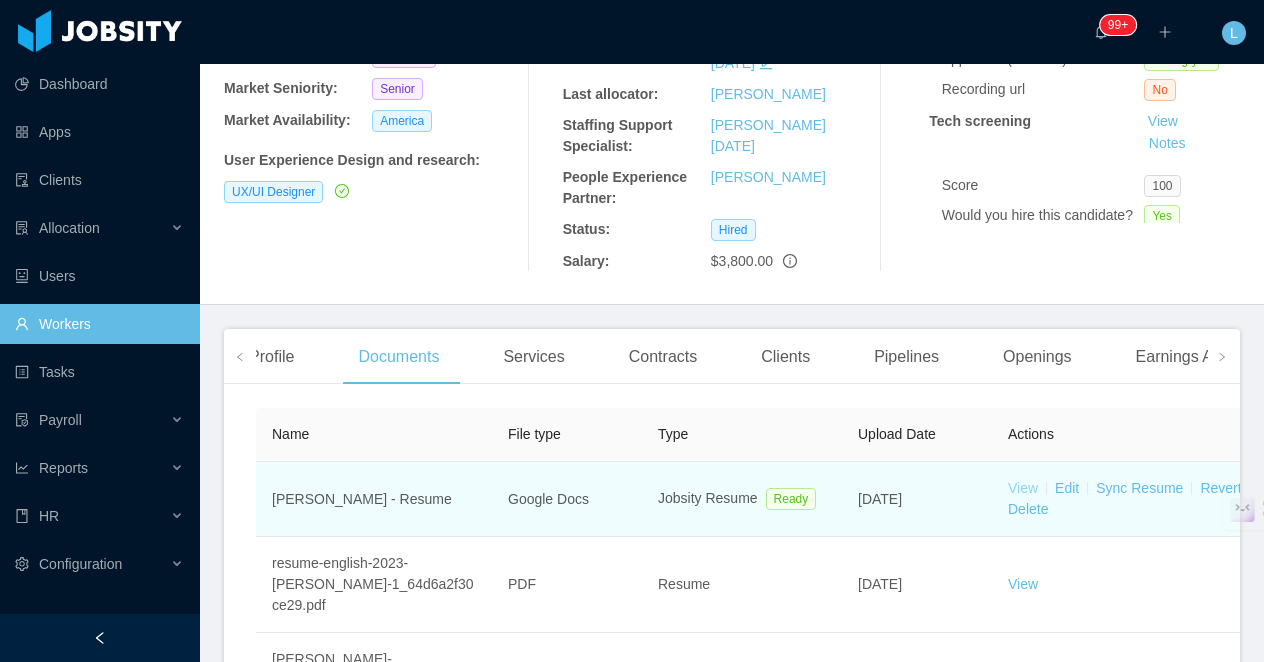 click on "View" at bounding box center [1023, 488] 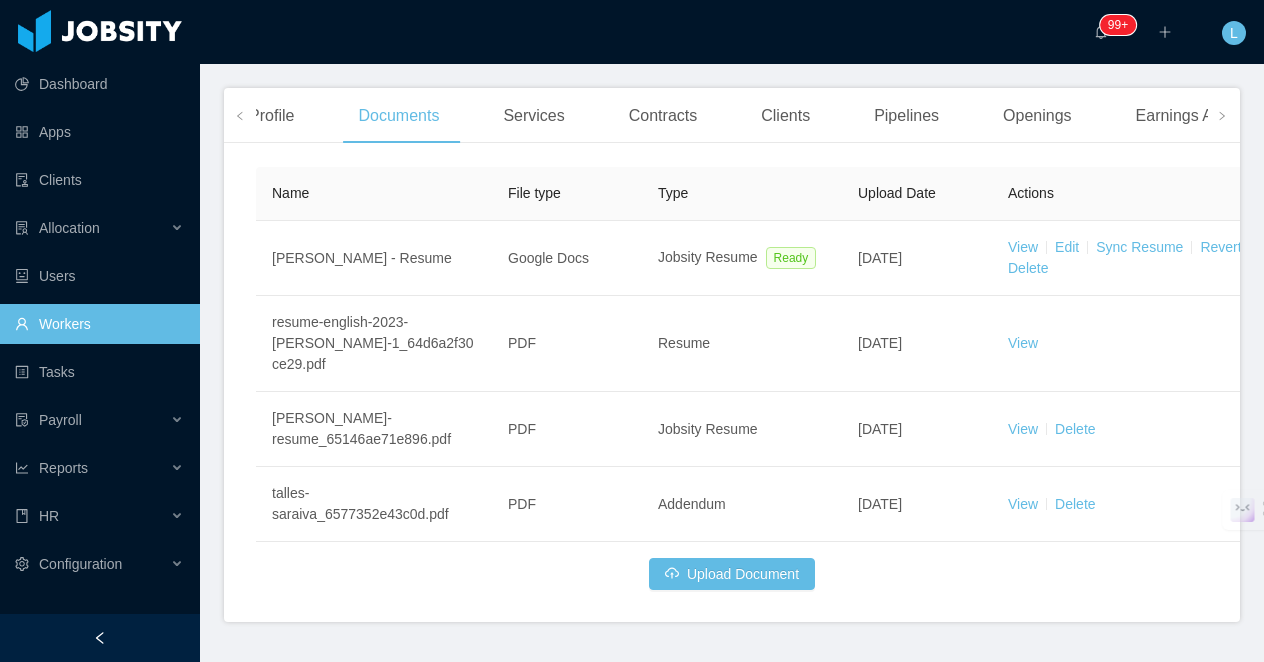 scroll, scrollTop: 561, scrollLeft: 0, axis: vertical 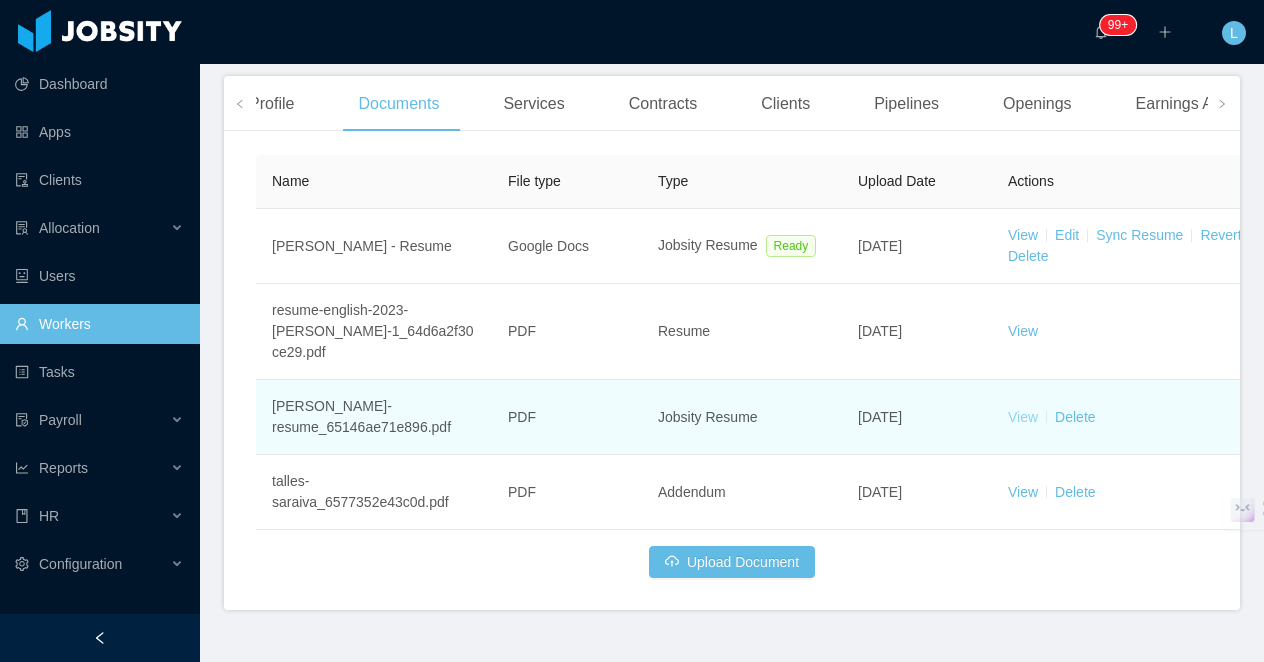 click on "View" at bounding box center (1023, 417) 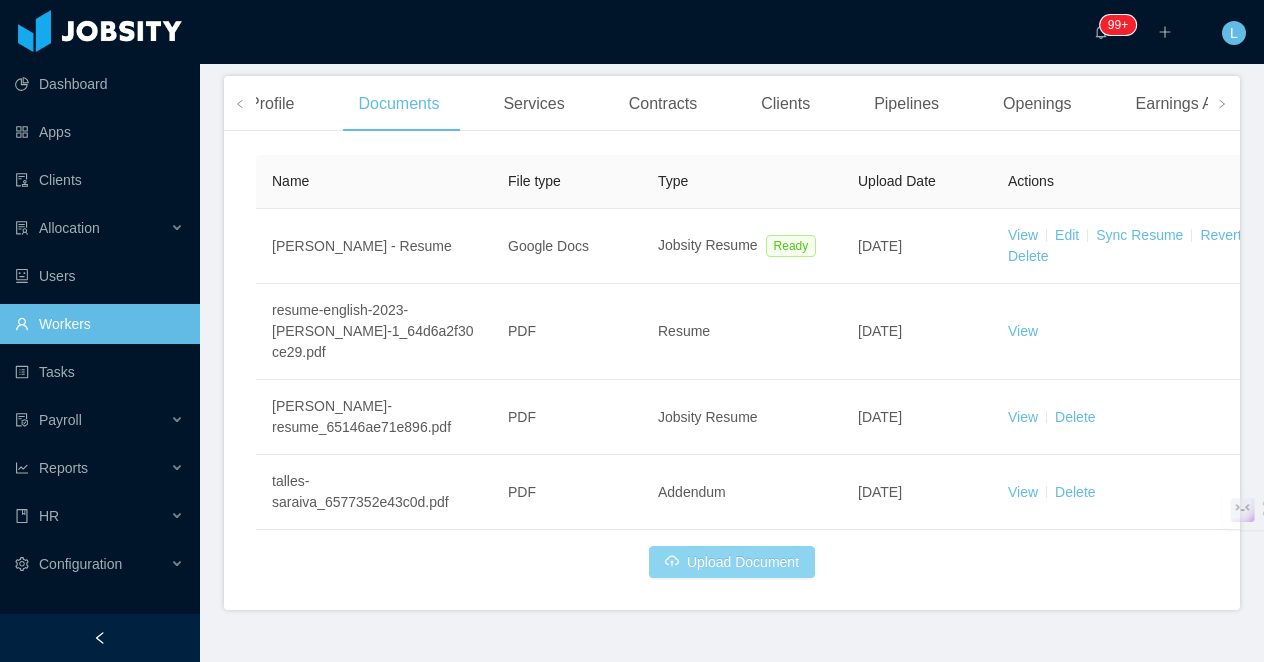 click on "Upload Document" at bounding box center [732, 562] 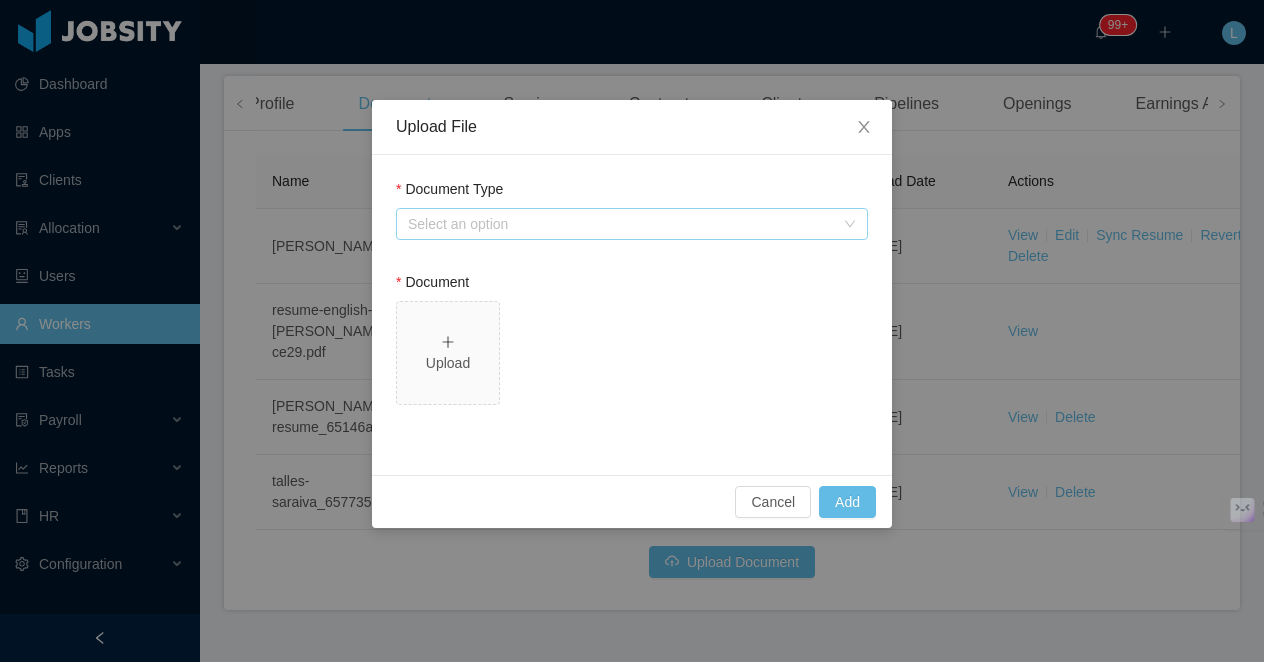click on "Select an option" at bounding box center [621, 224] 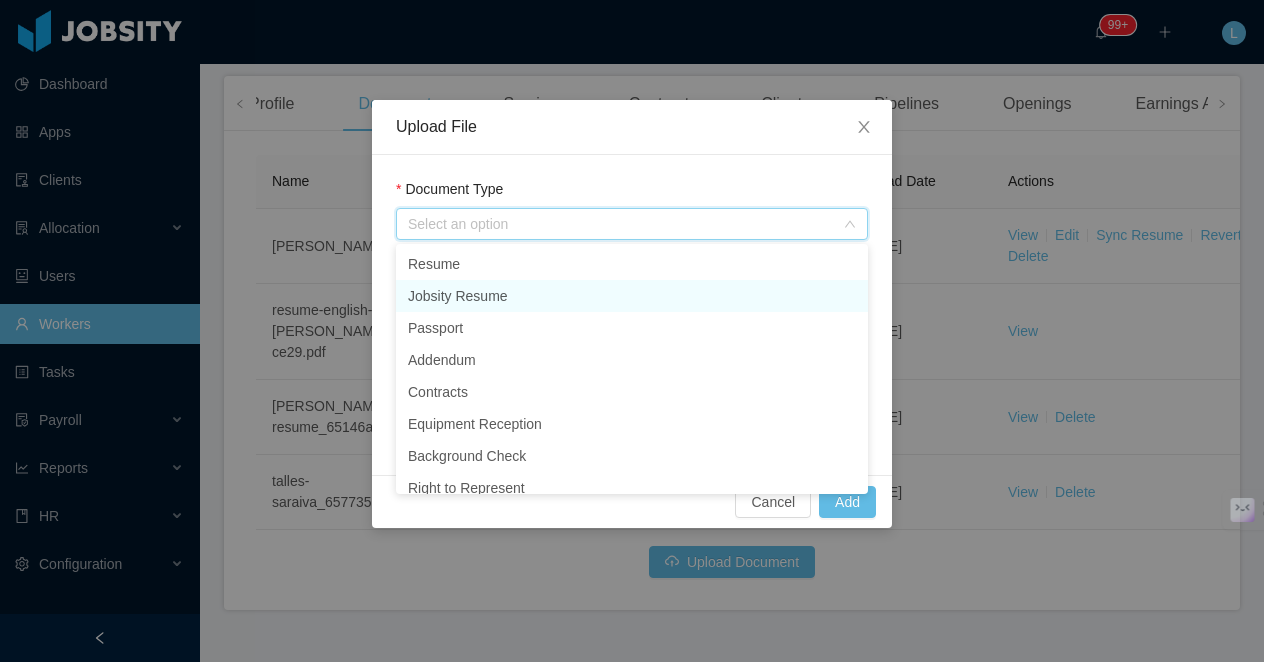 click on "Jobsity Resume" at bounding box center [632, 296] 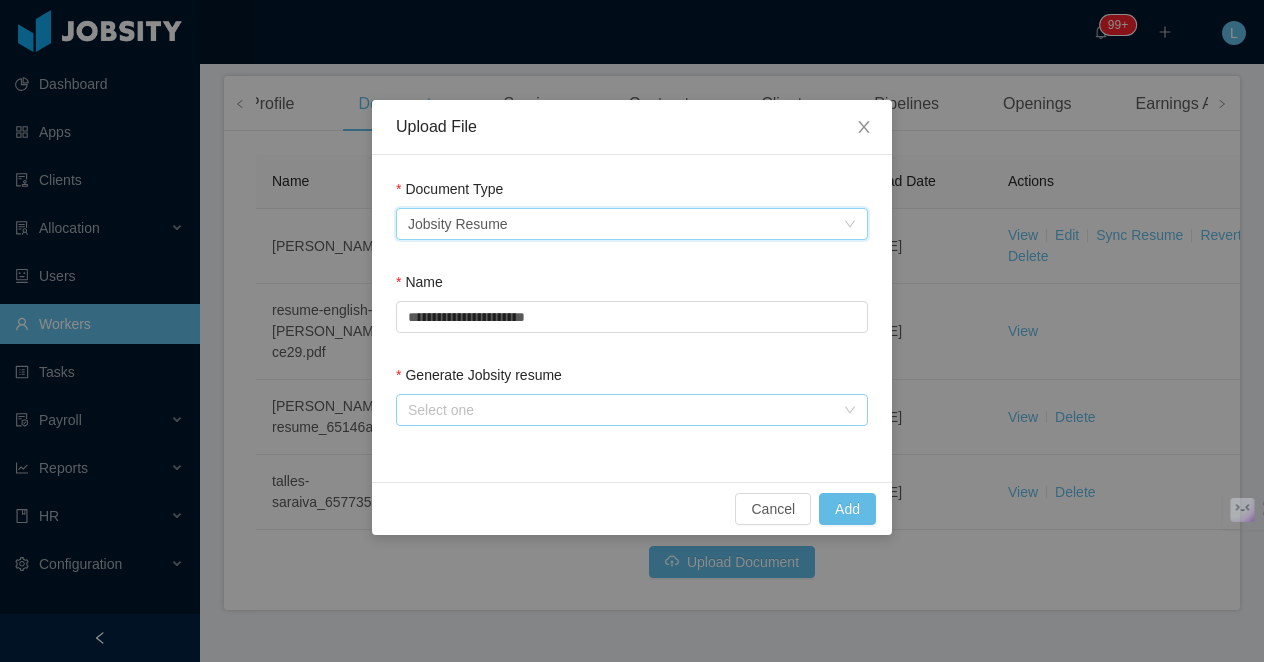 click on "Select one" at bounding box center [621, 410] 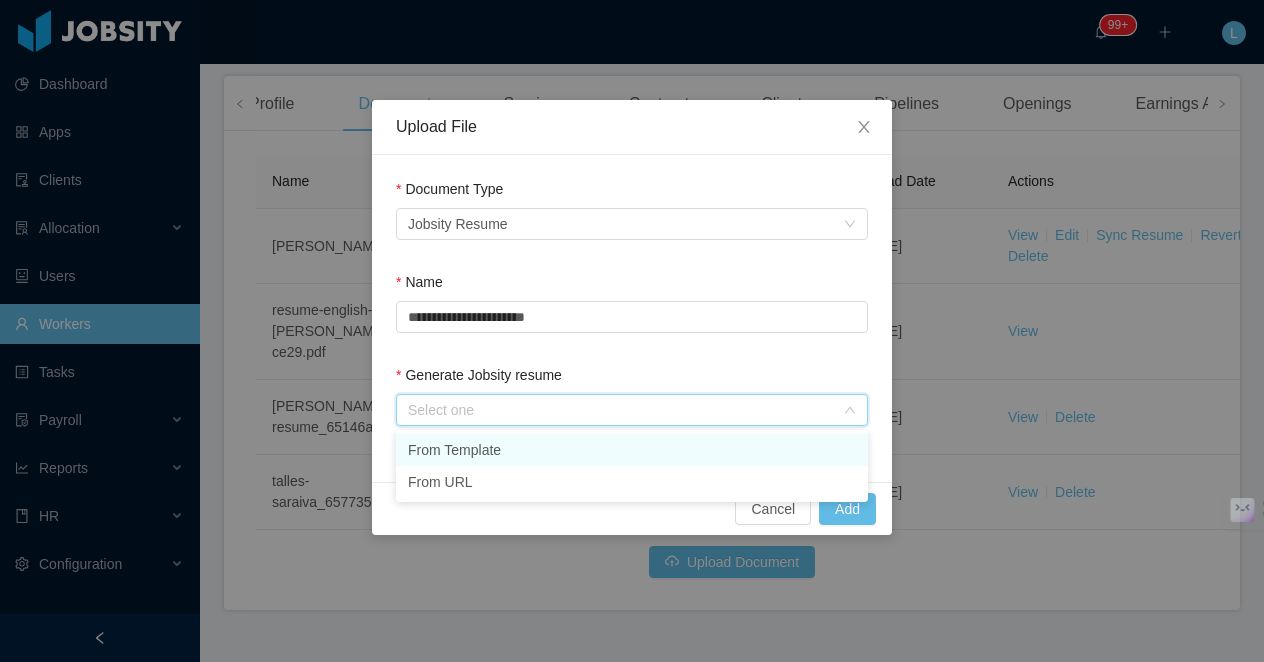 click on "From Template" at bounding box center [632, 450] 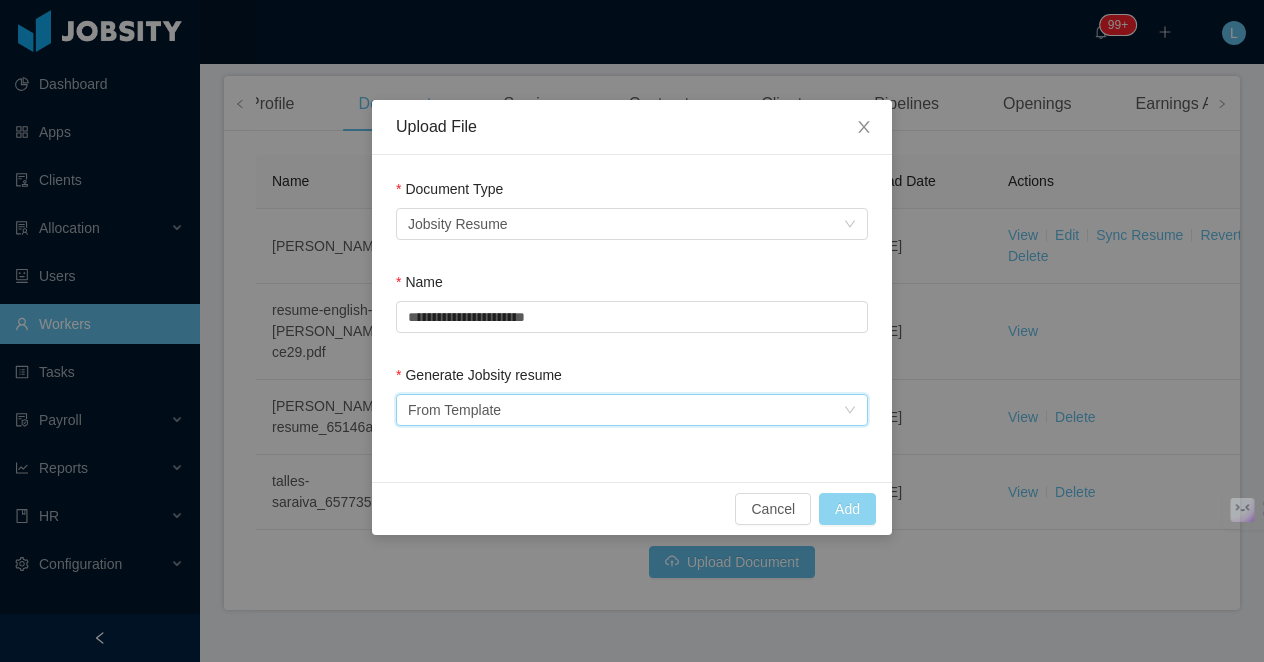 click on "Add" at bounding box center (847, 509) 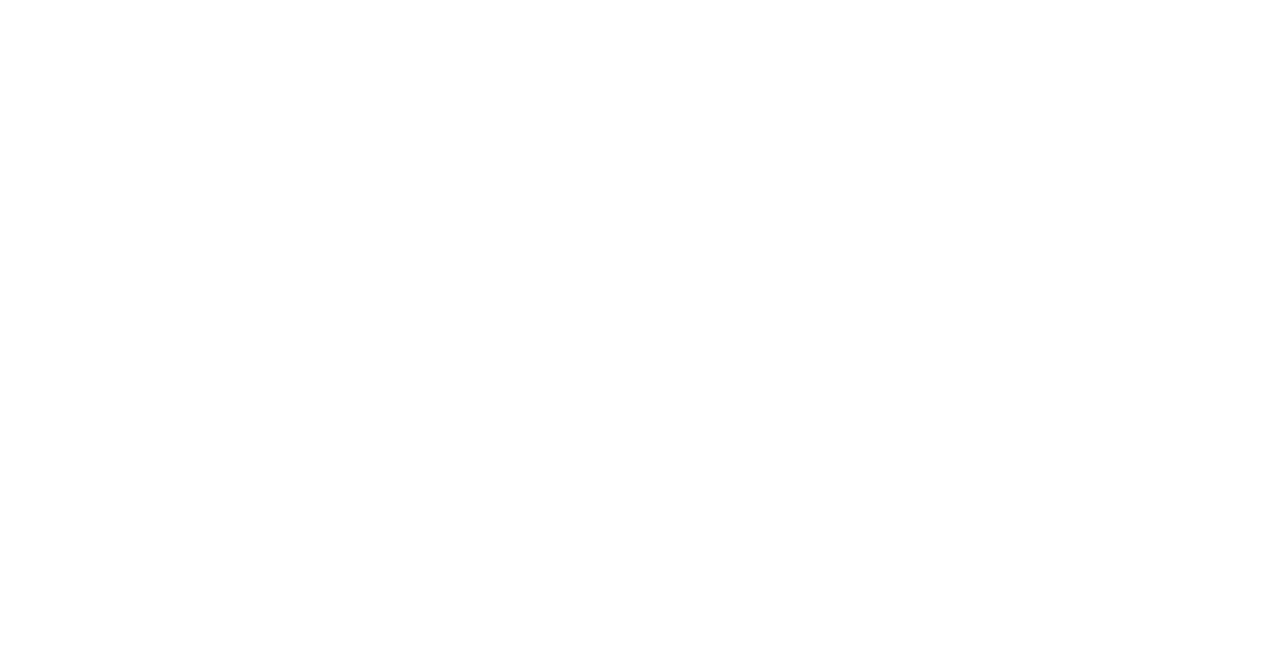 scroll, scrollTop: 0, scrollLeft: 0, axis: both 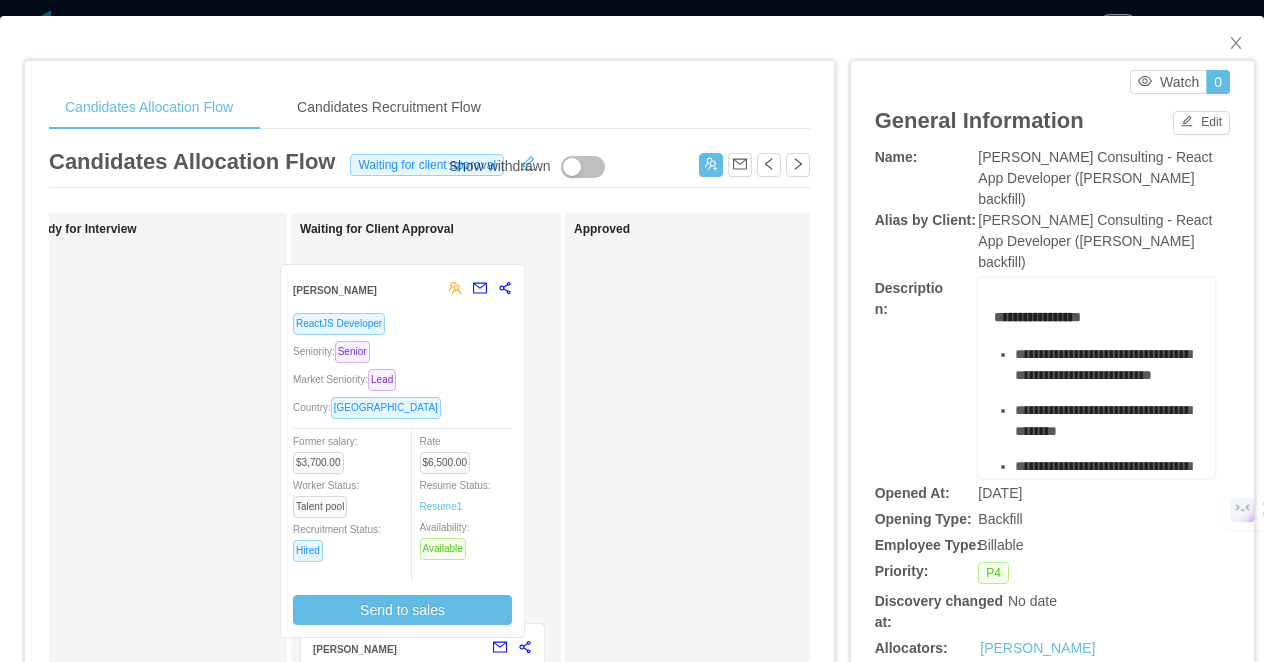 drag, startPoint x: 222, startPoint y: 351, endPoint x: 476, endPoint y: 366, distance: 254.44254 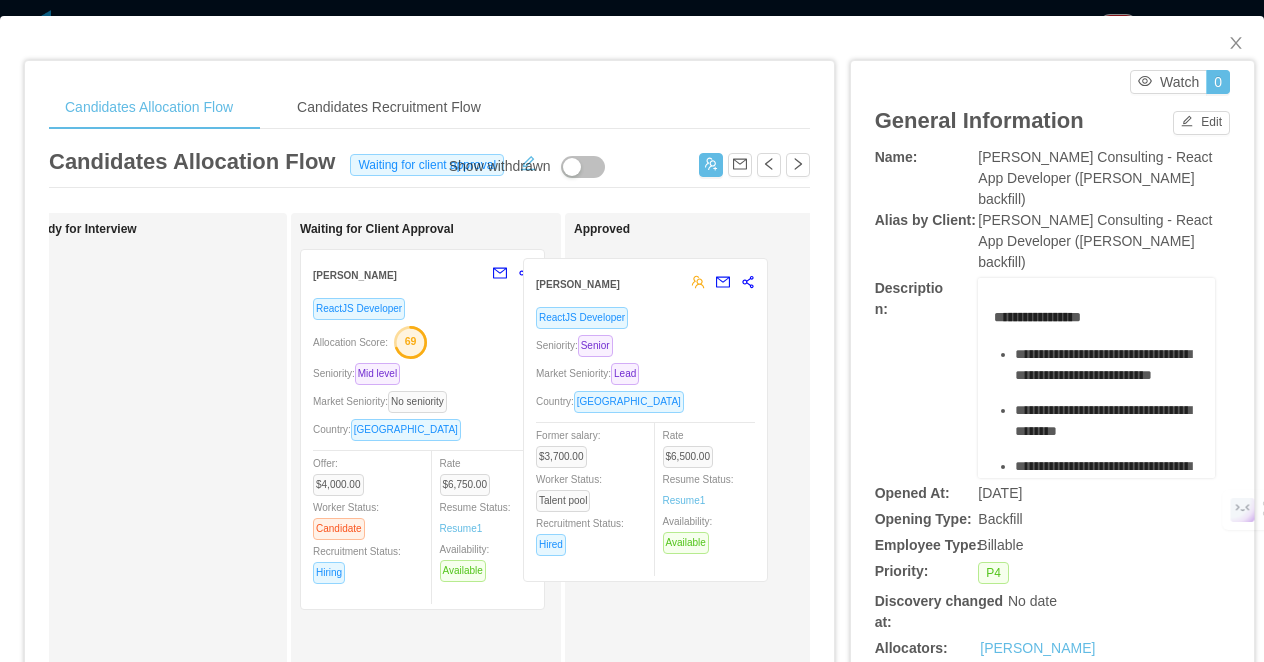 drag, startPoint x: 479, startPoint y: 339, endPoint x: 702, endPoint y: 348, distance: 223.18153 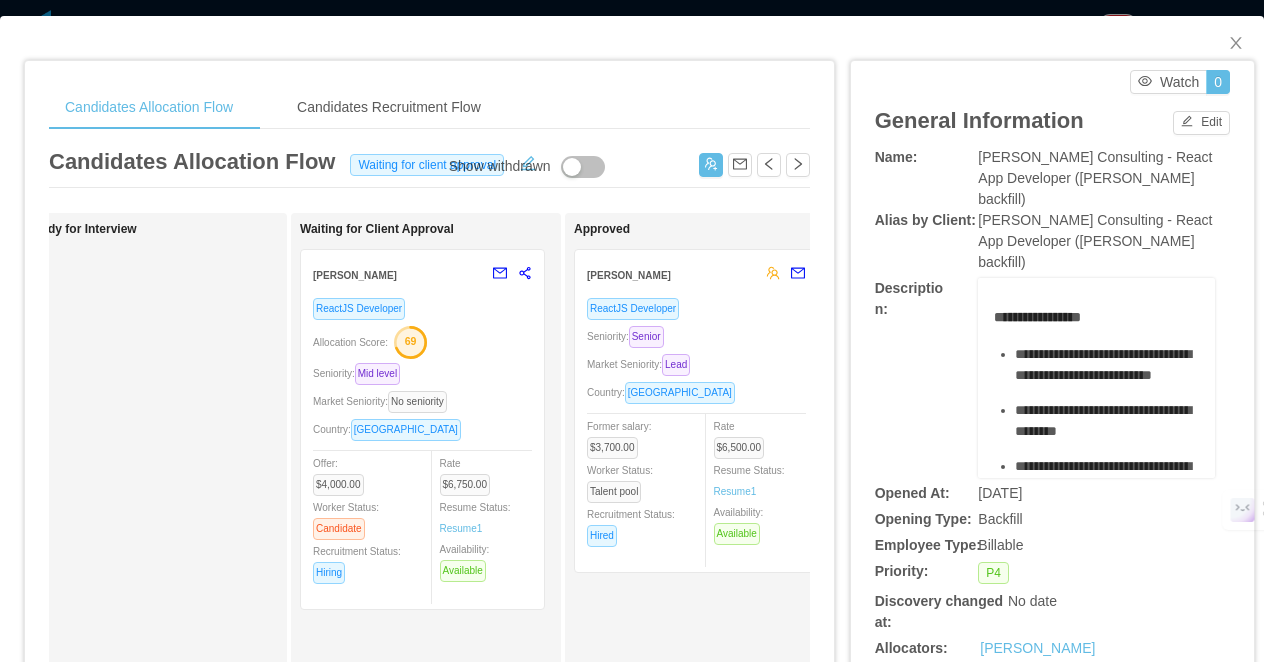click on "**********" at bounding box center (632, 331) 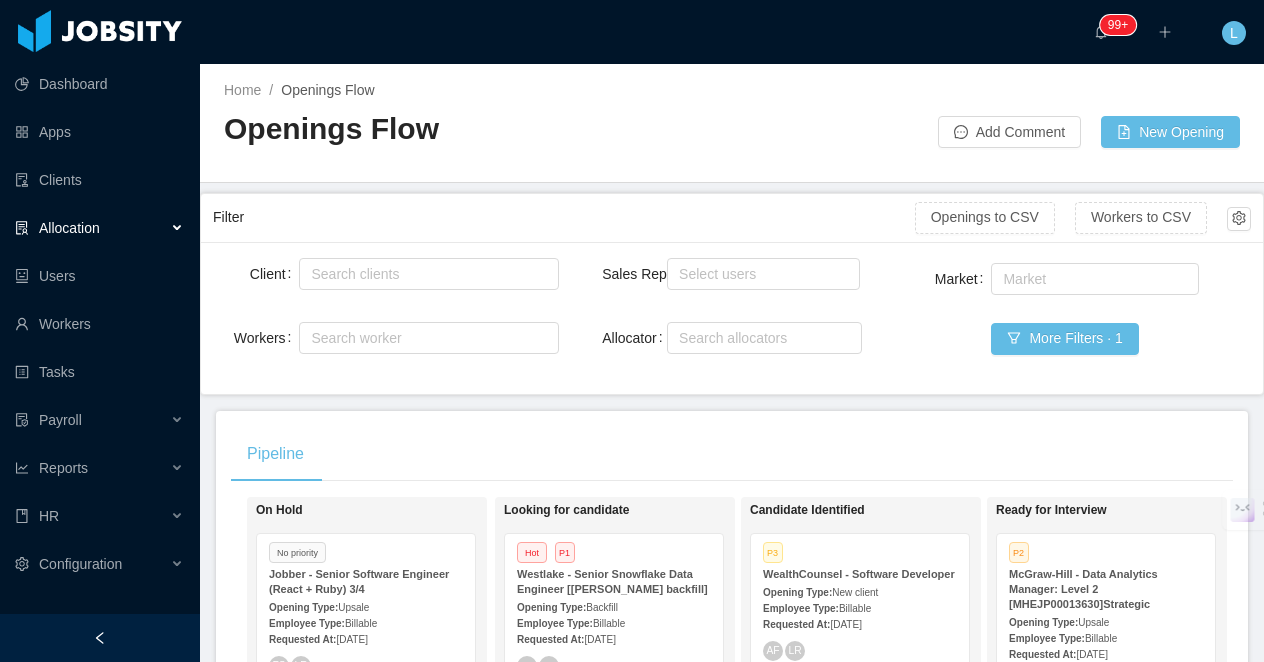 scroll, scrollTop: 243, scrollLeft: 0, axis: vertical 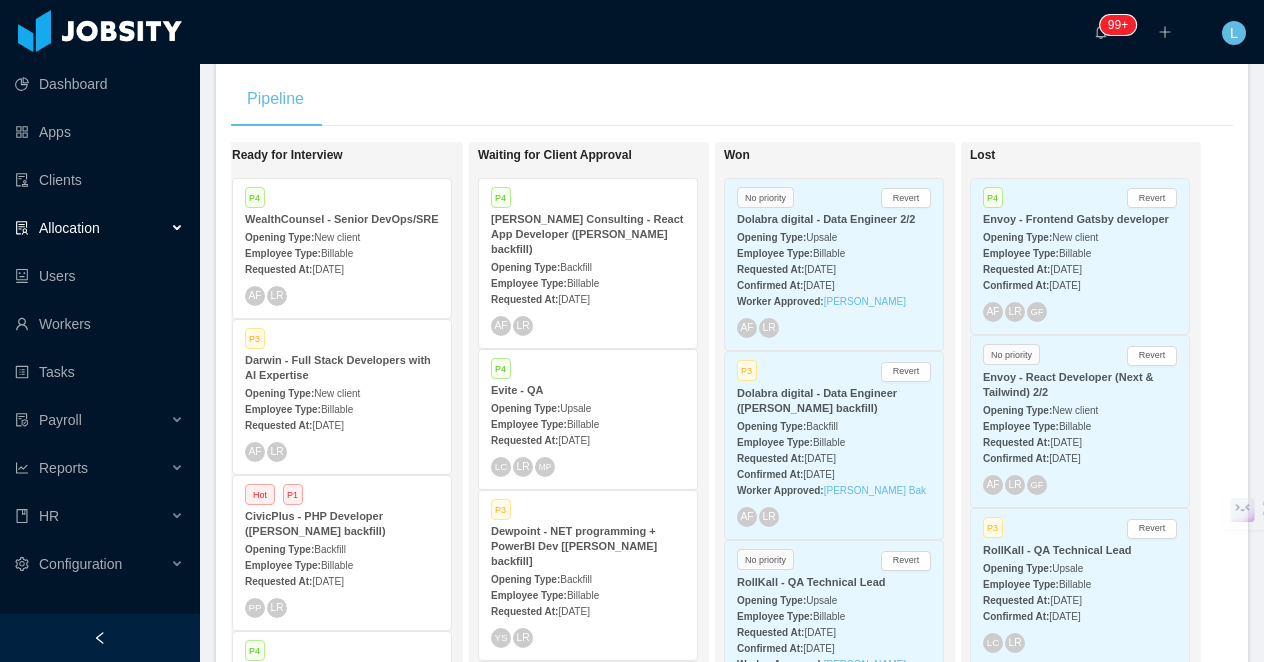 click on "[PERSON_NAME] Consulting - React App Developer ([PERSON_NAME] backfill)" at bounding box center (588, 234) 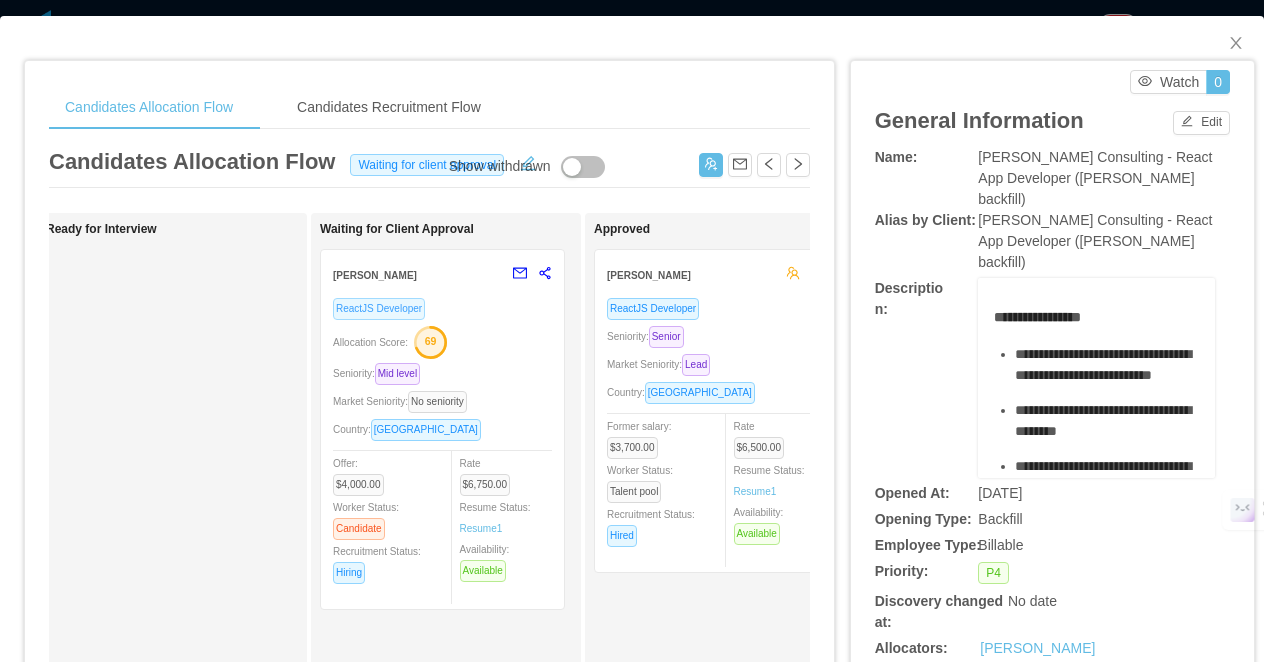 scroll, scrollTop: 0, scrollLeft: 654, axis: horizontal 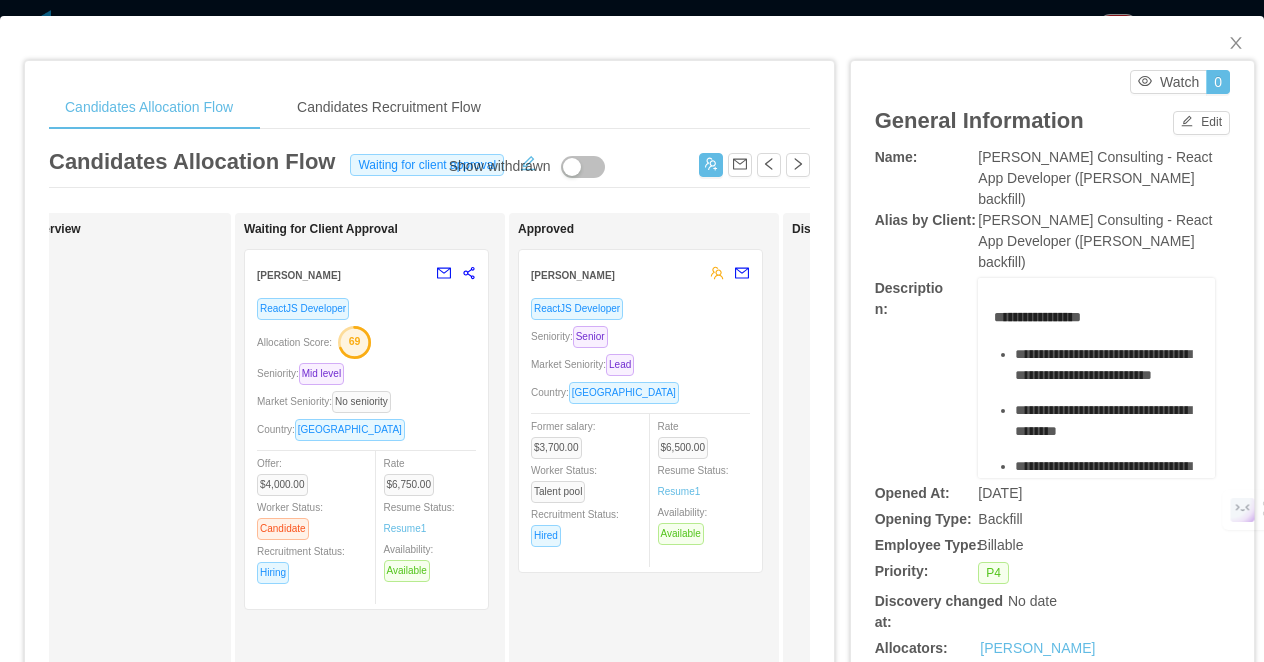 click on "**********" at bounding box center (632, 331) 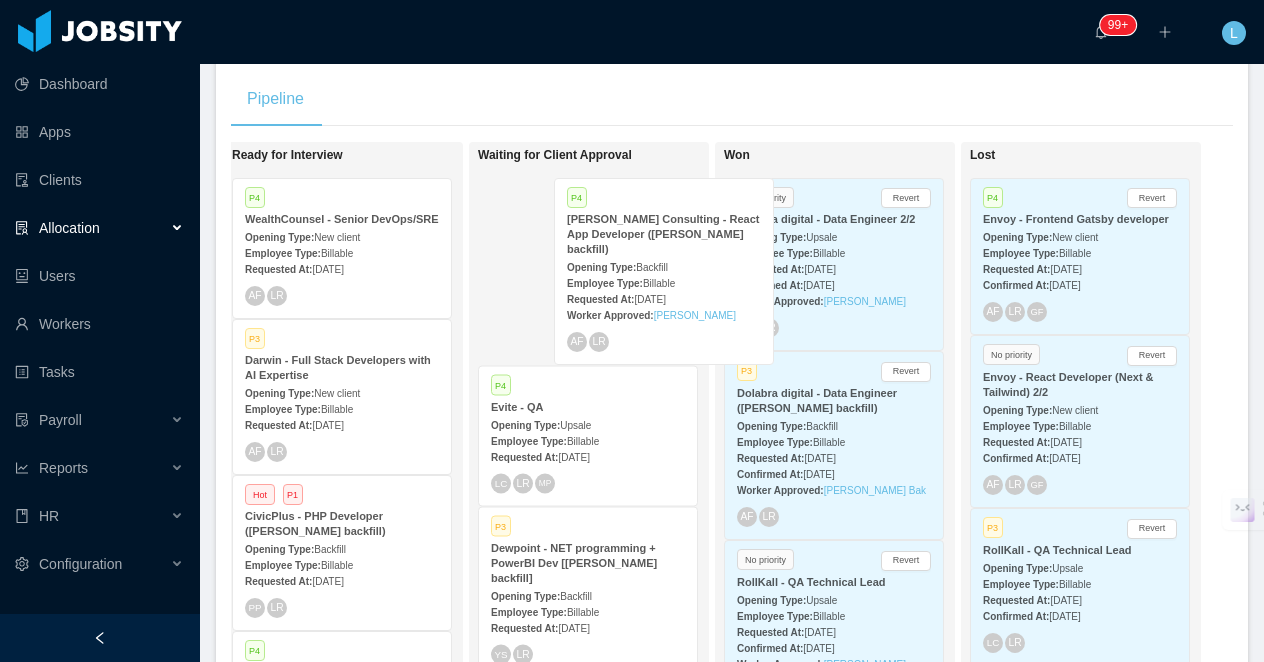 drag, startPoint x: 602, startPoint y: 228, endPoint x: 825, endPoint y: 232, distance: 223.03587 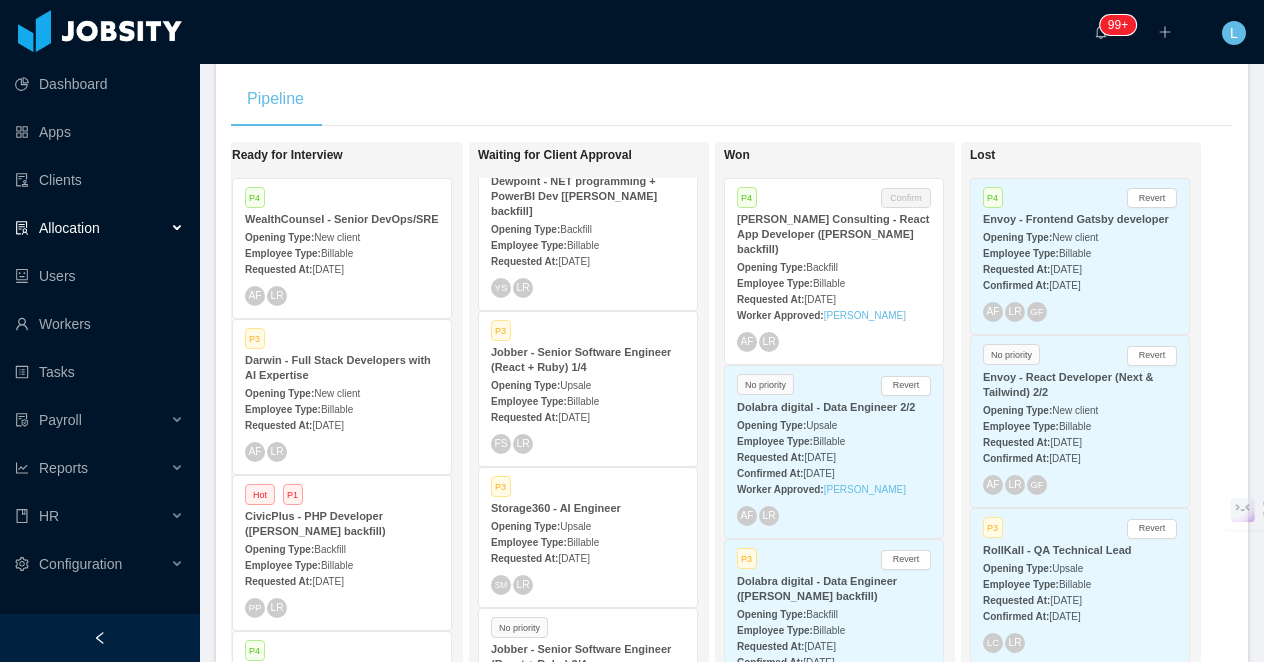 scroll, scrollTop: 232, scrollLeft: 0, axis: vertical 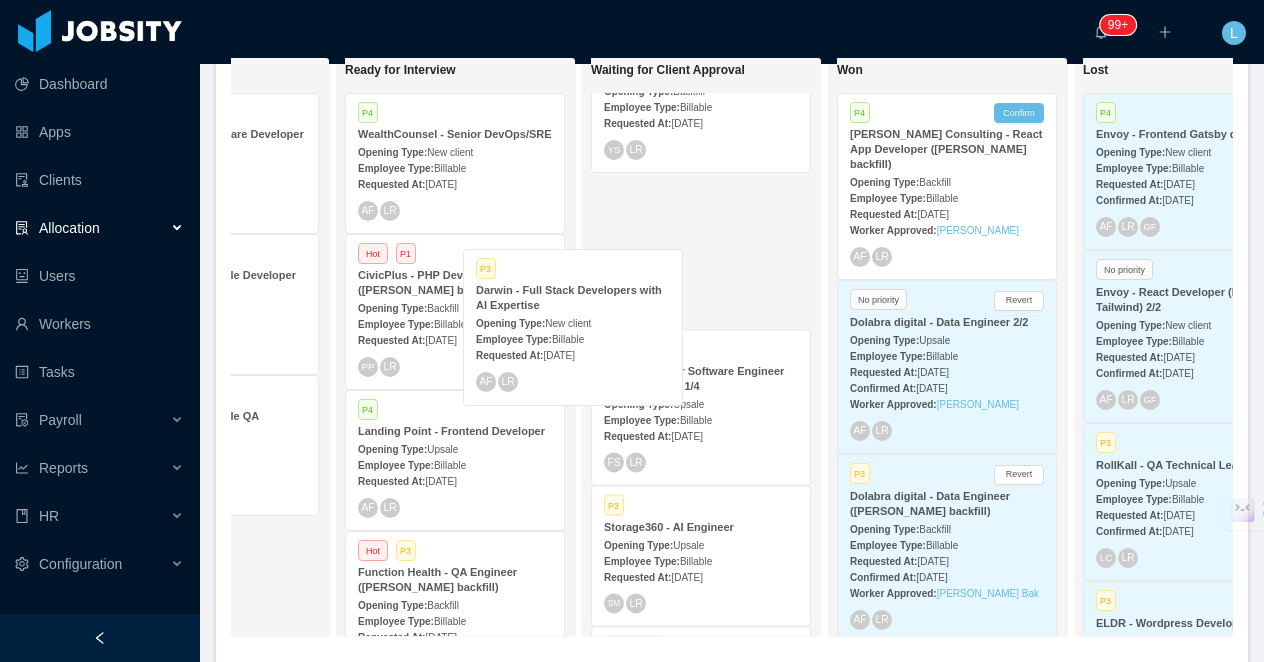drag, startPoint x: 421, startPoint y: 308, endPoint x: 671, endPoint y: 307, distance: 250.002 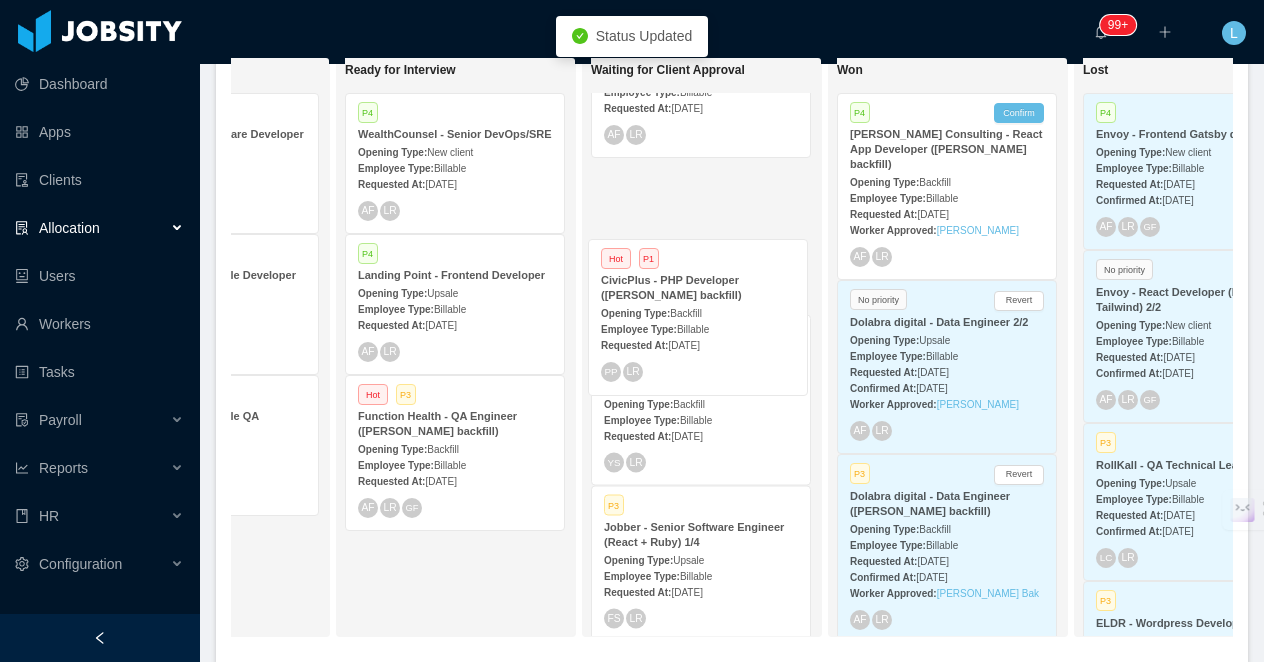 drag, startPoint x: 448, startPoint y: 307, endPoint x: 690, endPoint y: 297, distance: 242.20653 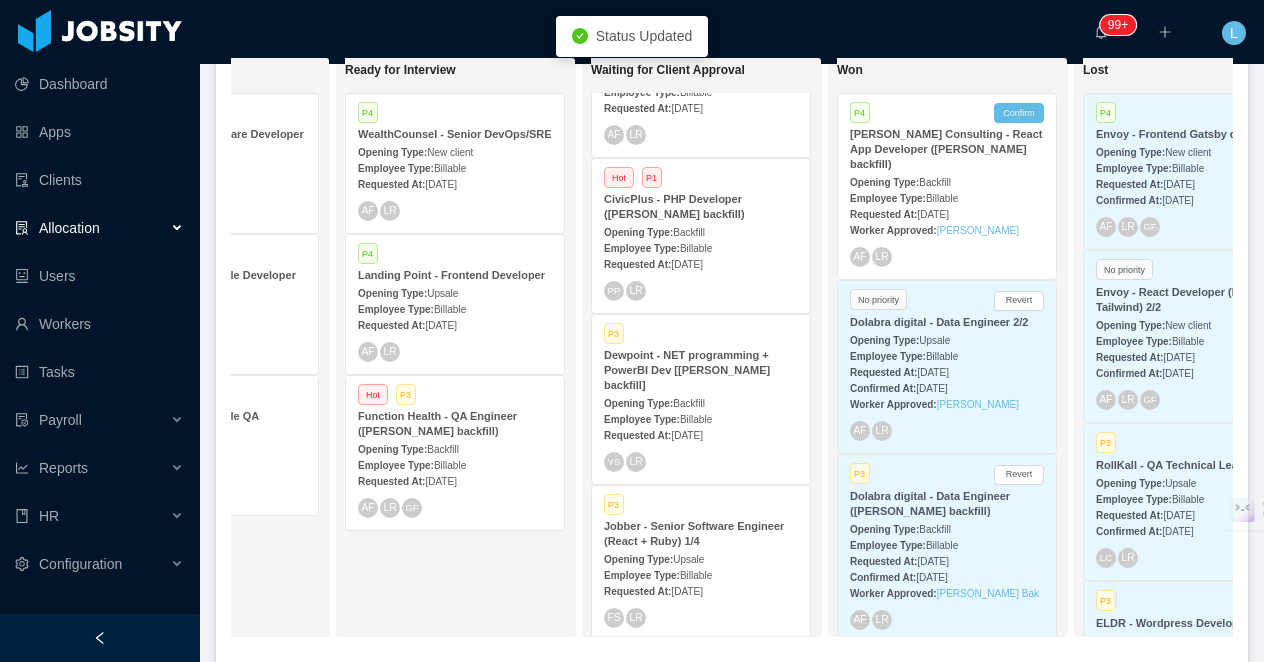 click on "Opening Type:   Backfill" at bounding box center (701, 231) 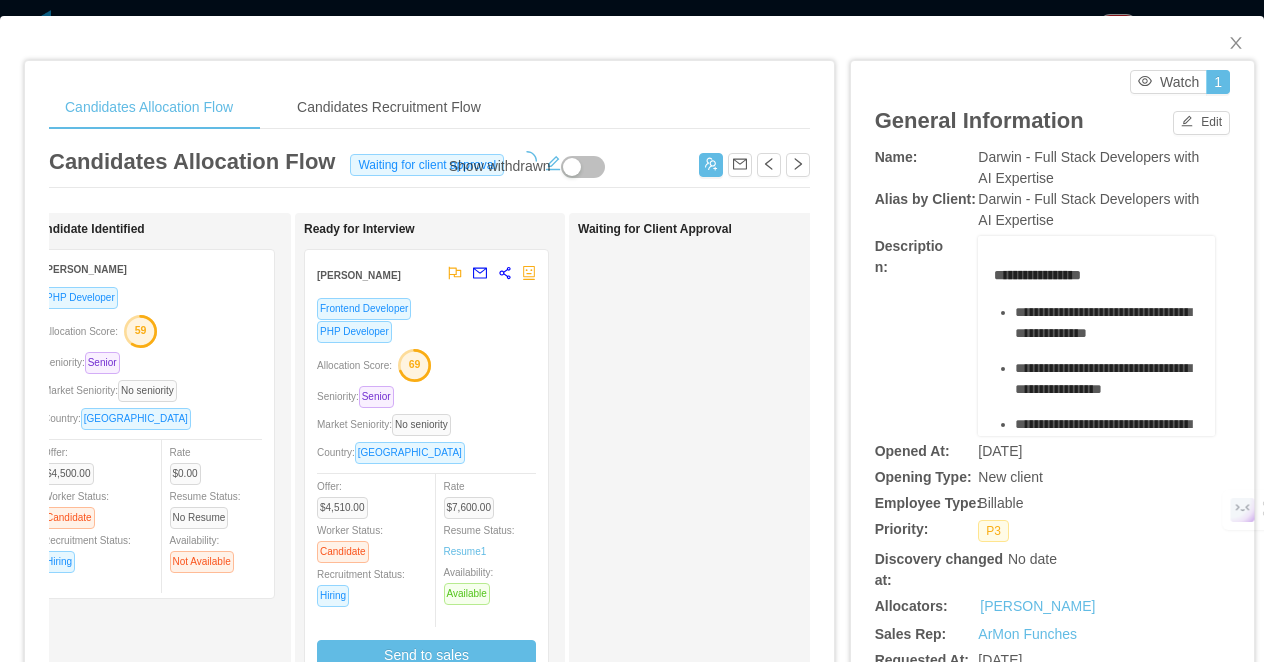 scroll, scrollTop: 0, scrollLeft: 330, axis: horizontal 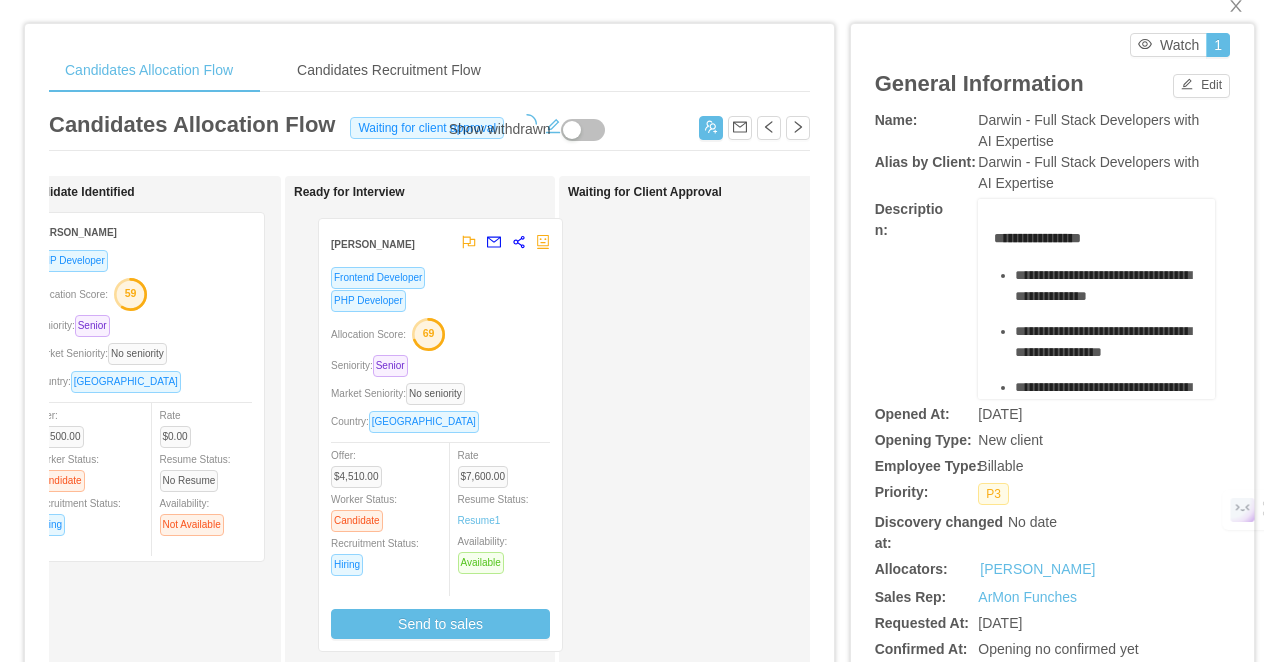 drag, startPoint x: 484, startPoint y: 340, endPoint x: 494, endPoint y: 343, distance: 10.440307 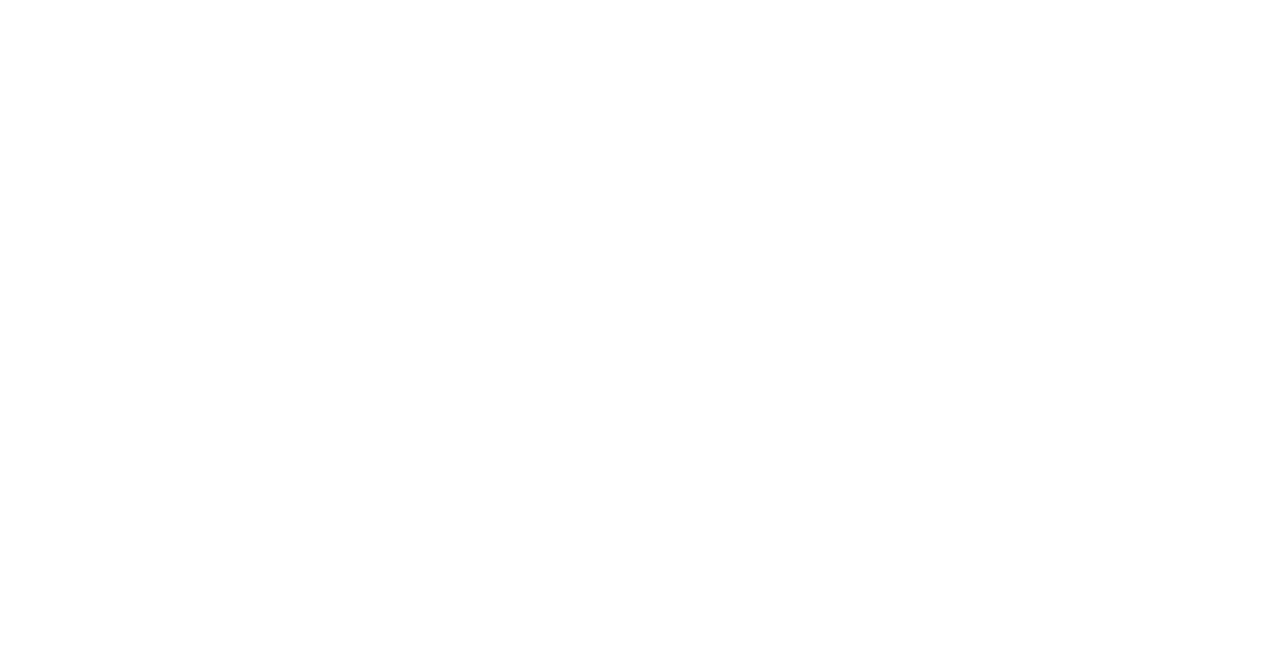 scroll, scrollTop: 0, scrollLeft: 0, axis: both 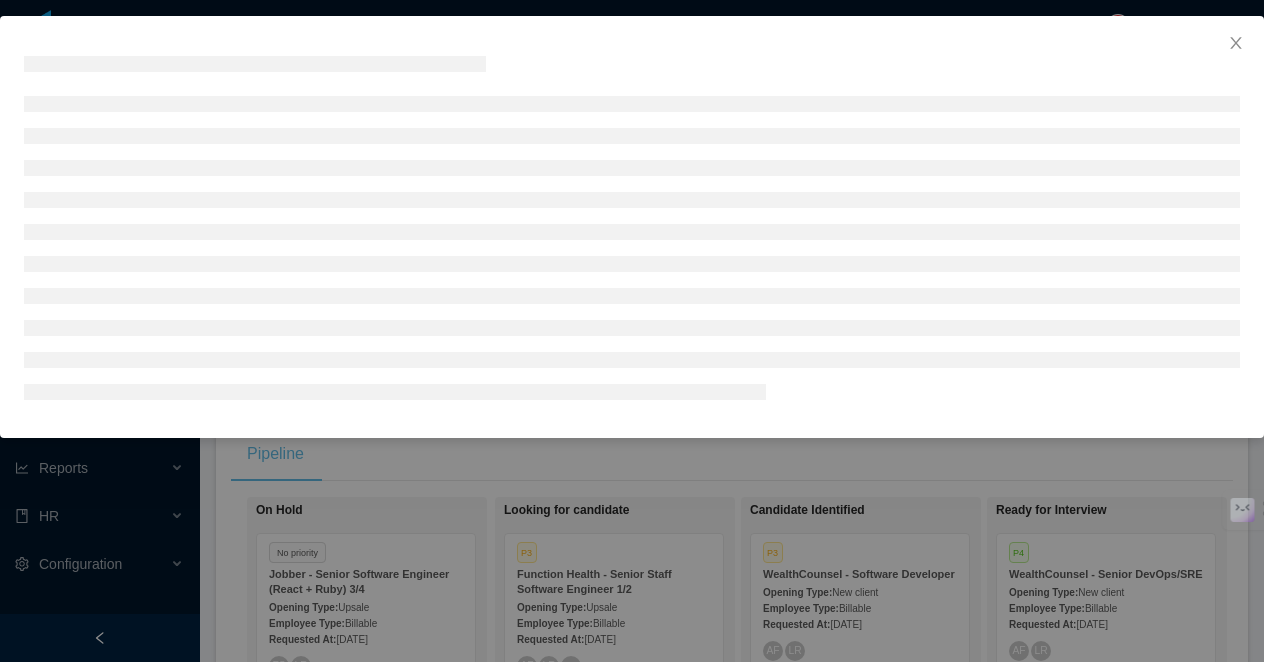 click at bounding box center [632, 331] 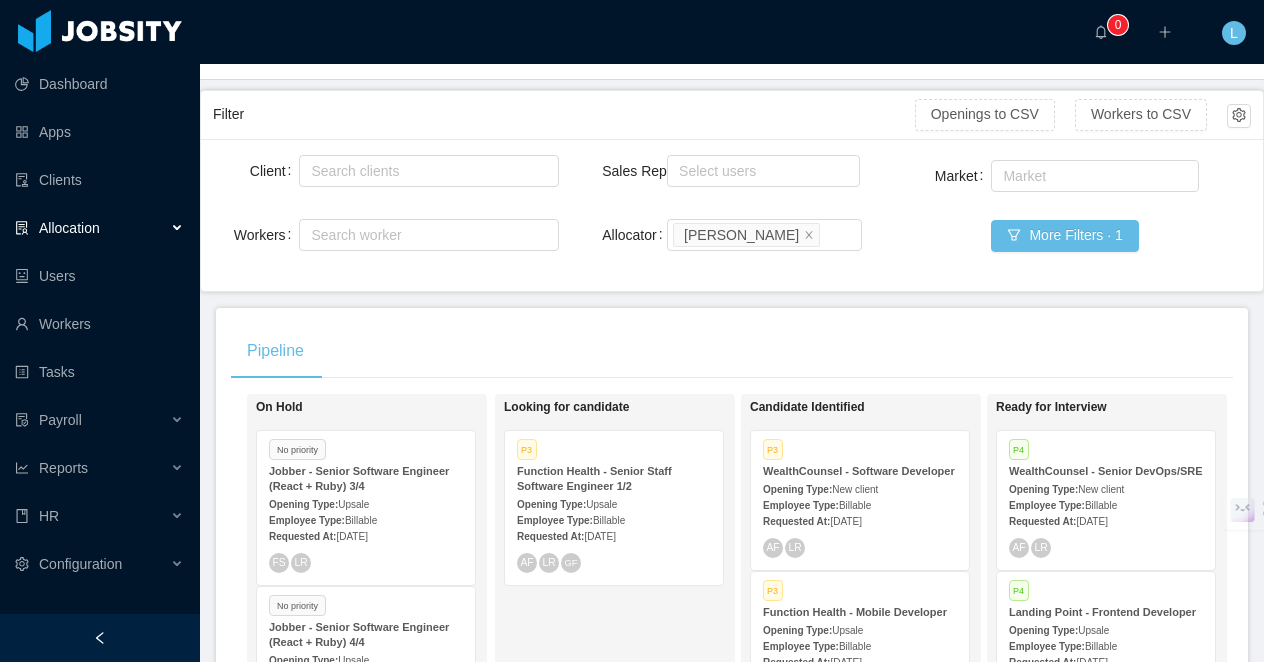 scroll, scrollTop: 123, scrollLeft: 0, axis: vertical 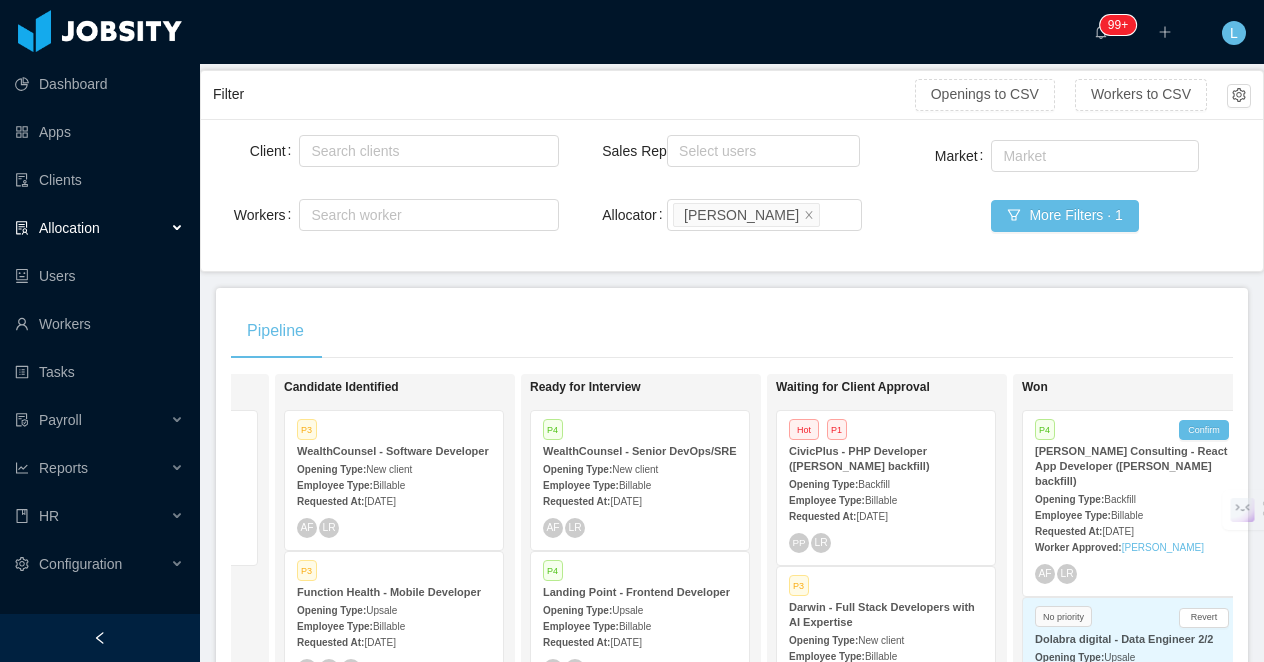 click on "Darwin - Full Stack Developers with AI Expertise" at bounding box center (882, 614) 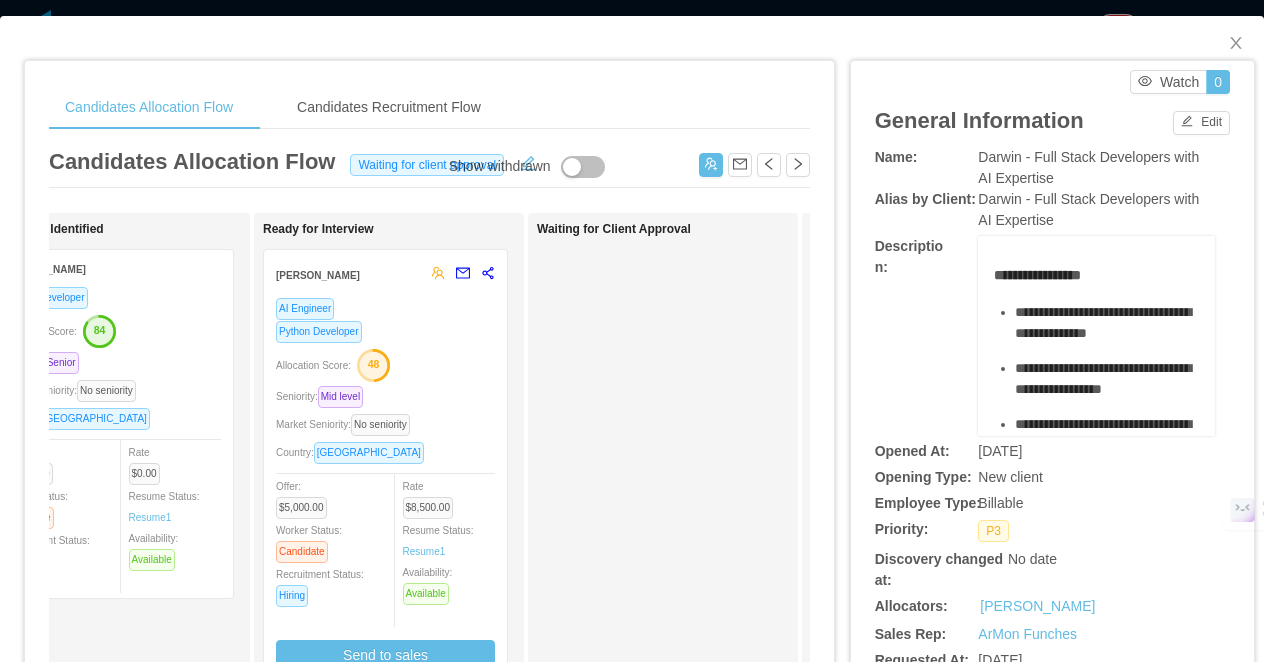 scroll, scrollTop: 0, scrollLeft: 384, axis: horizontal 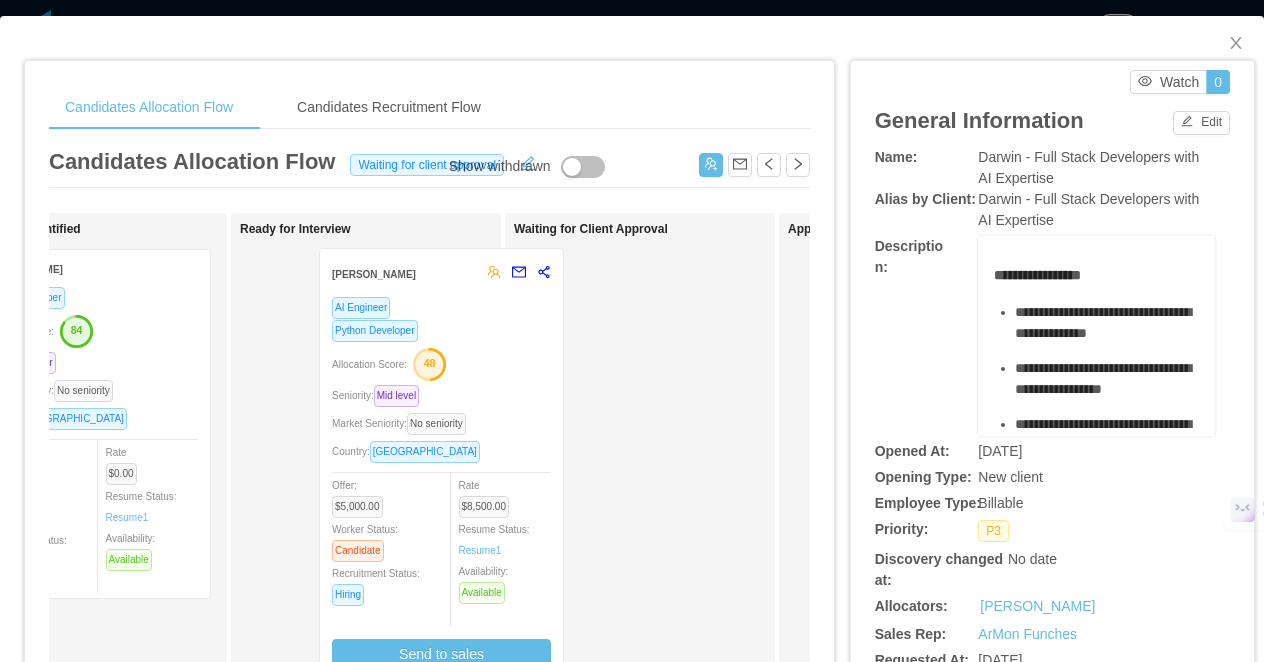 drag, startPoint x: 435, startPoint y: 353, endPoint x: 614, endPoint y: 352, distance: 179.00279 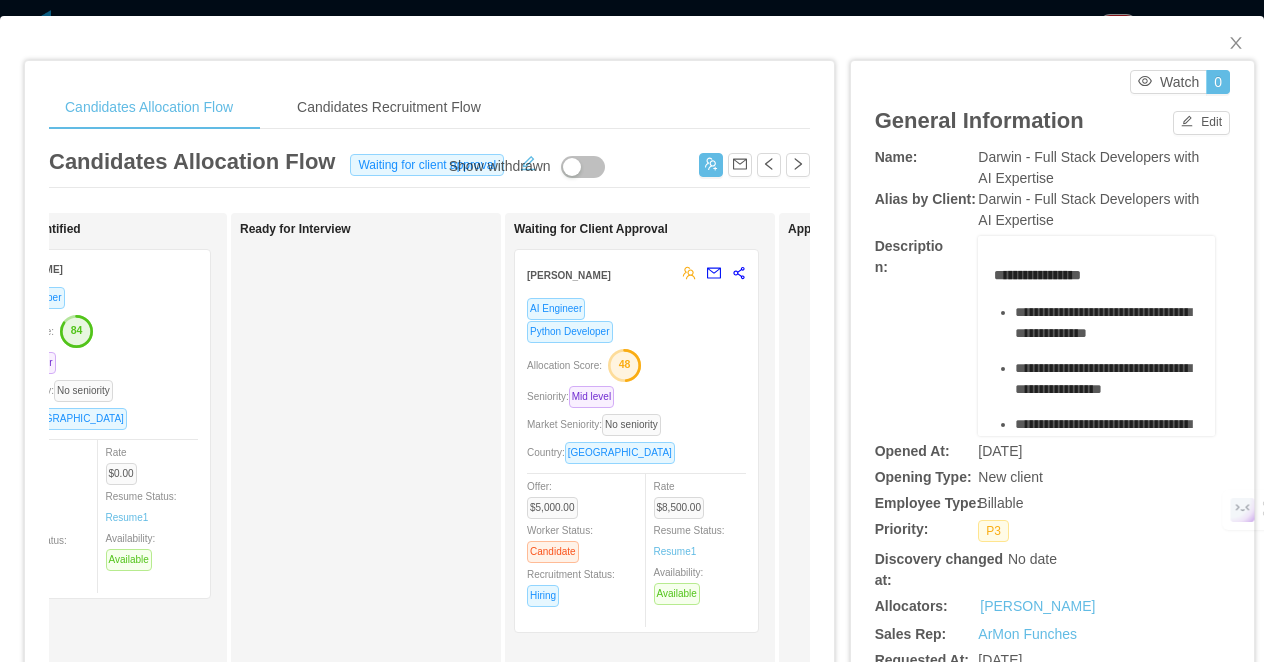 click on "**********" at bounding box center (632, 331) 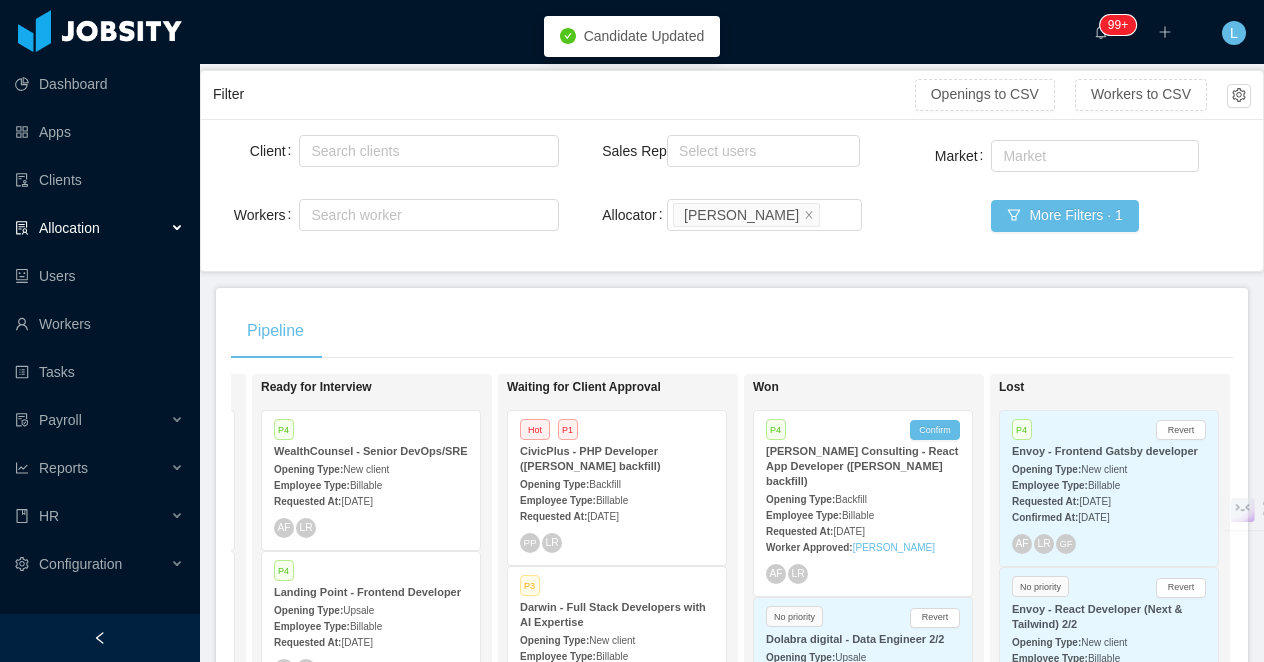 scroll, scrollTop: 0, scrollLeft: 753, axis: horizontal 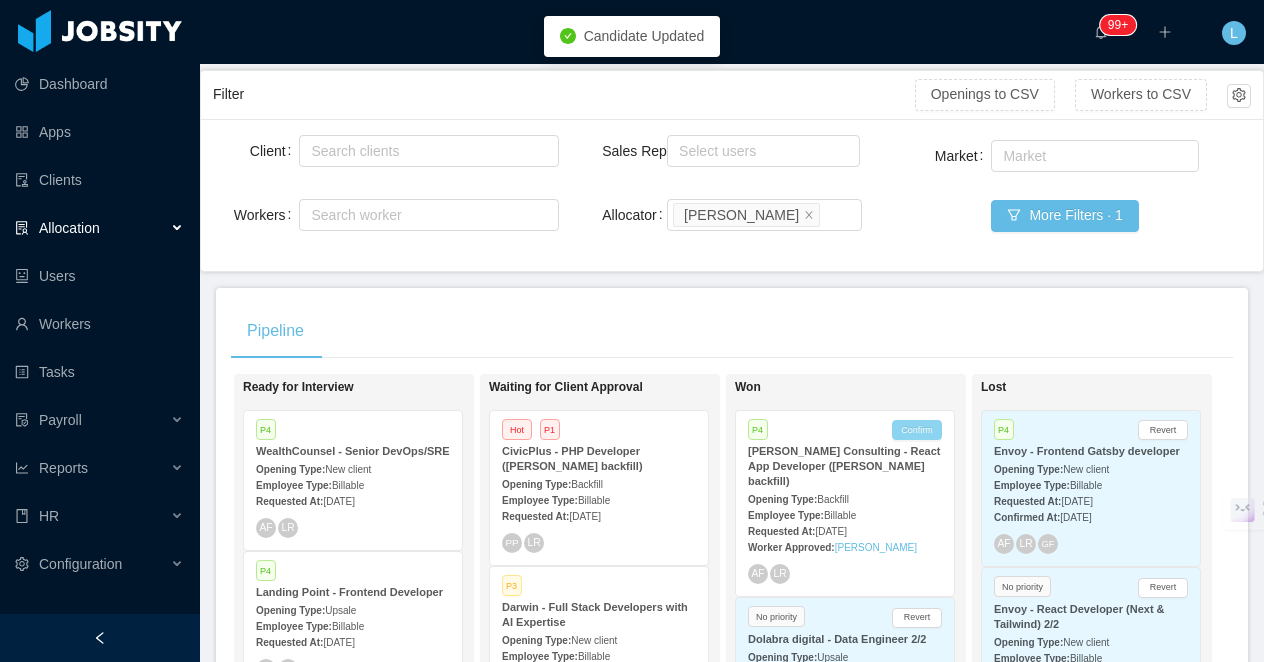 click on "Confirm" at bounding box center (917, 430) 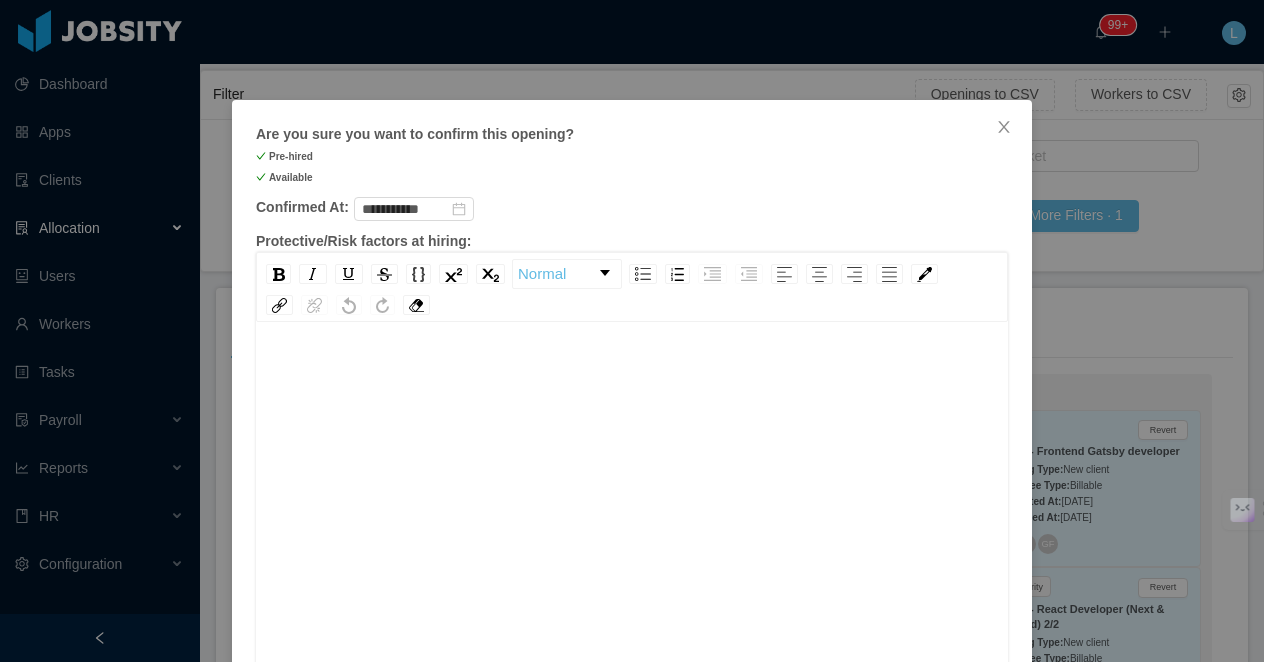 click at bounding box center [632, 531] 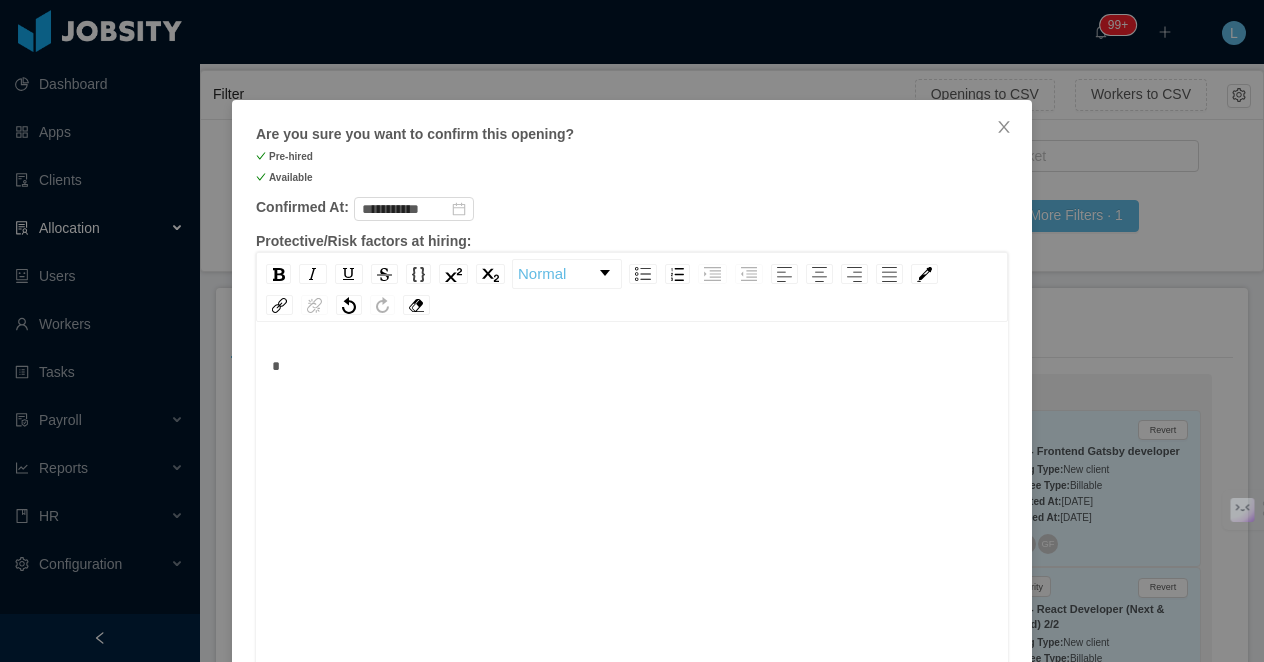 type 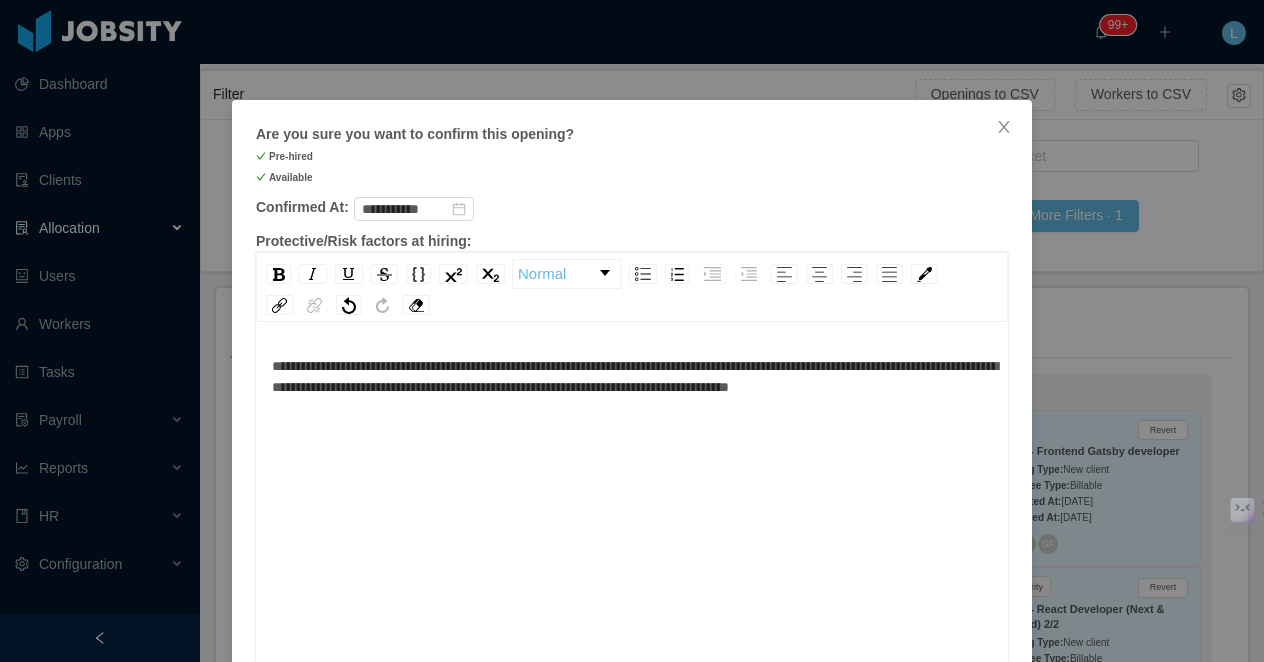 scroll, scrollTop: 44, scrollLeft: 0, axis: vertical 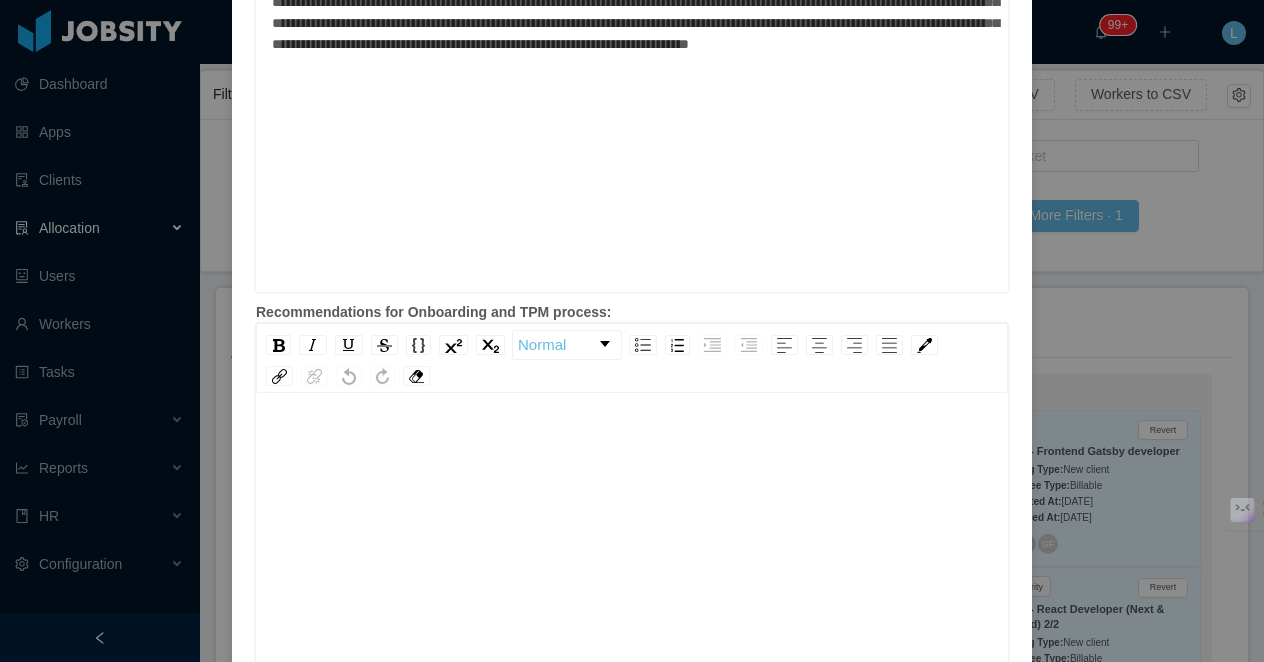 click at bounding box center [632, 602] 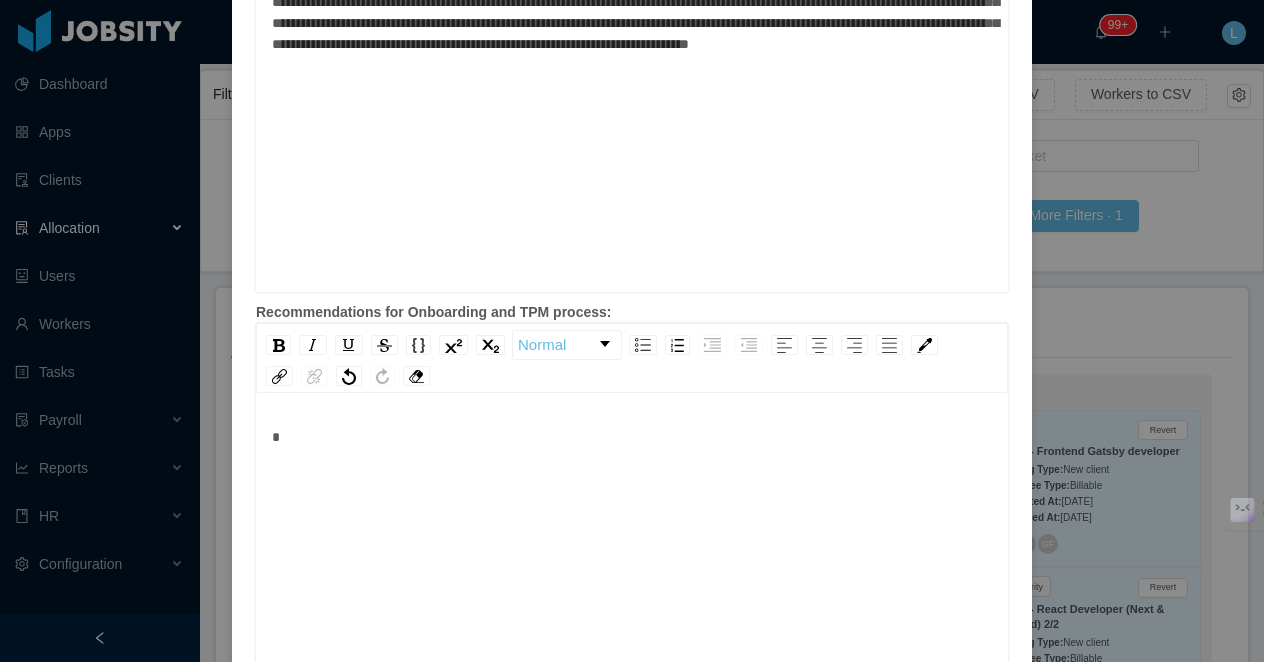 type 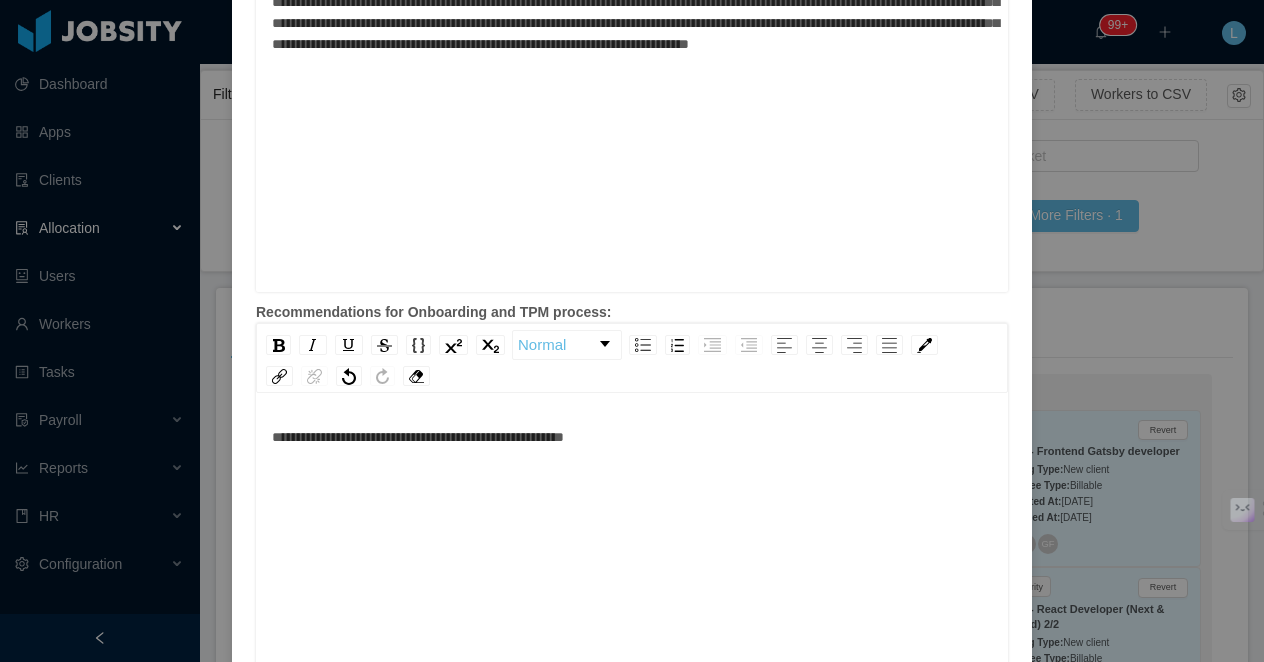 scroll, scrollTop: 44, scrollLeft: 0, axis: vertical 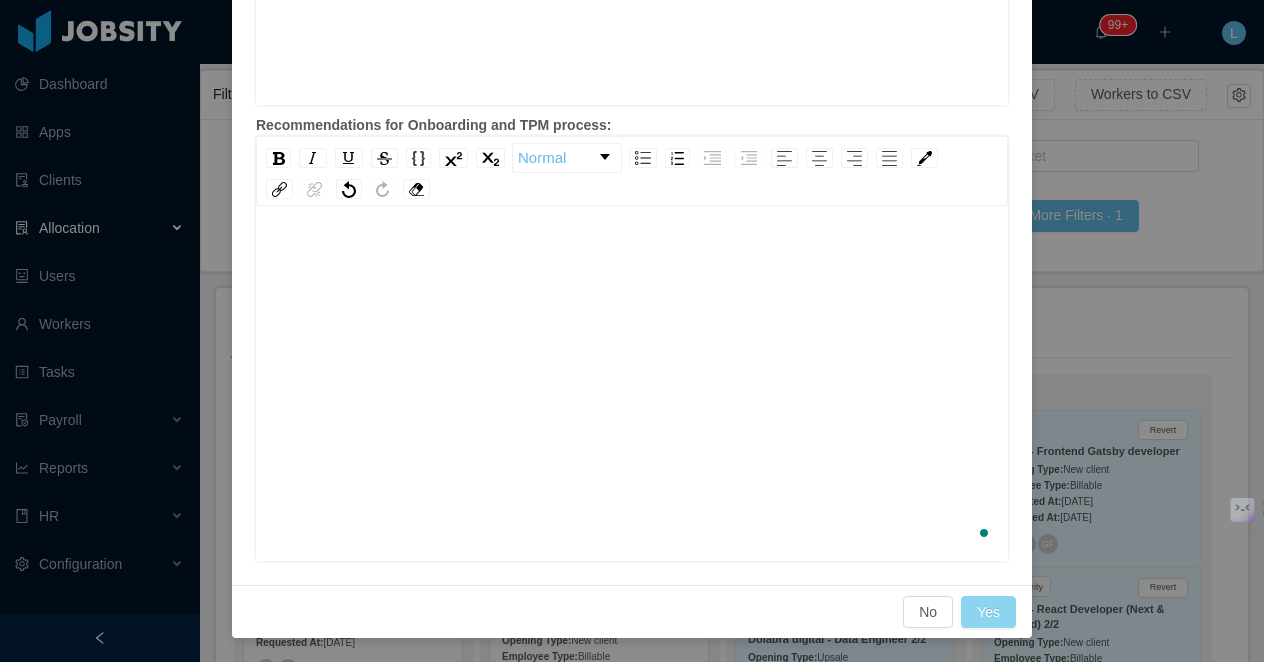 click on "Yes" at bounding box center [988, 612] 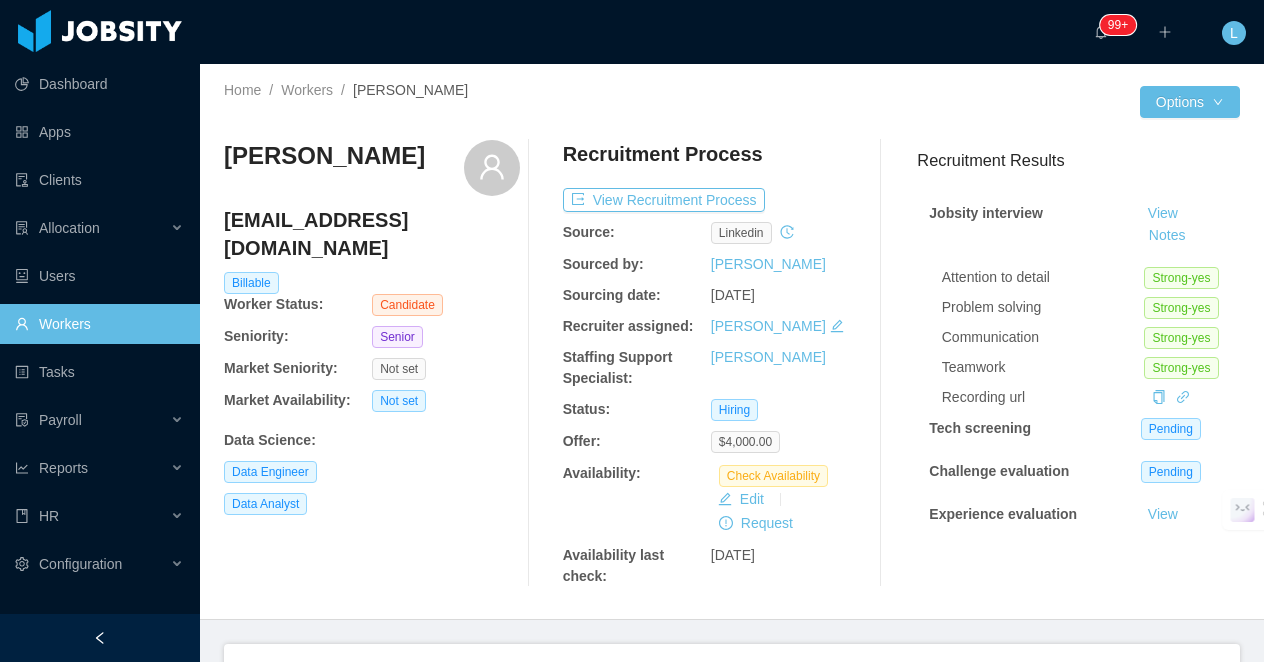 scroll, scrollTop: 0, scrollLeft: 0, axis: both 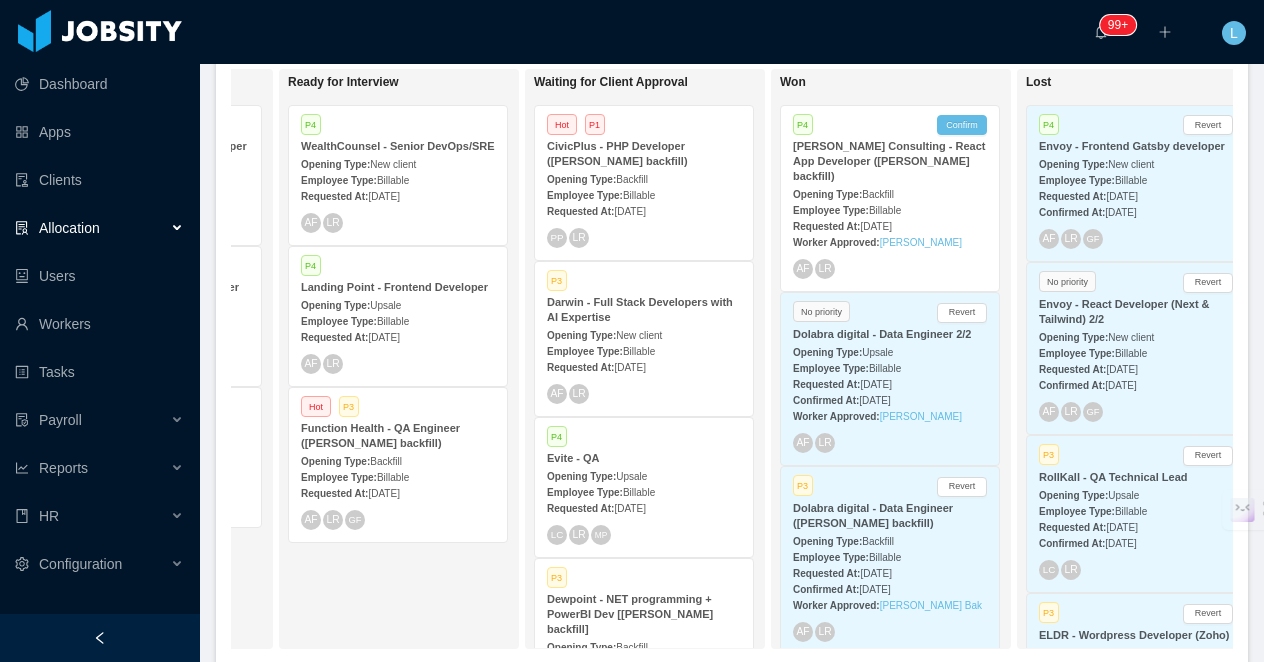 click on "[PERSON_NAME] Consulting - React App Developer ([PERSON_NAME] backfill)" at bounding box center [890, 161] 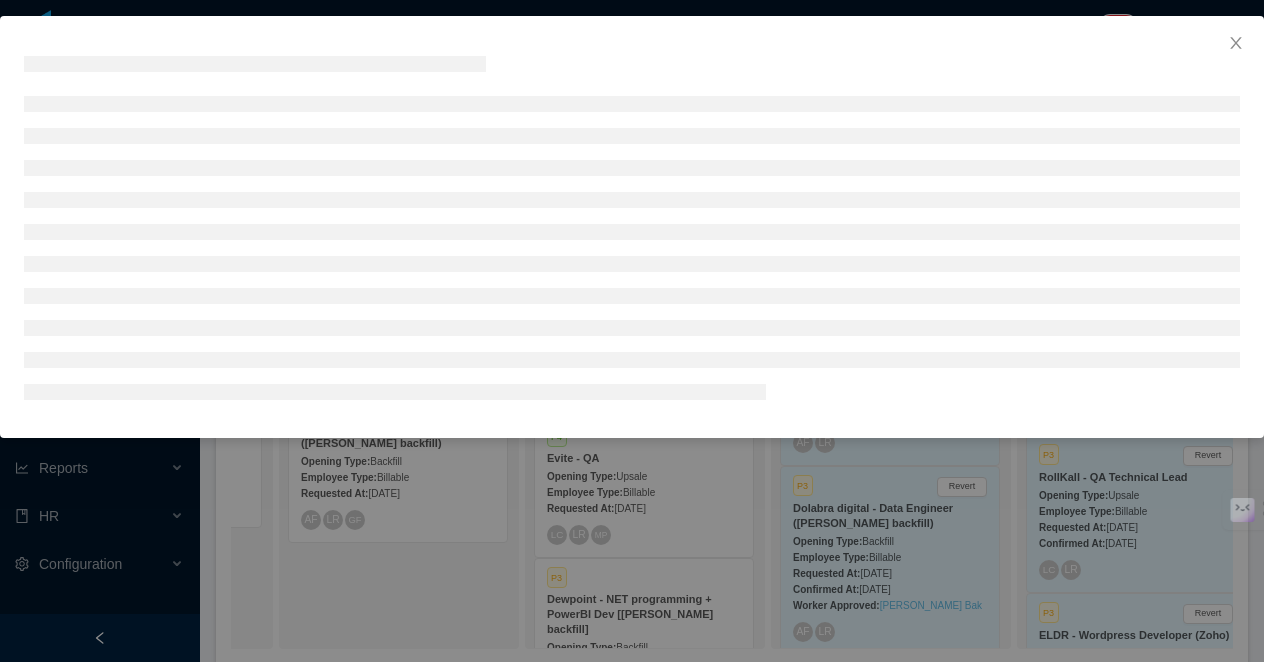 click at bounding box center (632, 331) 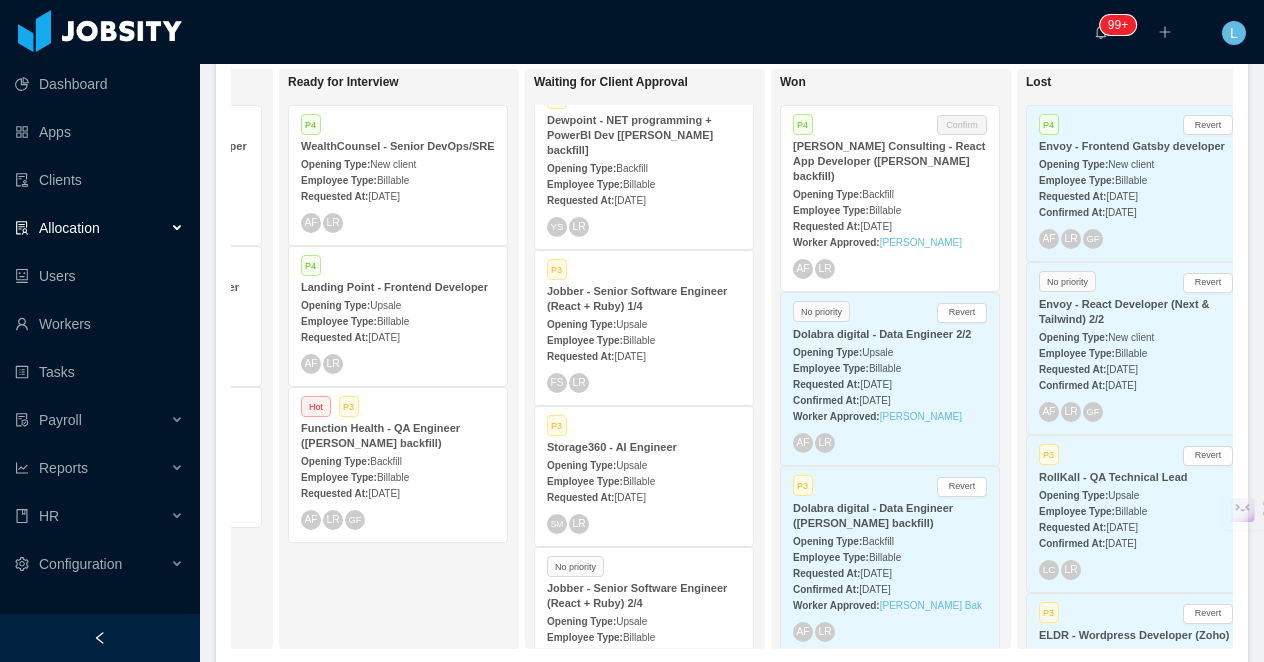 scroll, scrollTop: 545, scrollLeft: 0, axis: vertical 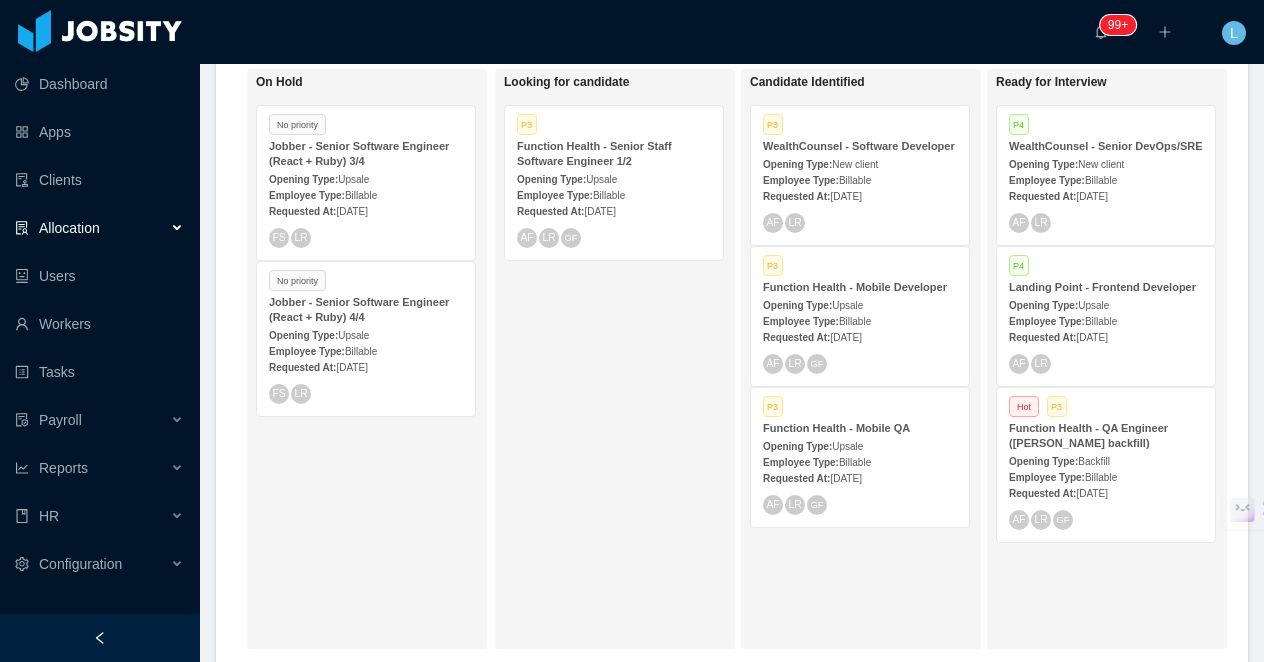 click on "Allocation" at bounding box center (100, 228) 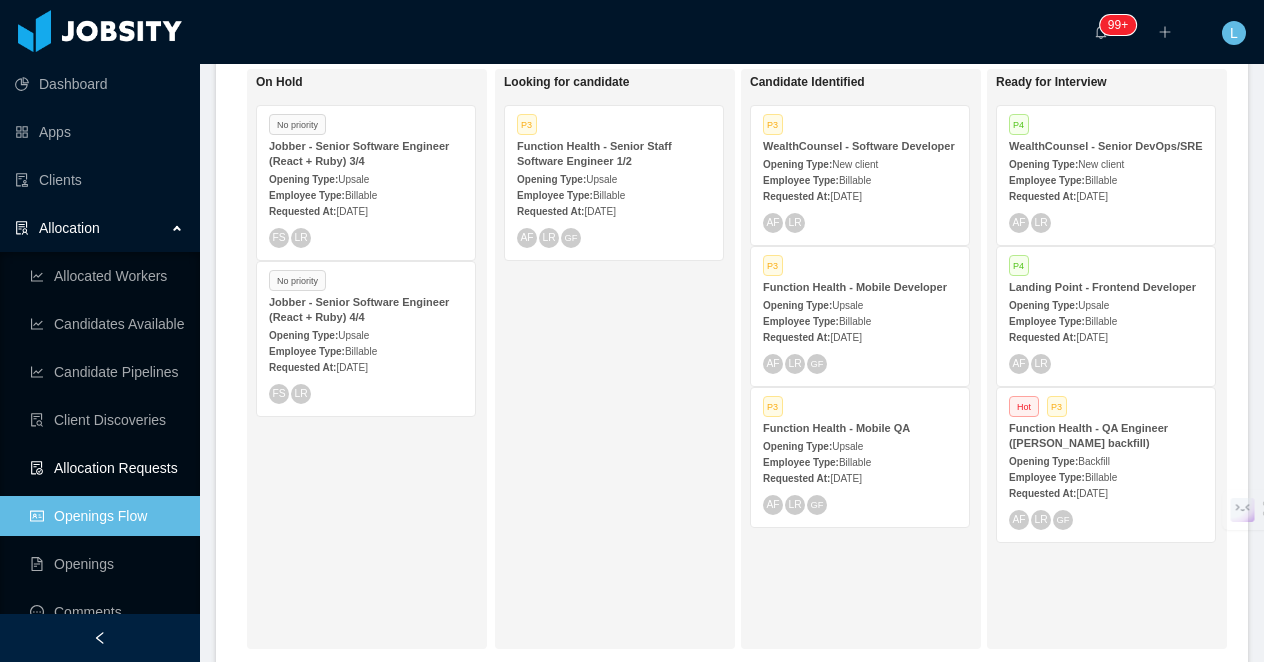 click on "Allocation Requests" at bounding box center (107, 468) 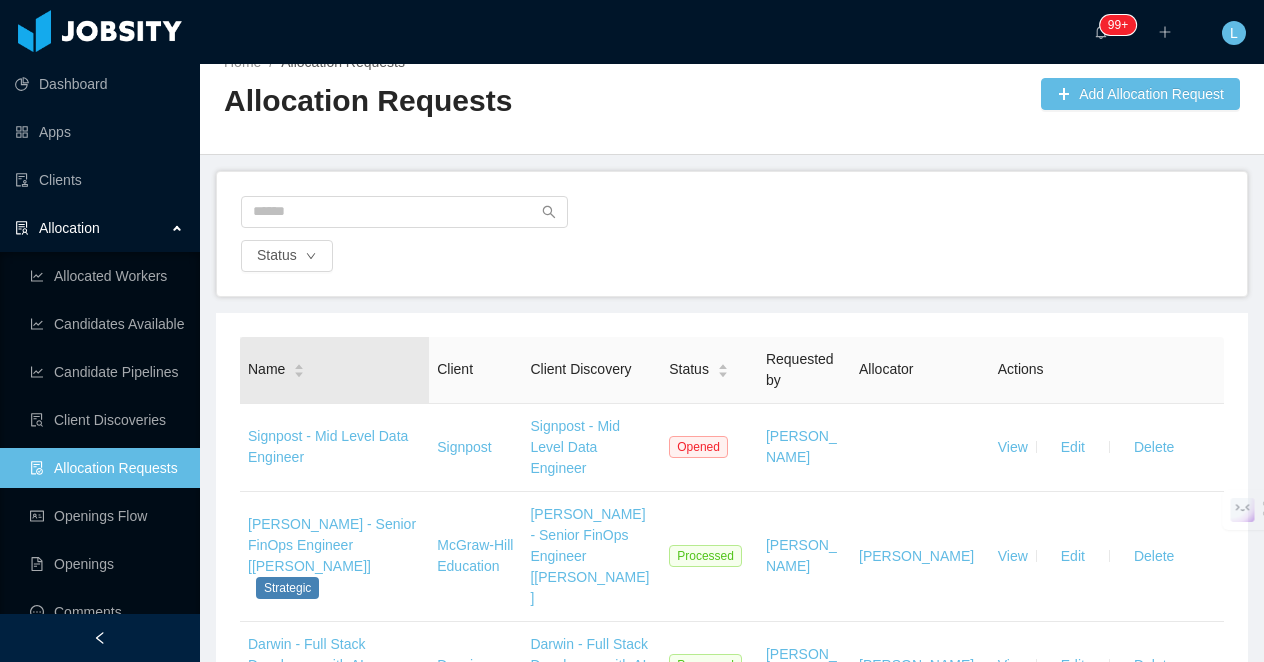 scroll, scrollTop: 30, scrollLeft: 0, axis: vertical 